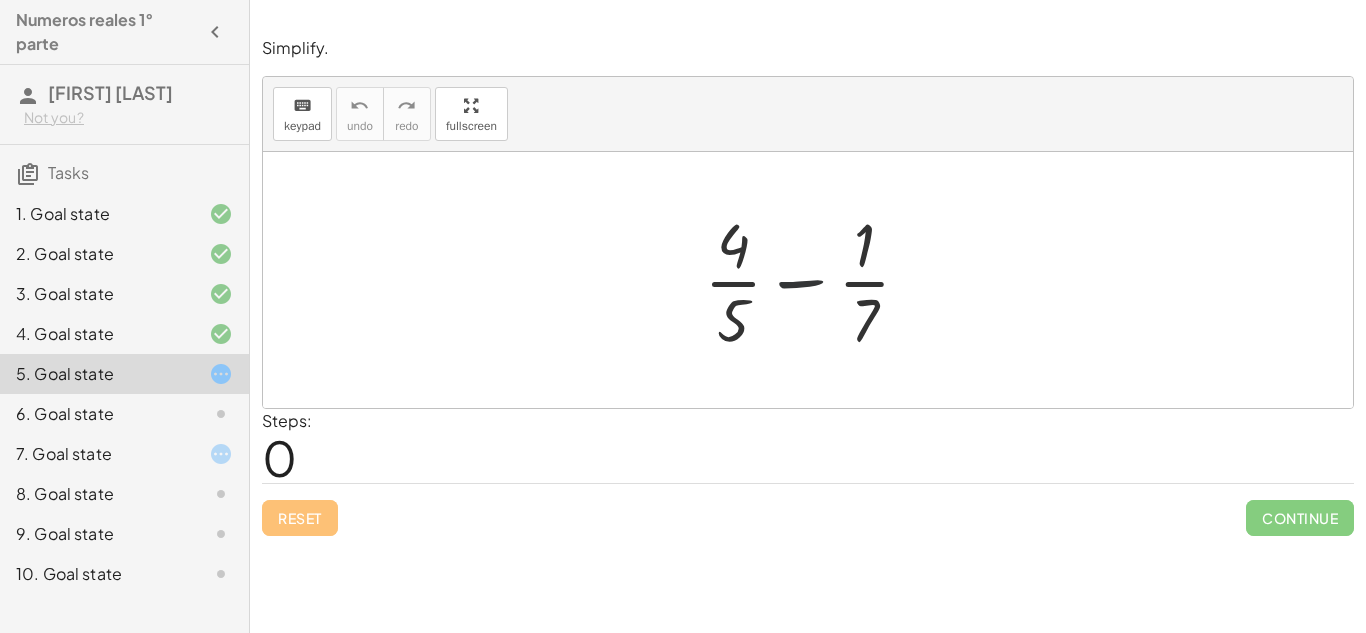 scroll, scrollTop: 0, scrollLeft: 0, axis: both 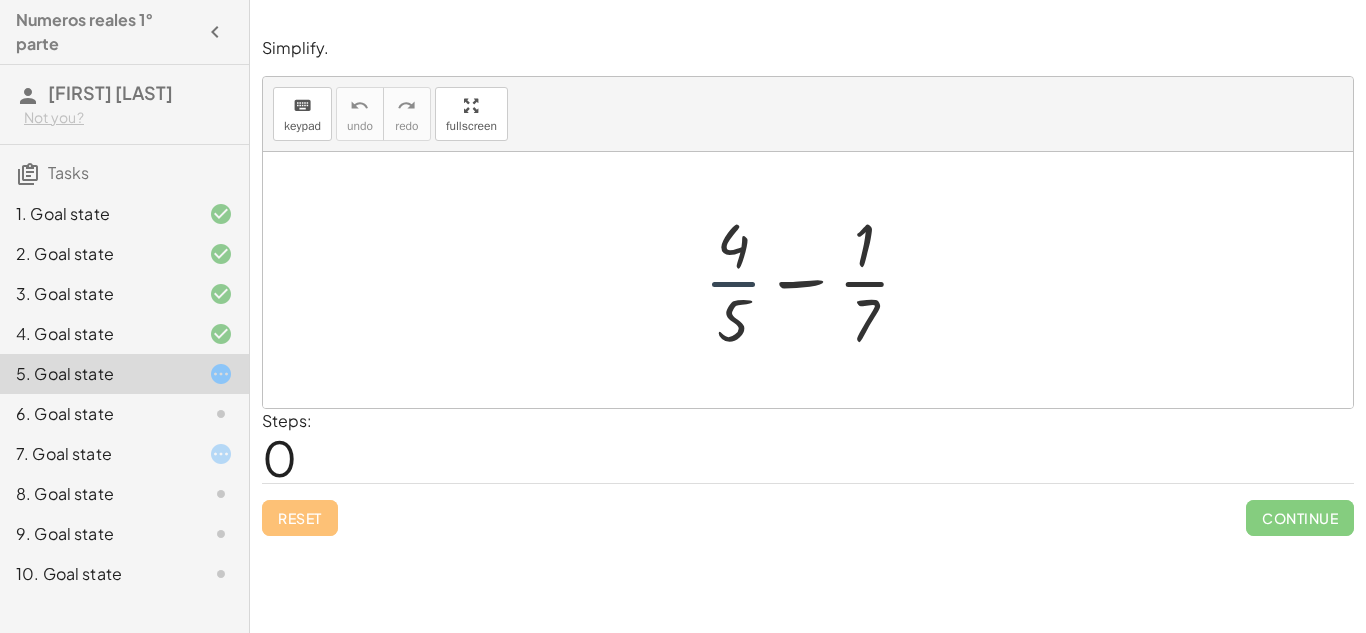 drag, startPoint x: 742, startPoint y: 289, endPoint x: 830, endPoint y: 316, distance: 92.0489 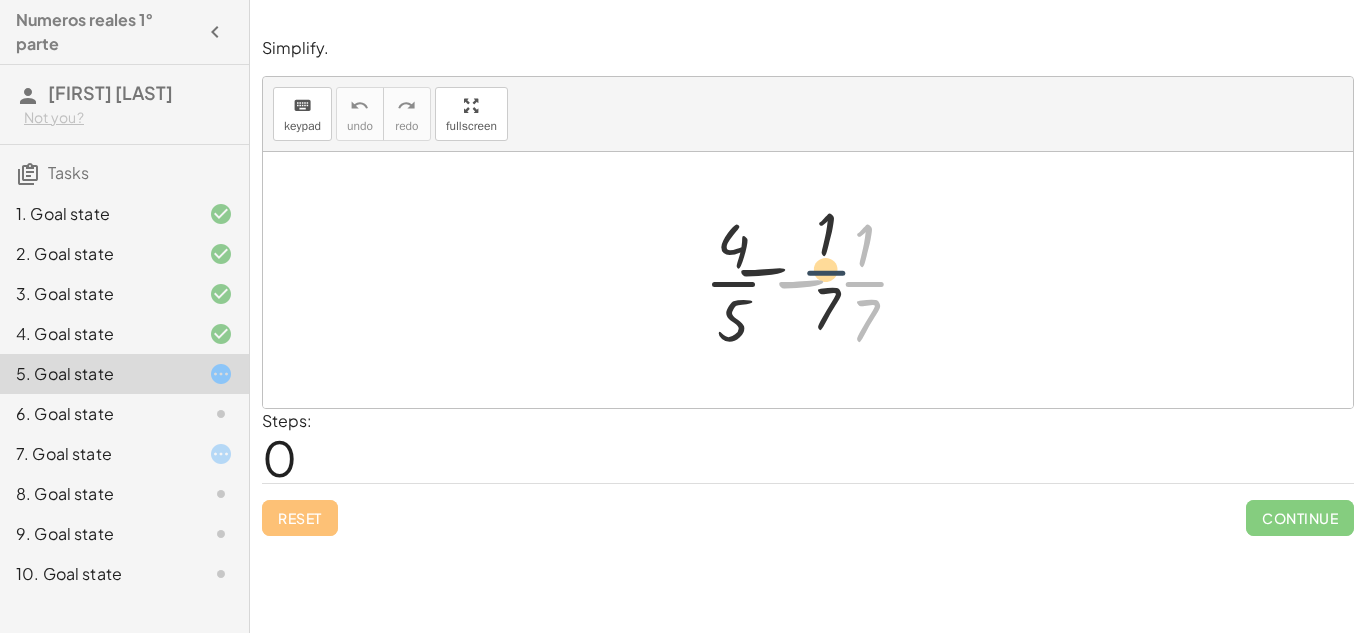 drag, startPoint x: 858, startPoint y: 283, endPoint x: 785, endPoint y: 265, distance: 75.18643 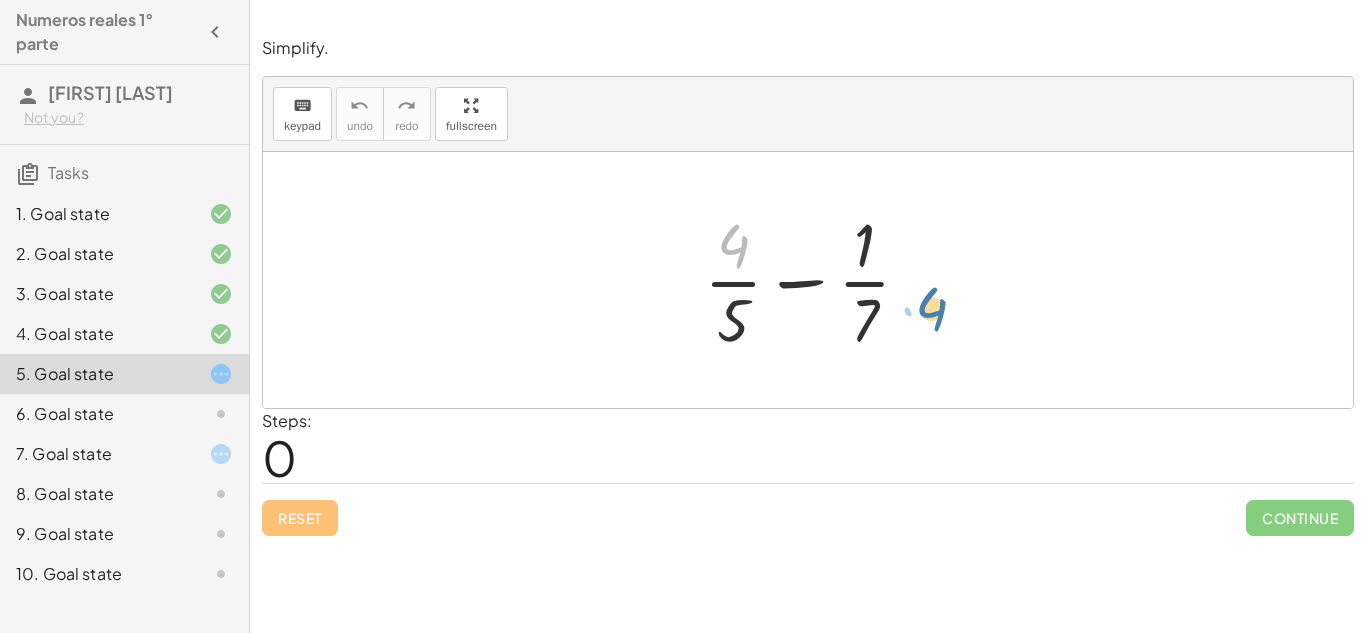 drag, startPoint x: 735, startPoint y: 261, endPoint x: 808, endPoint y: 399, distance: 156.11855 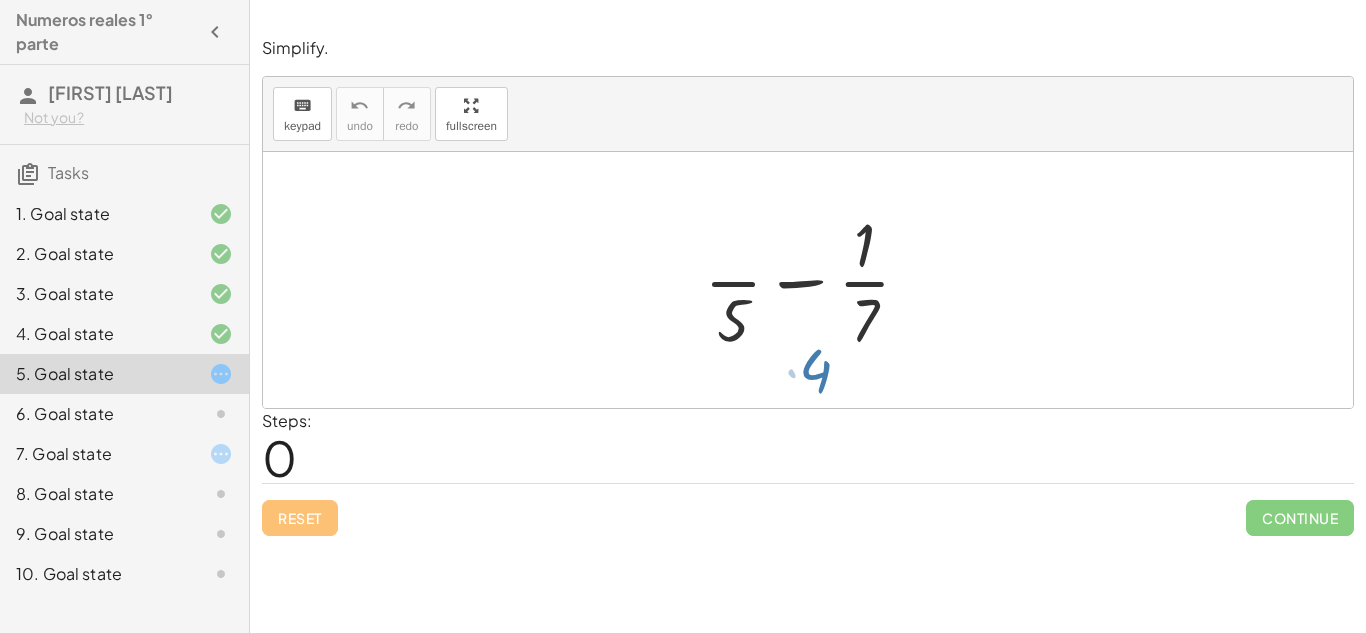 click at bounding box center [808, 280] 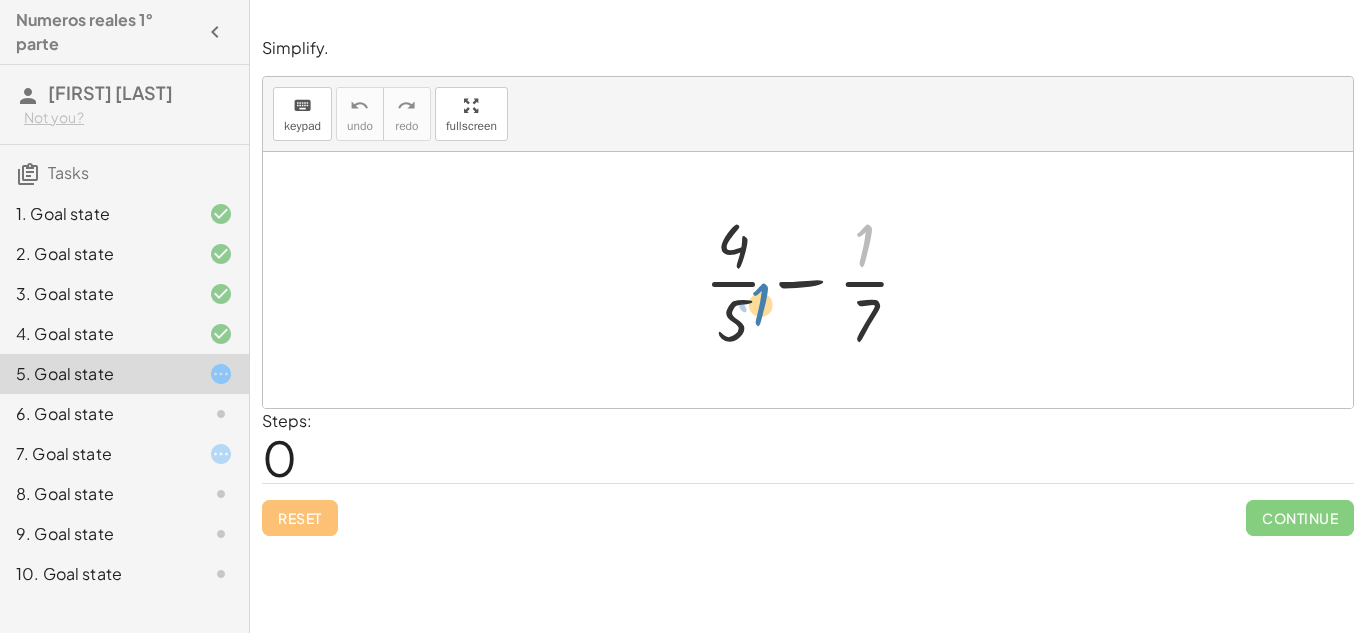 drag, startPoint x: 861, startPoint y: 220, endPoint x: 750, endPoint y: 275, distance: 123.878975 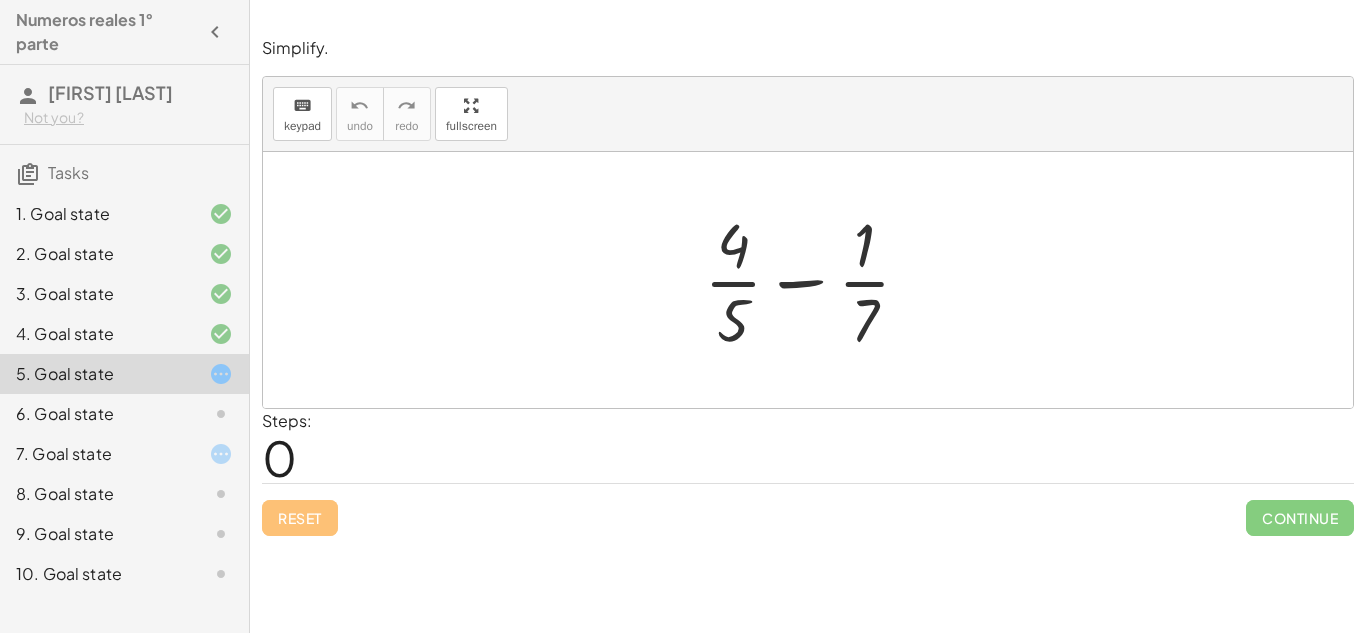 click on "1. Goal state" 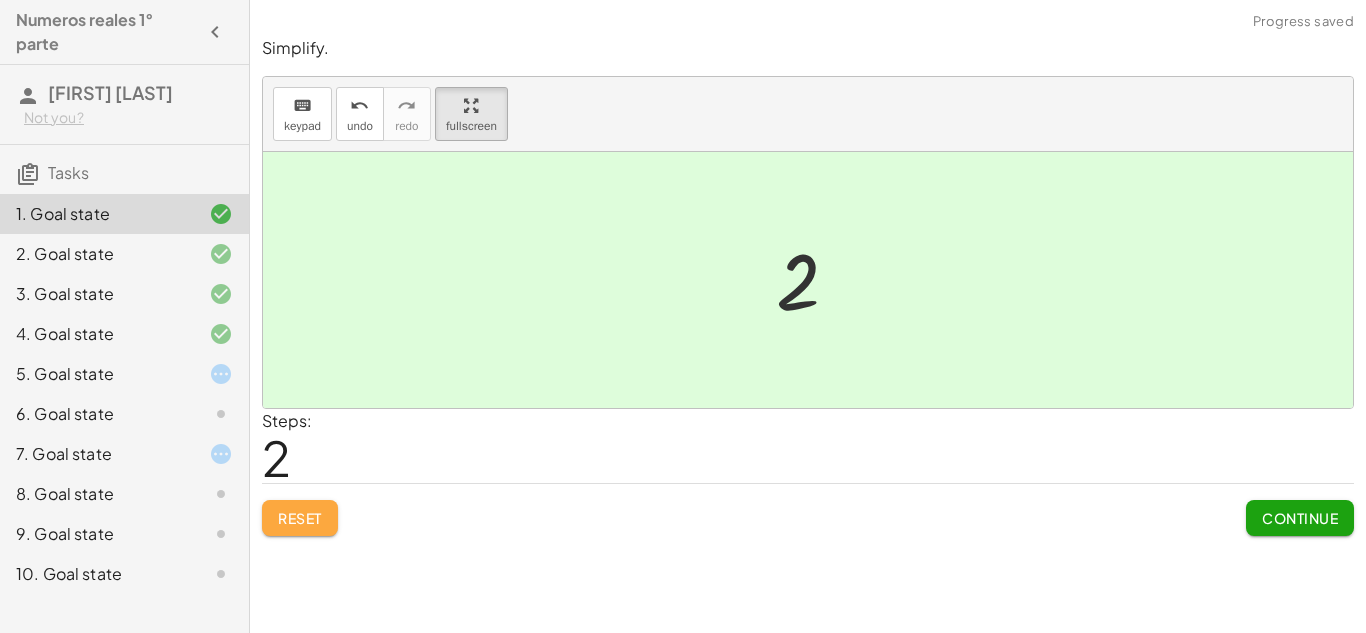 click on "Reset" 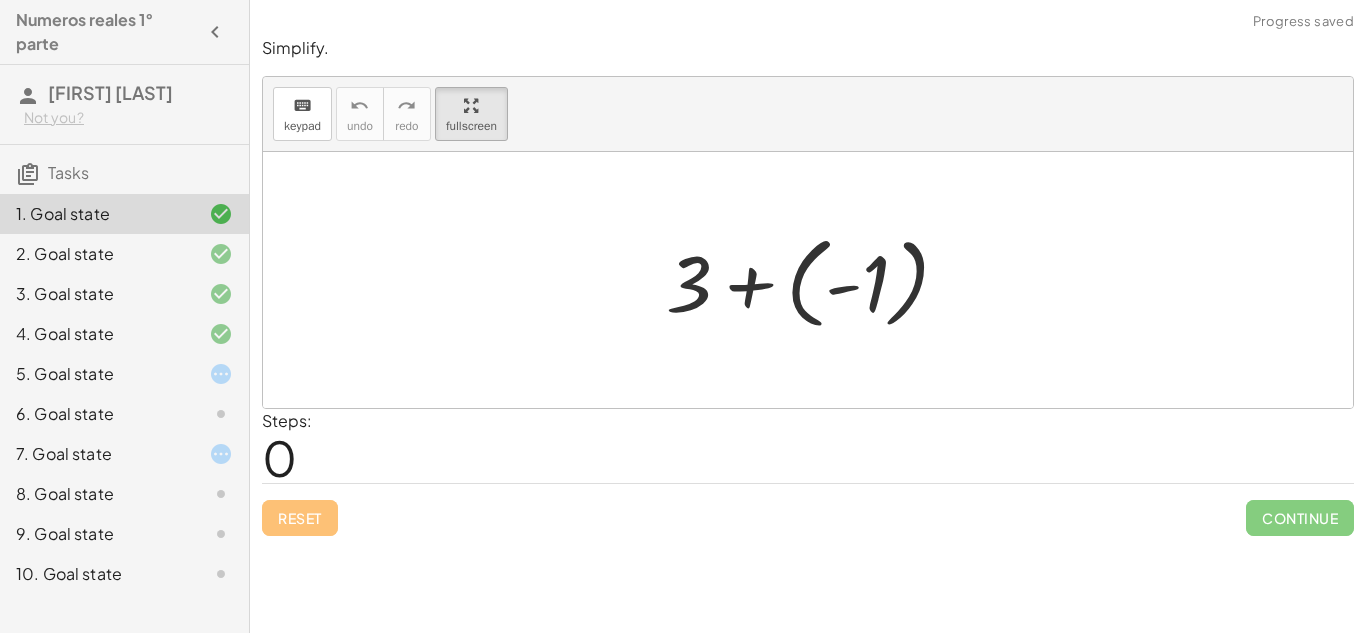 click at bounding box center (815, 280) 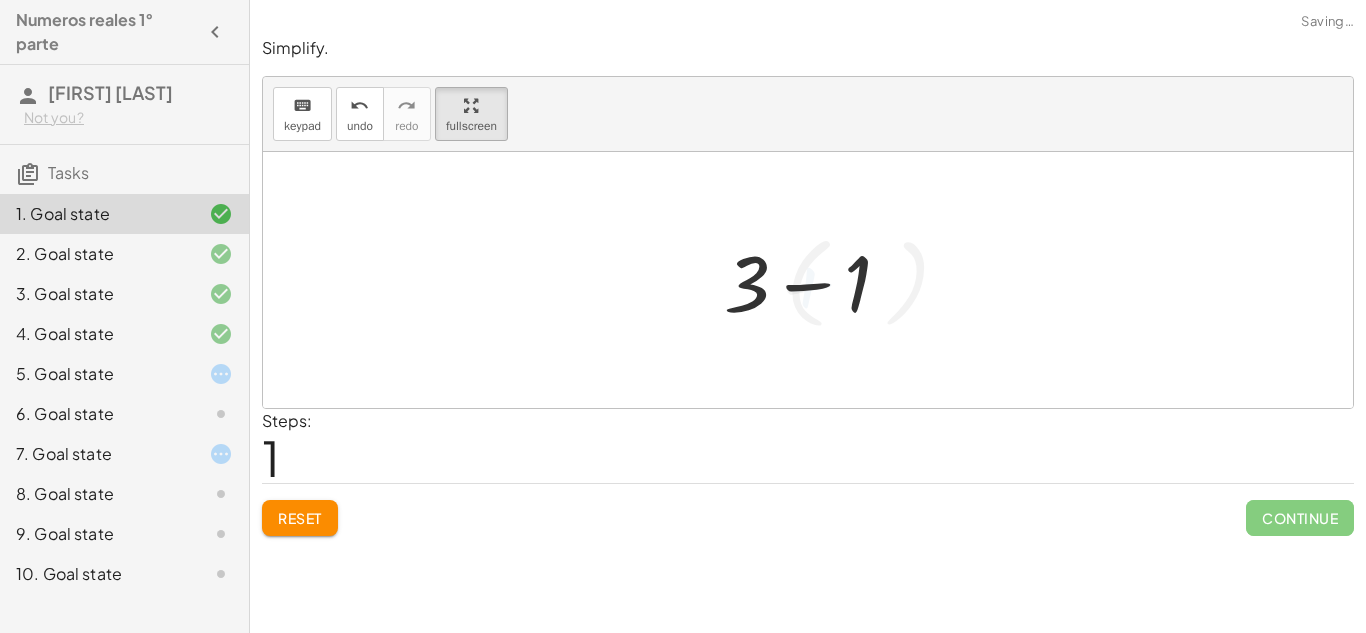 click at bounding box center (815, 280) 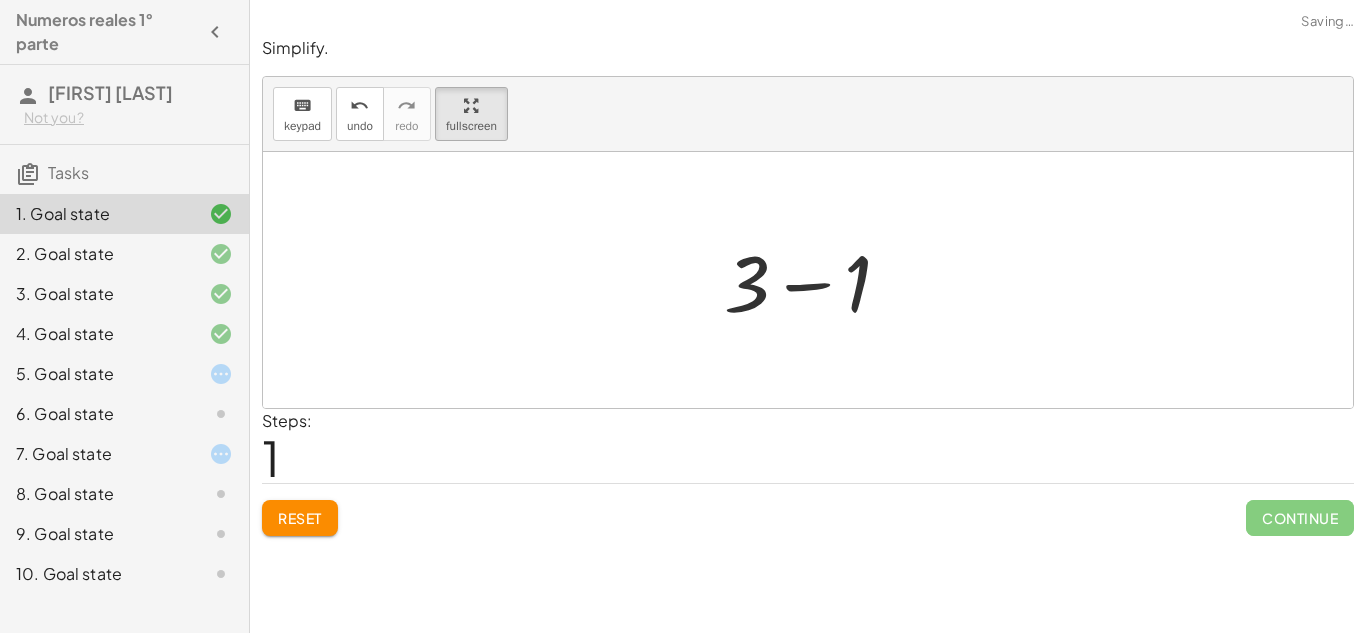 click at bounding box center (815, 280) 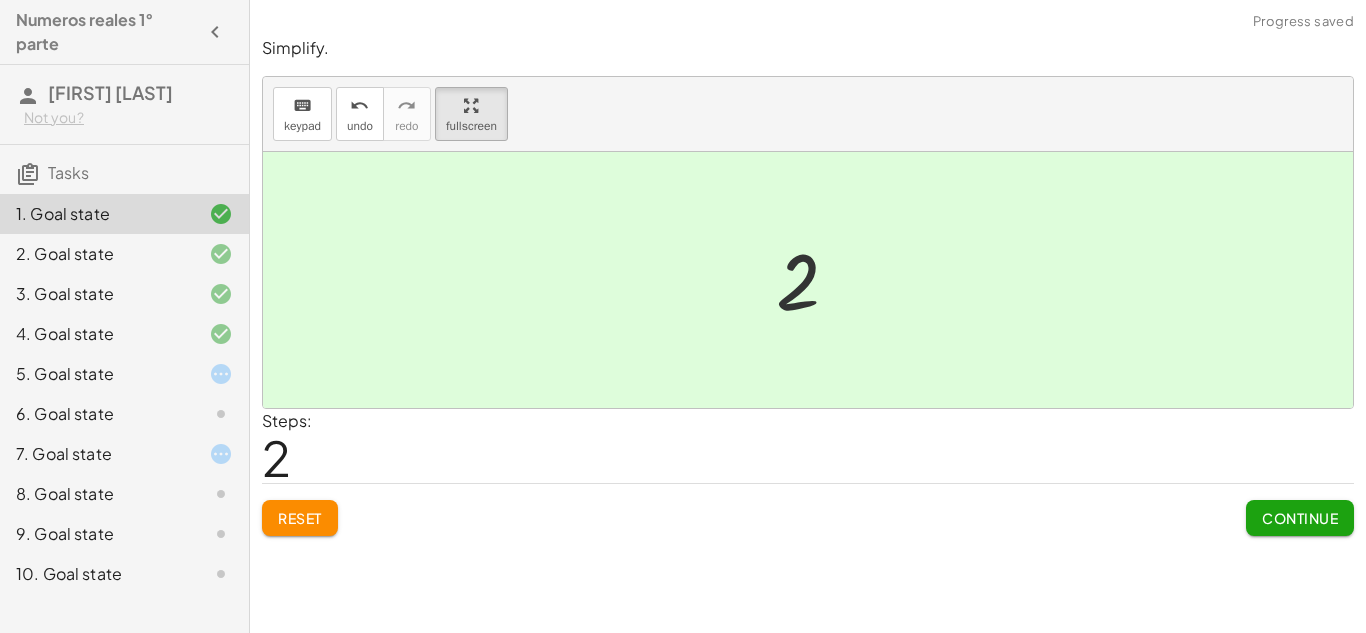 click at bounding box center (815, 280) 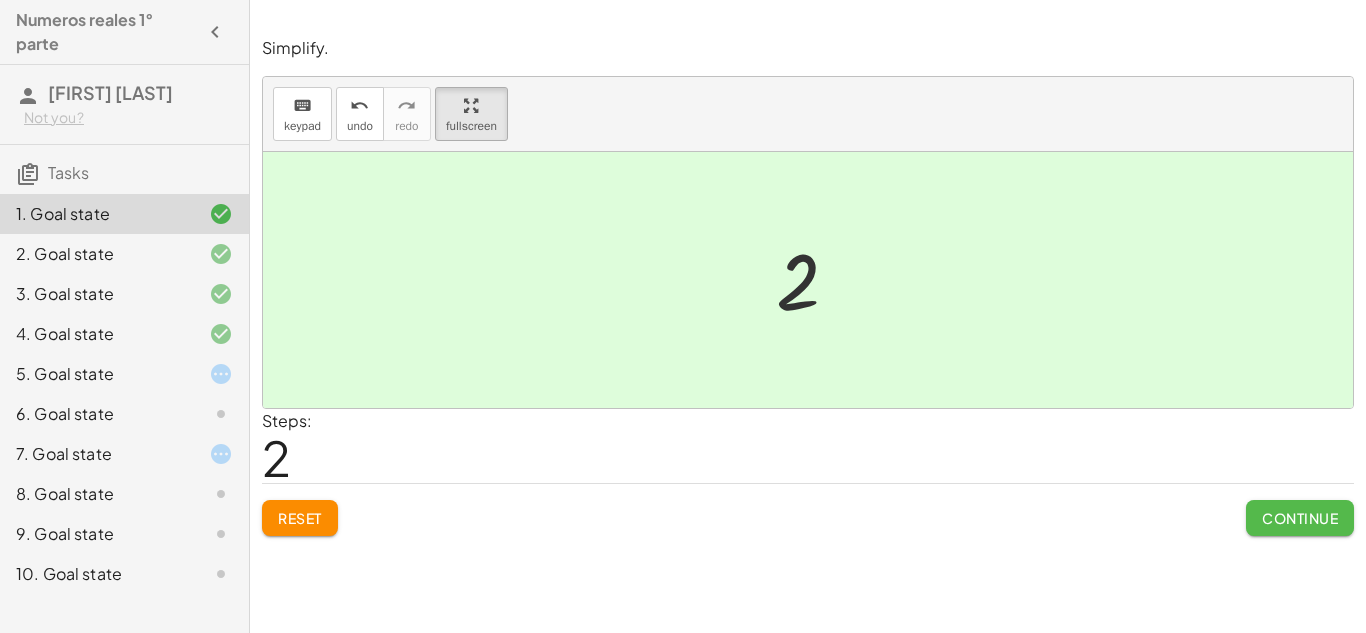 click on "Continue" 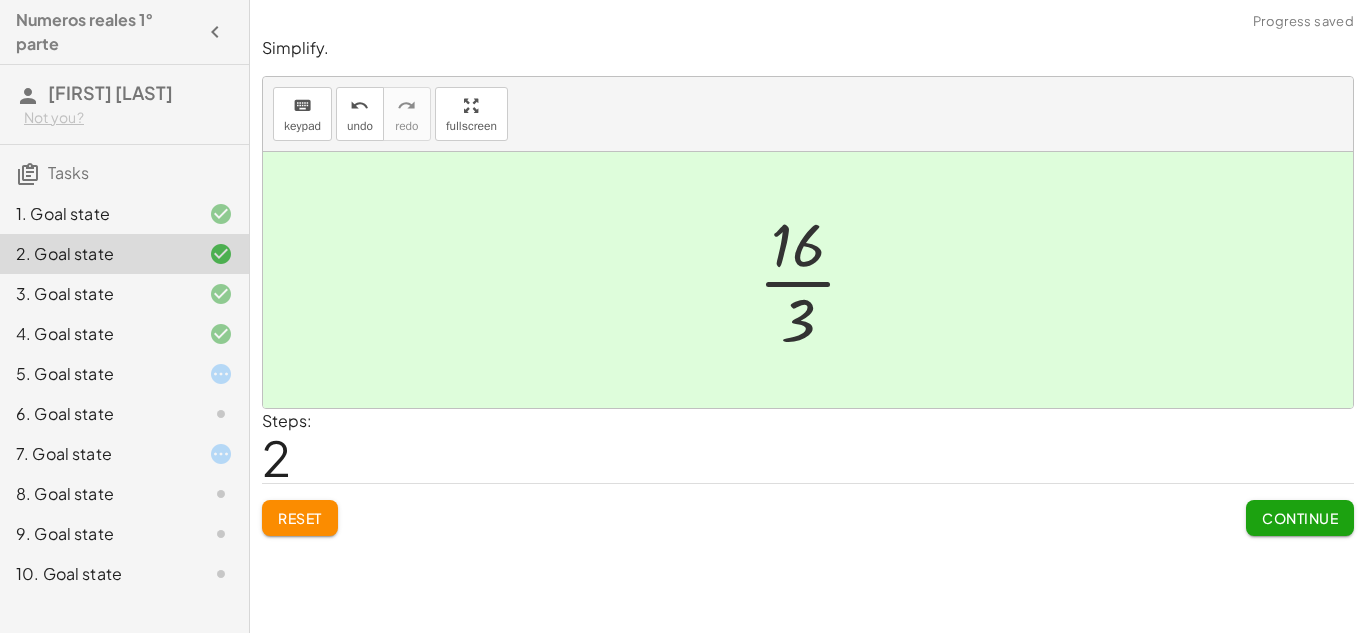 click at bounding box center (815, 280) 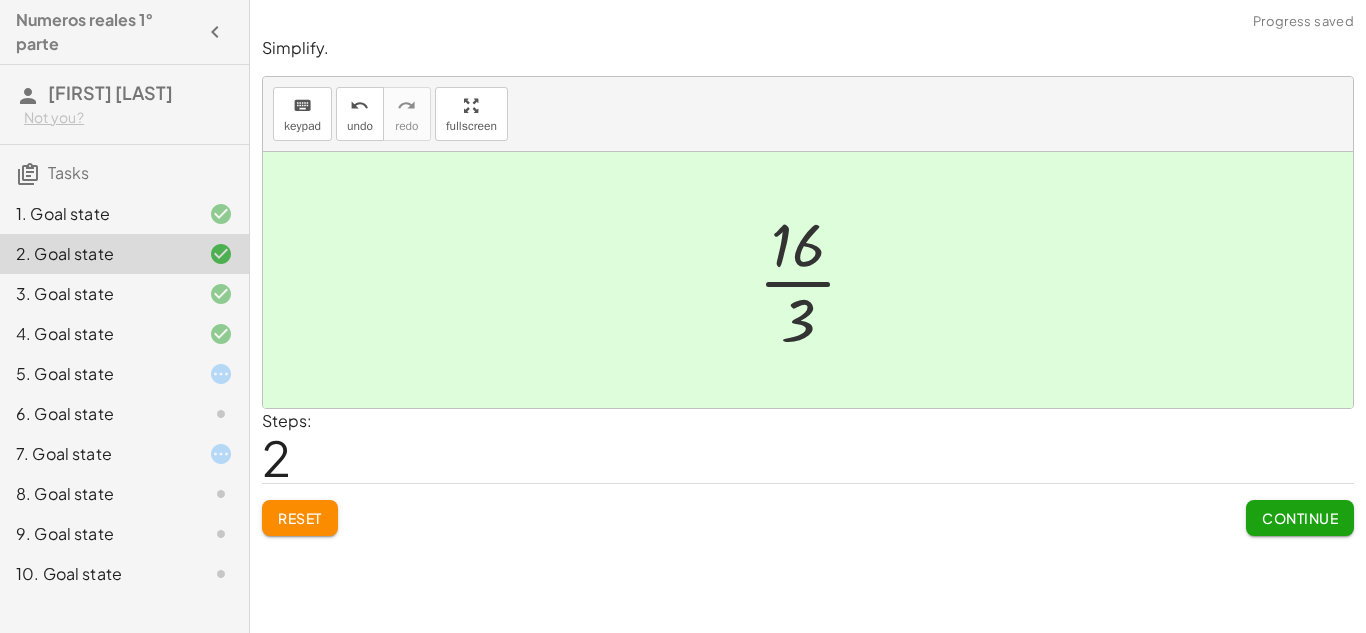 click on "Reset" 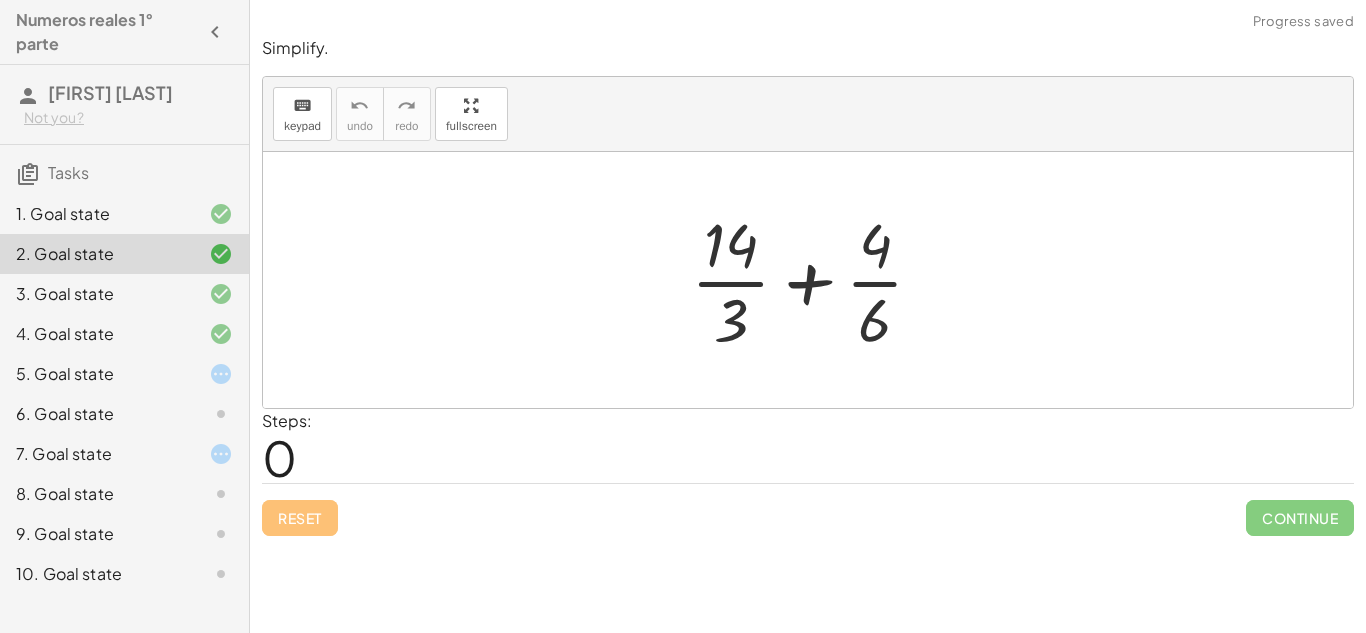 click at bounding box center (815, 280) 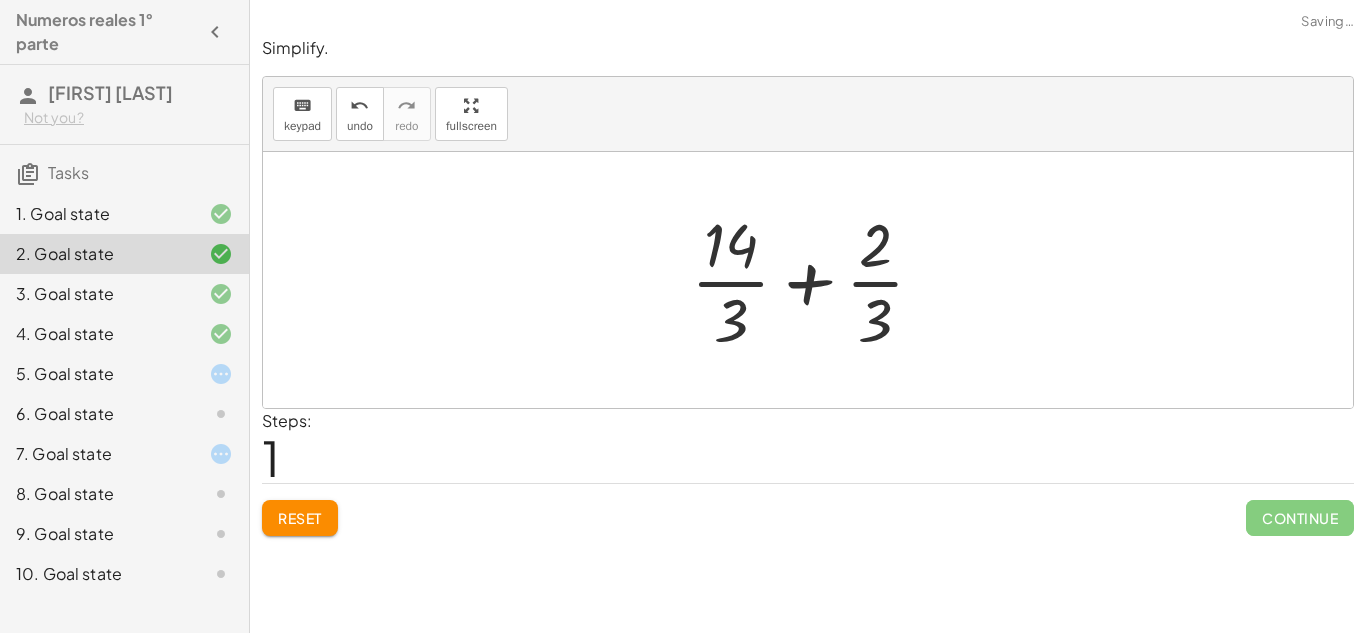 click at bounding box center (816, 280) 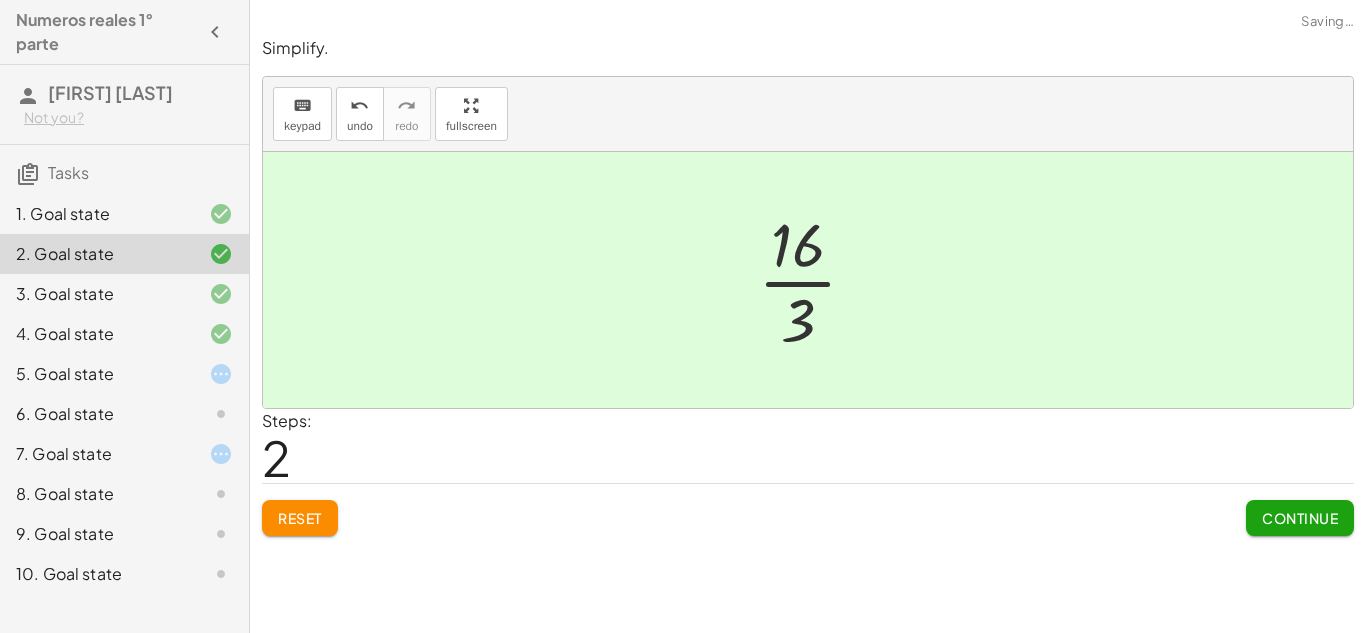 click at bounding box center [815, 280] 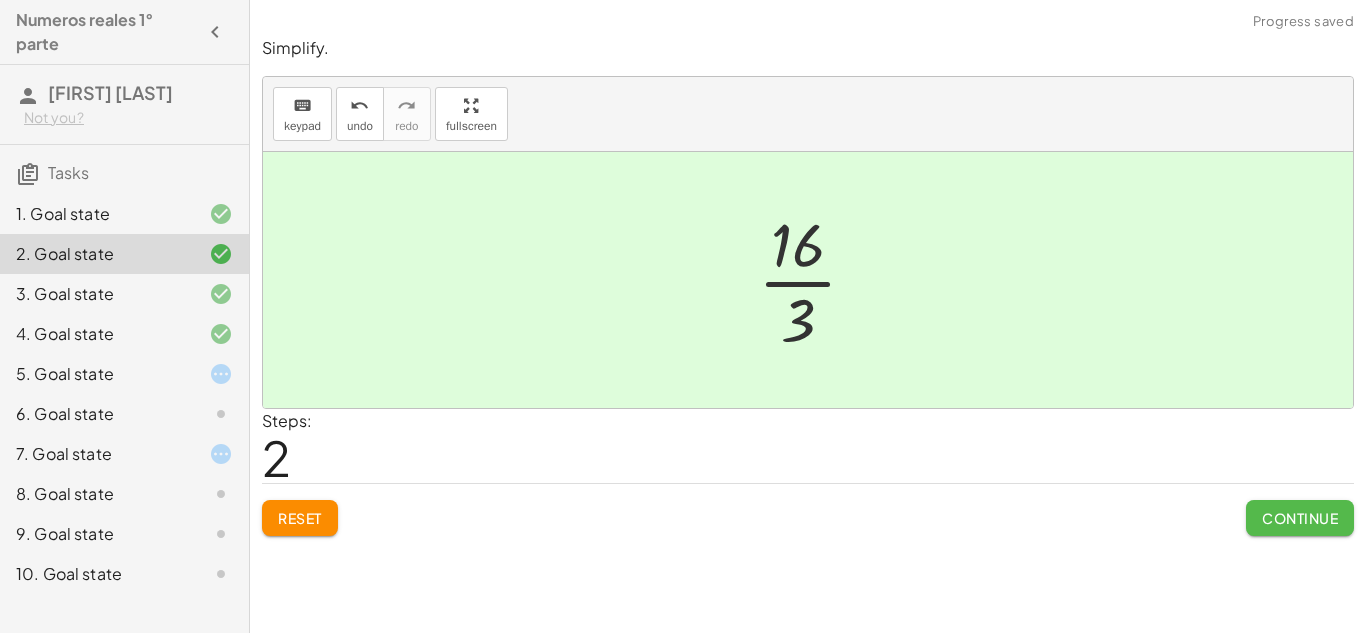 click on "Continue" at bounding box center [1300, 518] 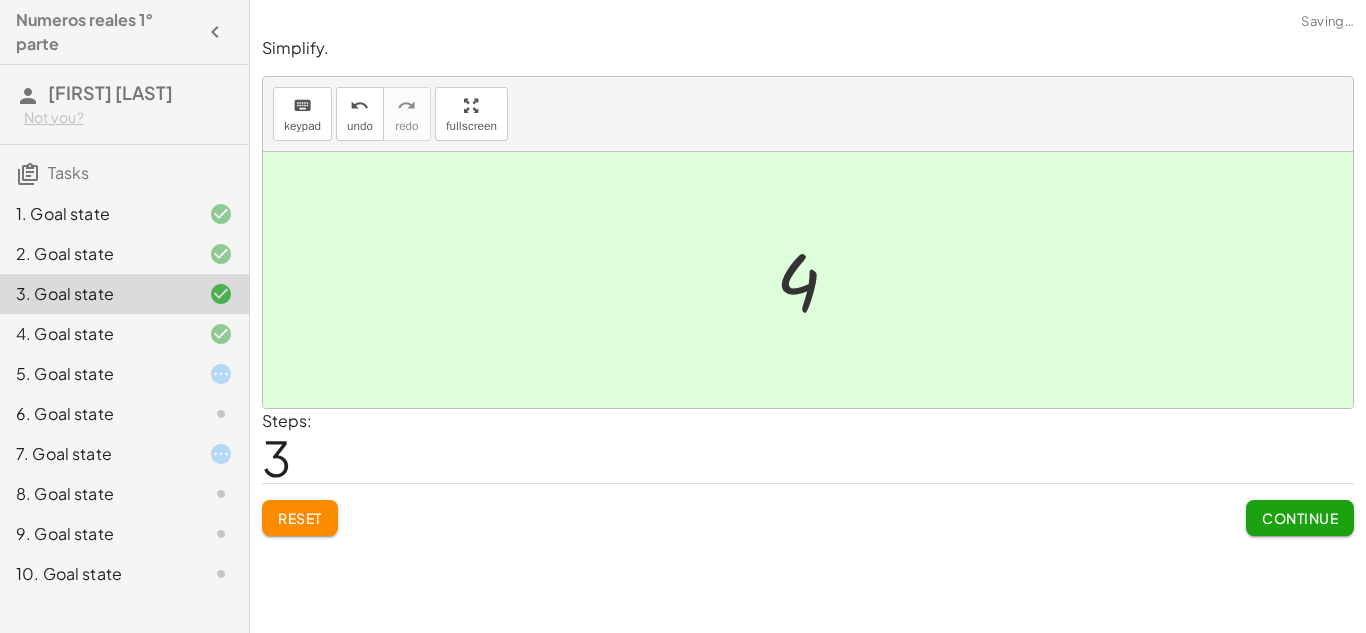 click 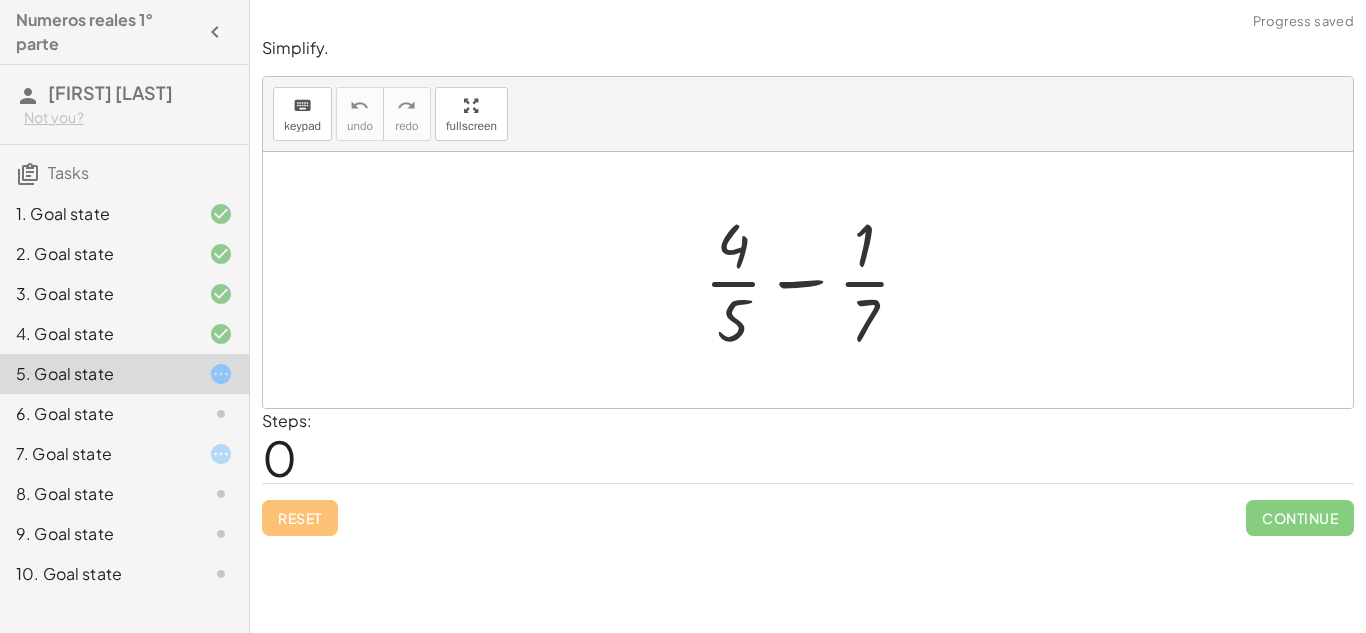 click at bounding box center [815, 280] 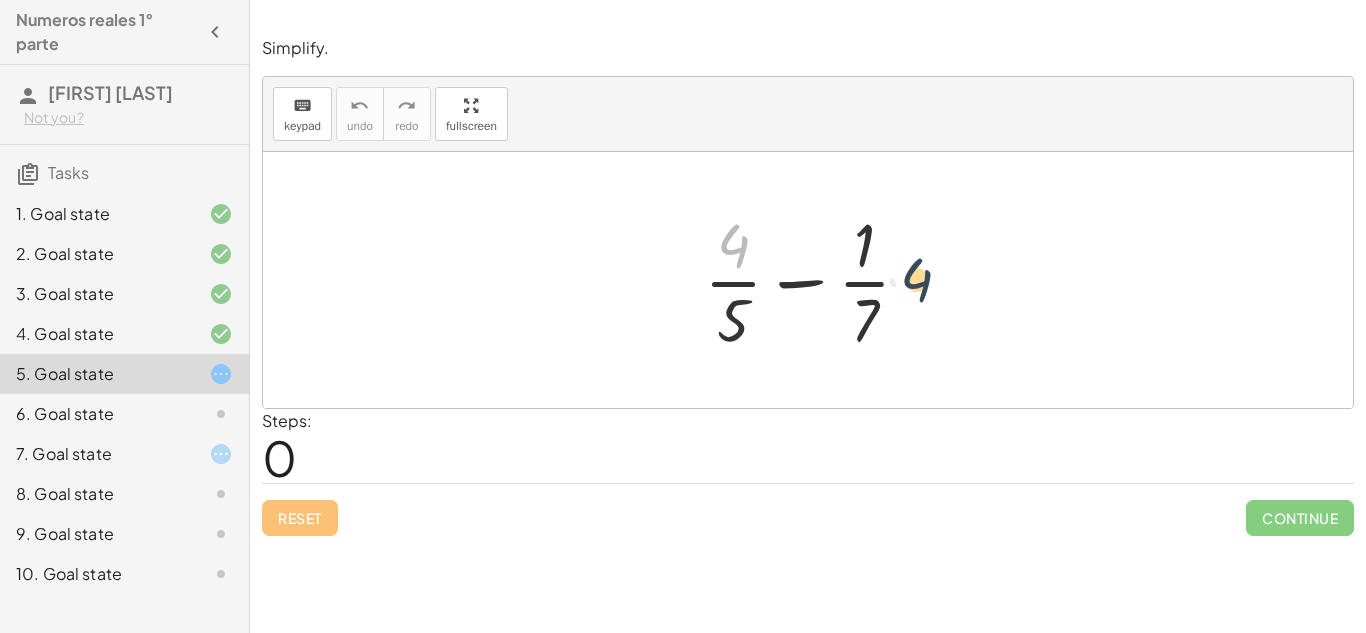 drag, startPoint x: 737, startPoint y: 257, endPoint x: 1034, endPoint y: 300, distance: 300.09665 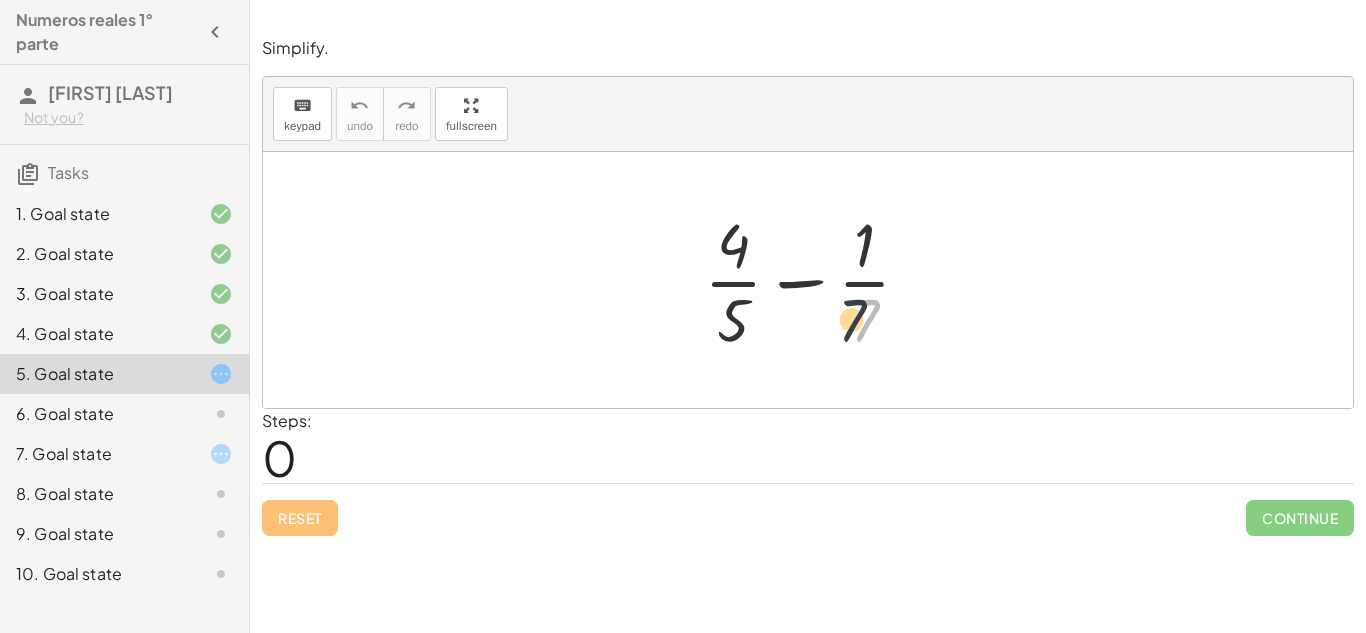 drag, startPoint x: 866, startPoint y: 315, endPoint x: 707, endPoint y: 303, distance: 159.4522 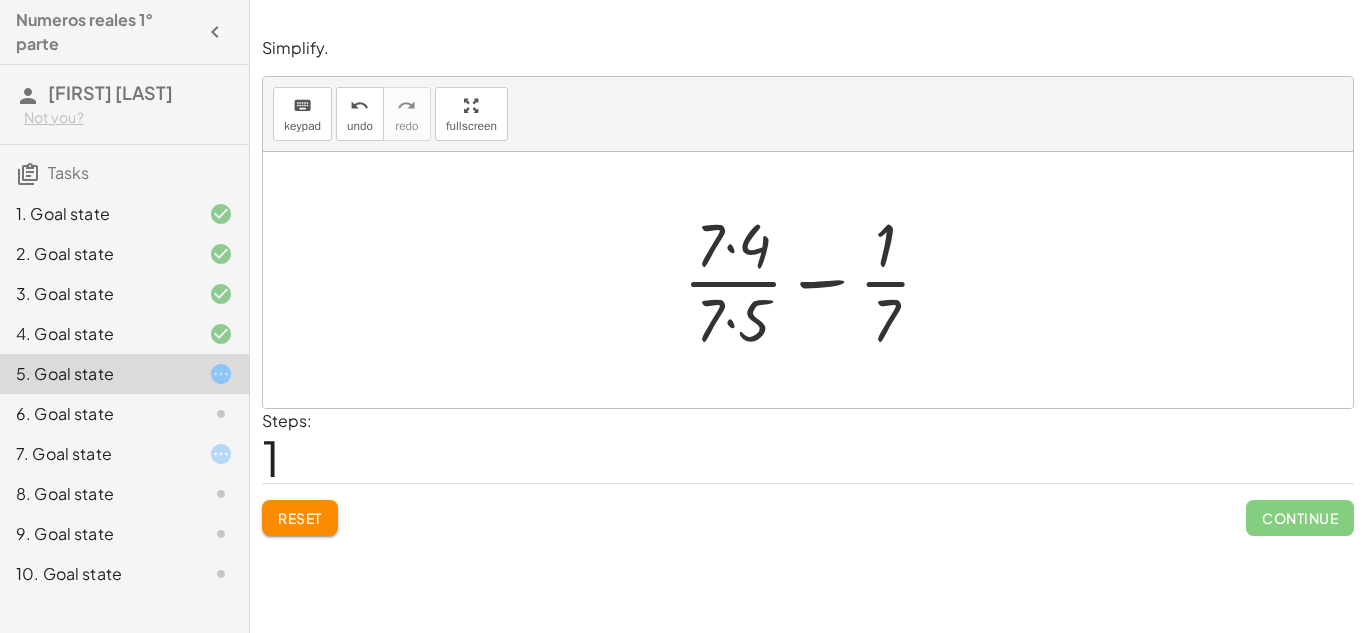 click at bounding box center (815, 280) 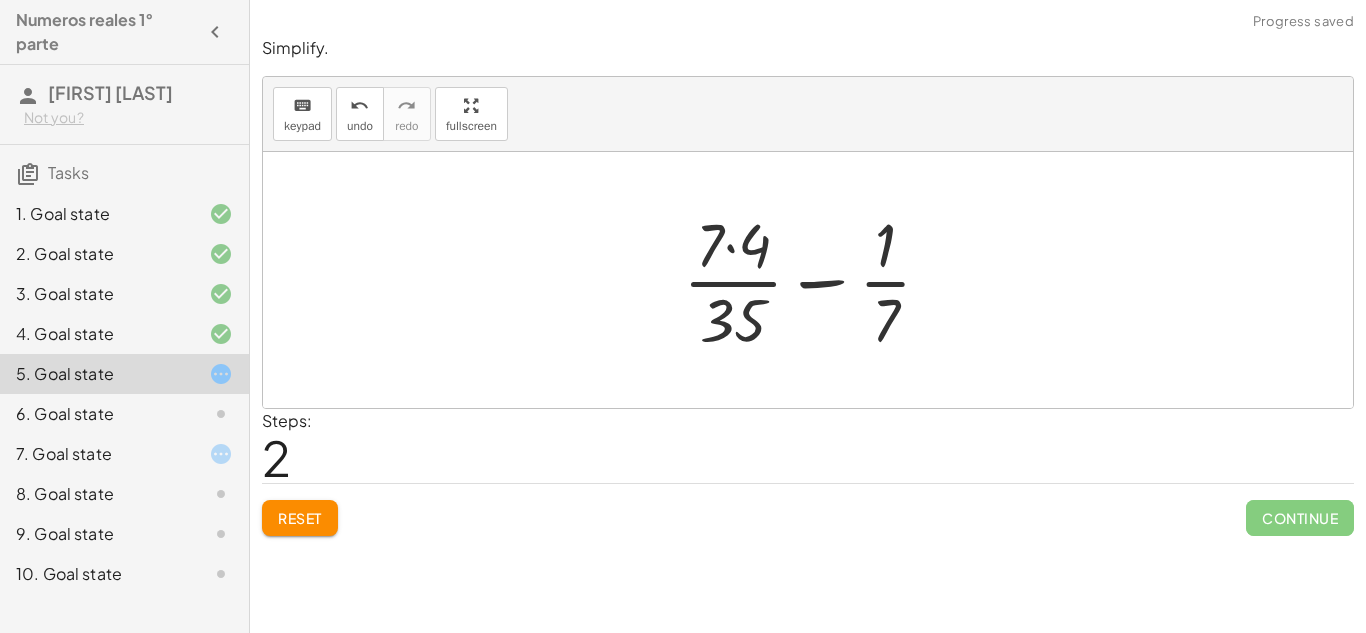 click at bounding box center [815, 280] 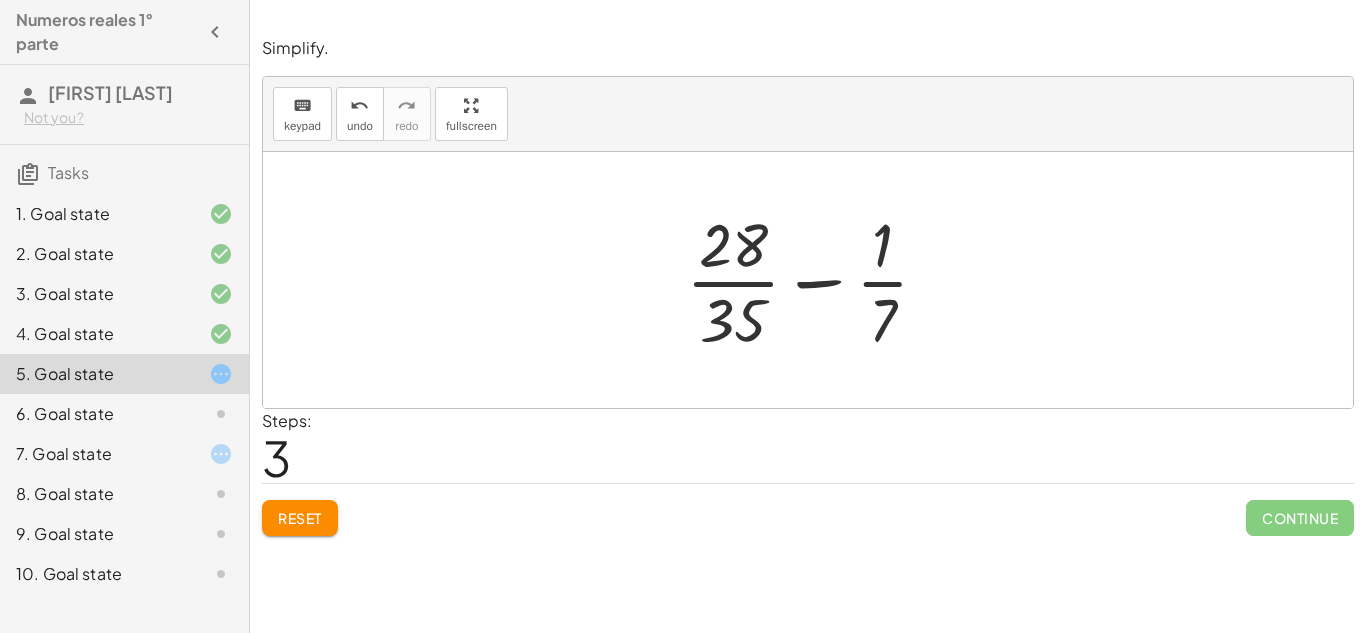 click at bounding box center (815, 280) 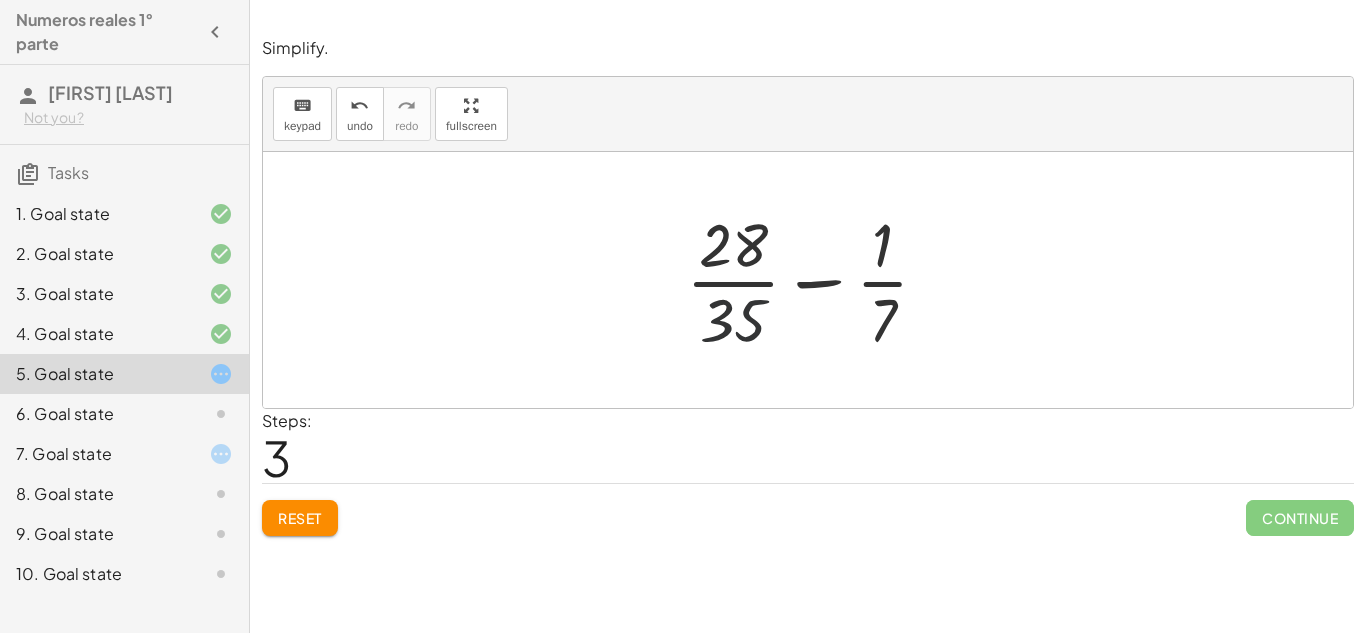 click at bounding box center (815, 280) 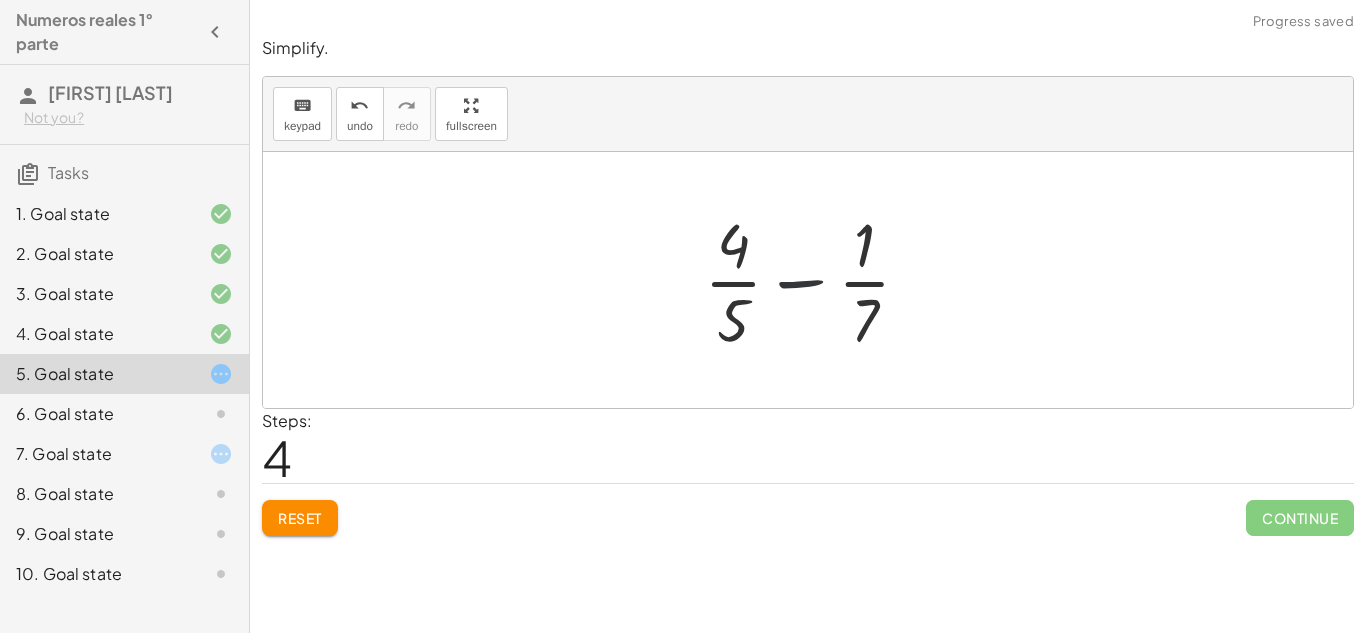 click at bounding box center [815, 280] 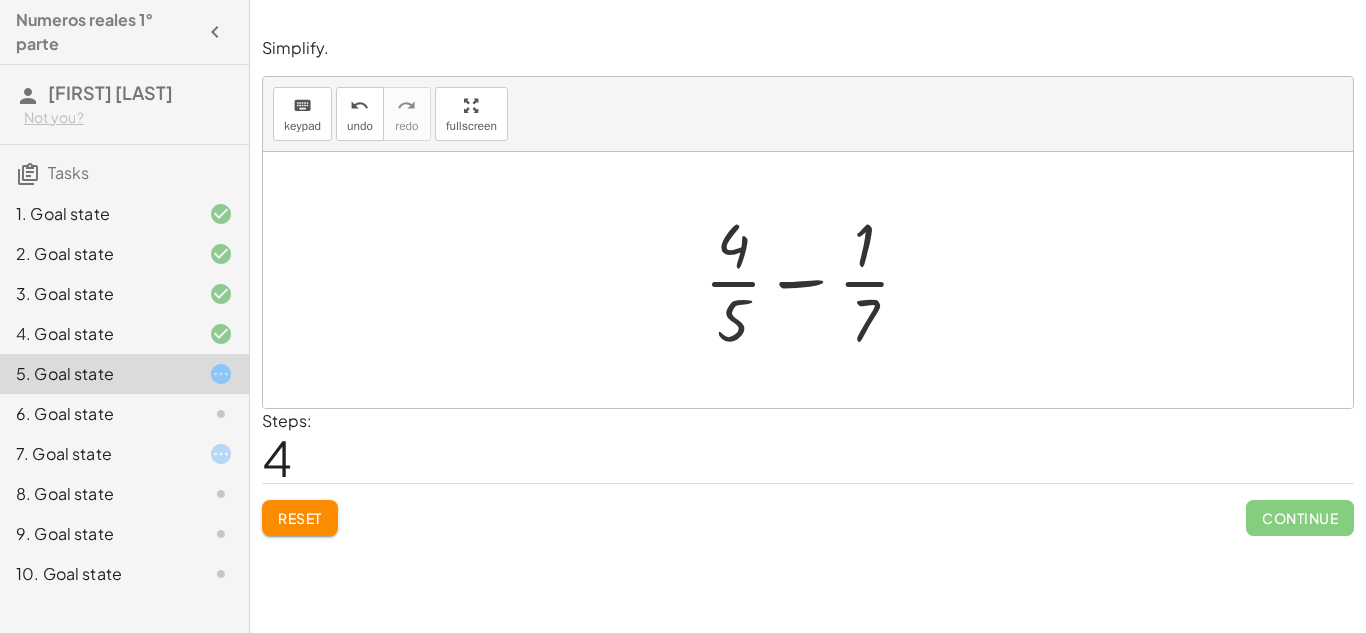 click at bounding box center [815, 280] 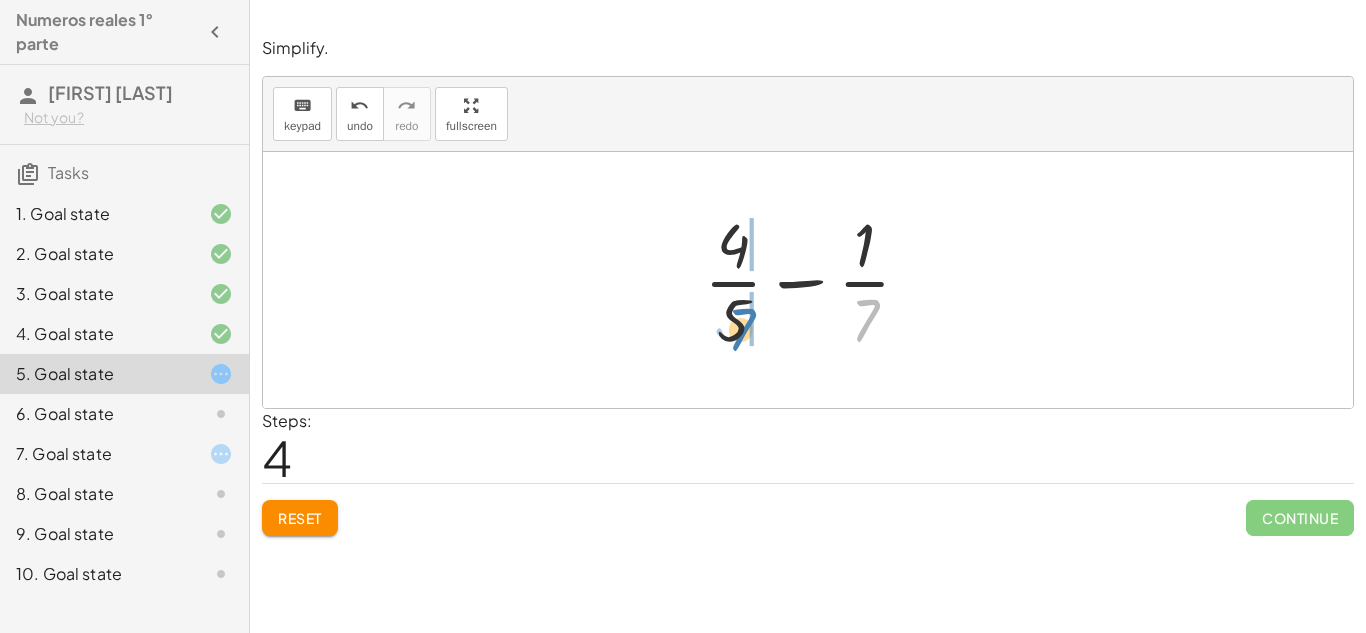 drag, startPoint x: 865, startPoint y: 334, endPoint x: 740, endPoint y: 343, distance: 125.32358 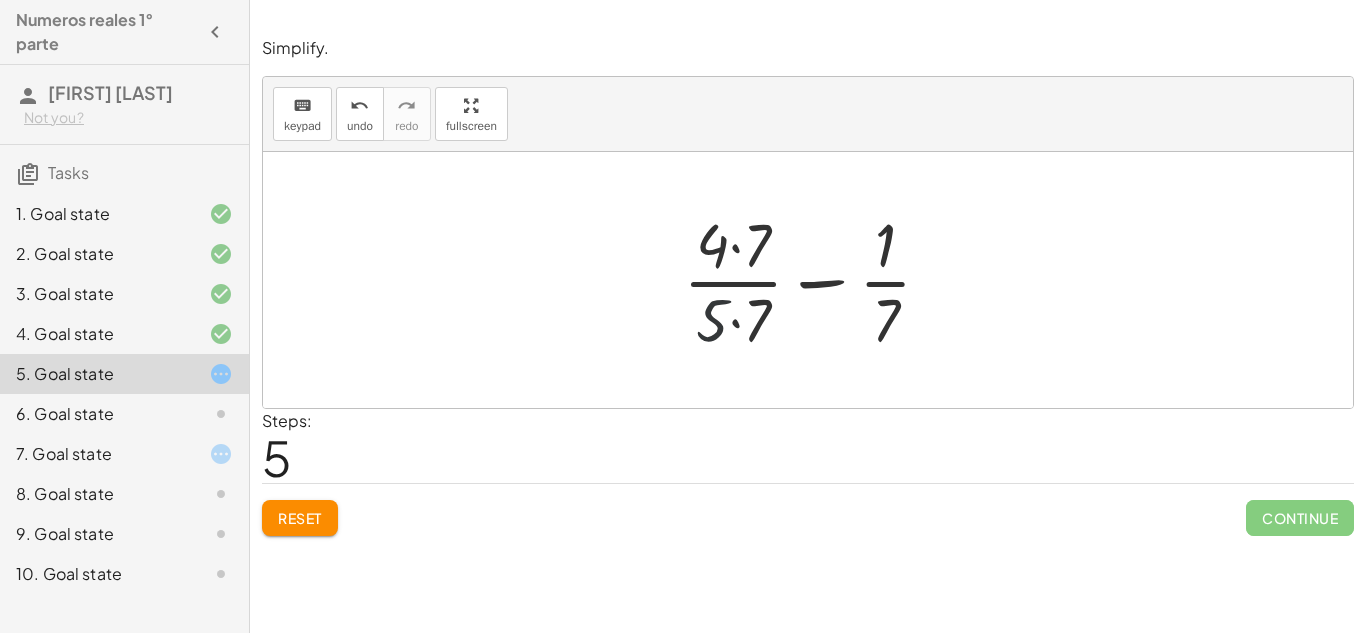 click at bounding box center [815, 280] 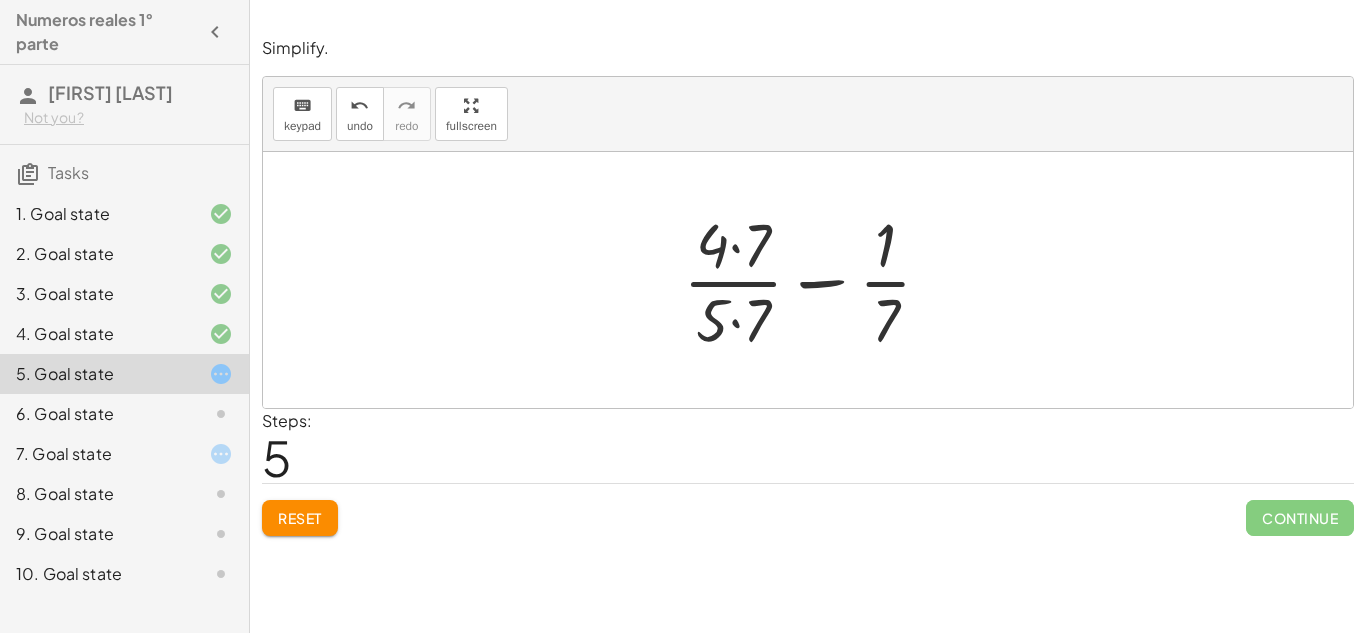click at bounding box center [815, 280] 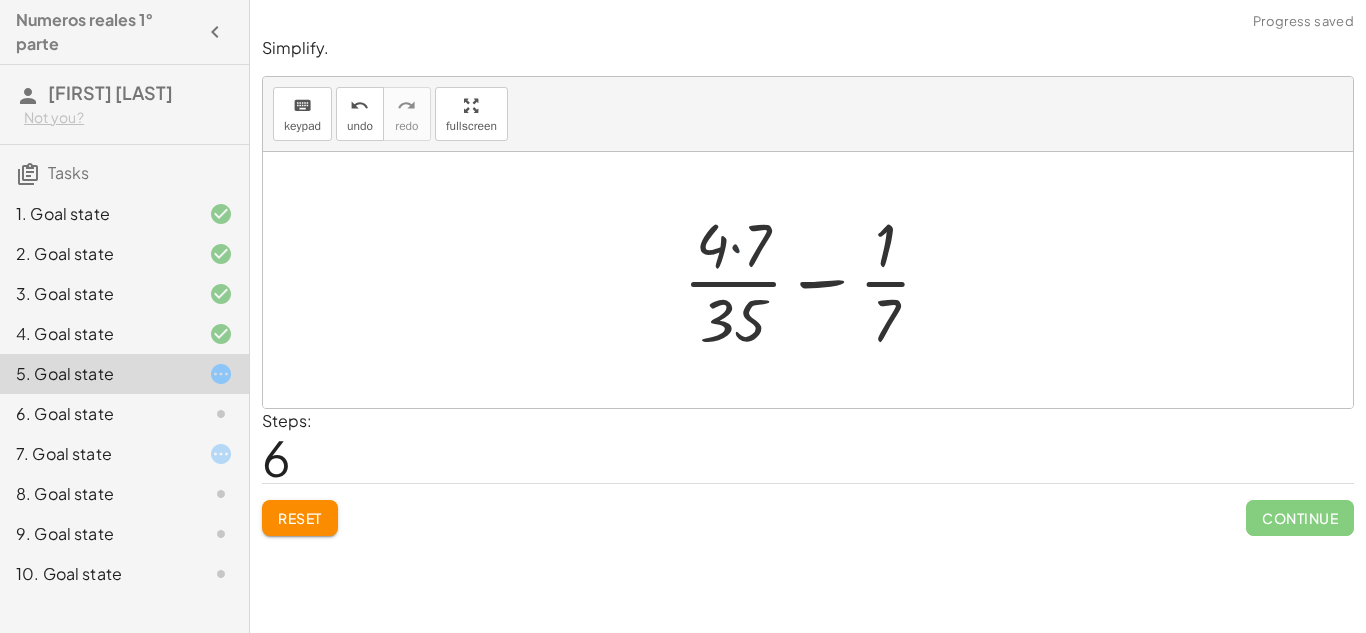 click at bounding box center (815, 280) 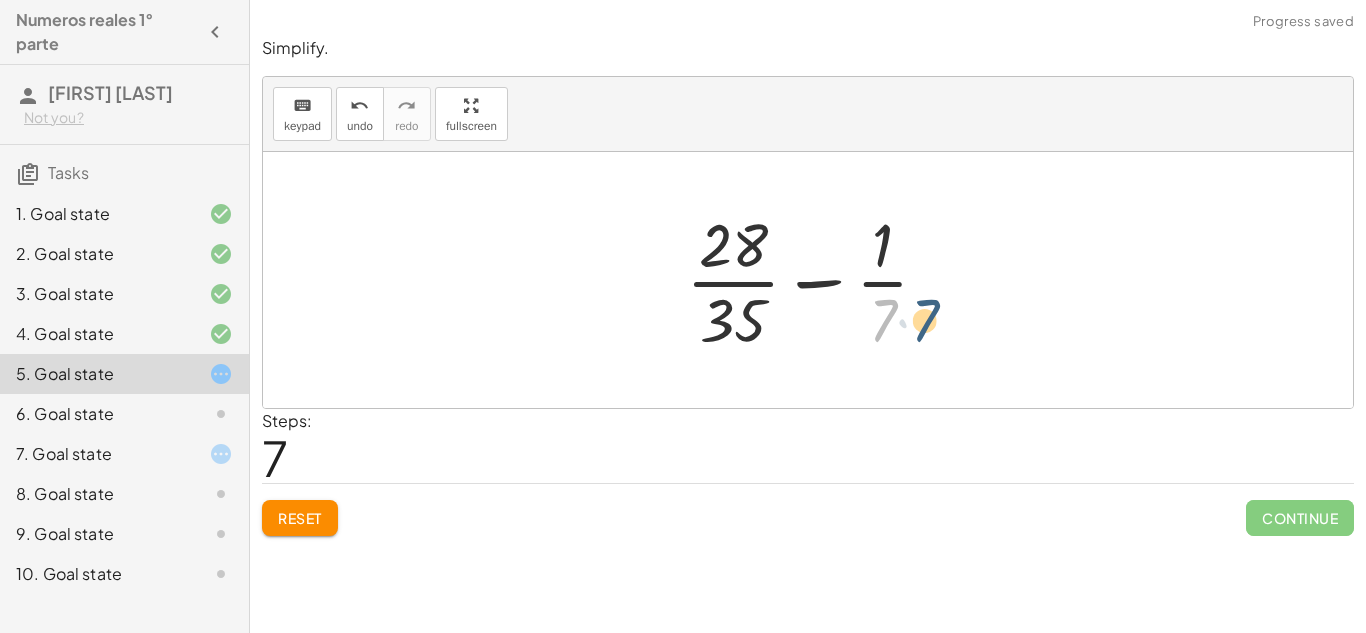 drag, startPoint x: 892, startPoint y: 327, endPoint x: 935, endPoint y: 327, distance: 43 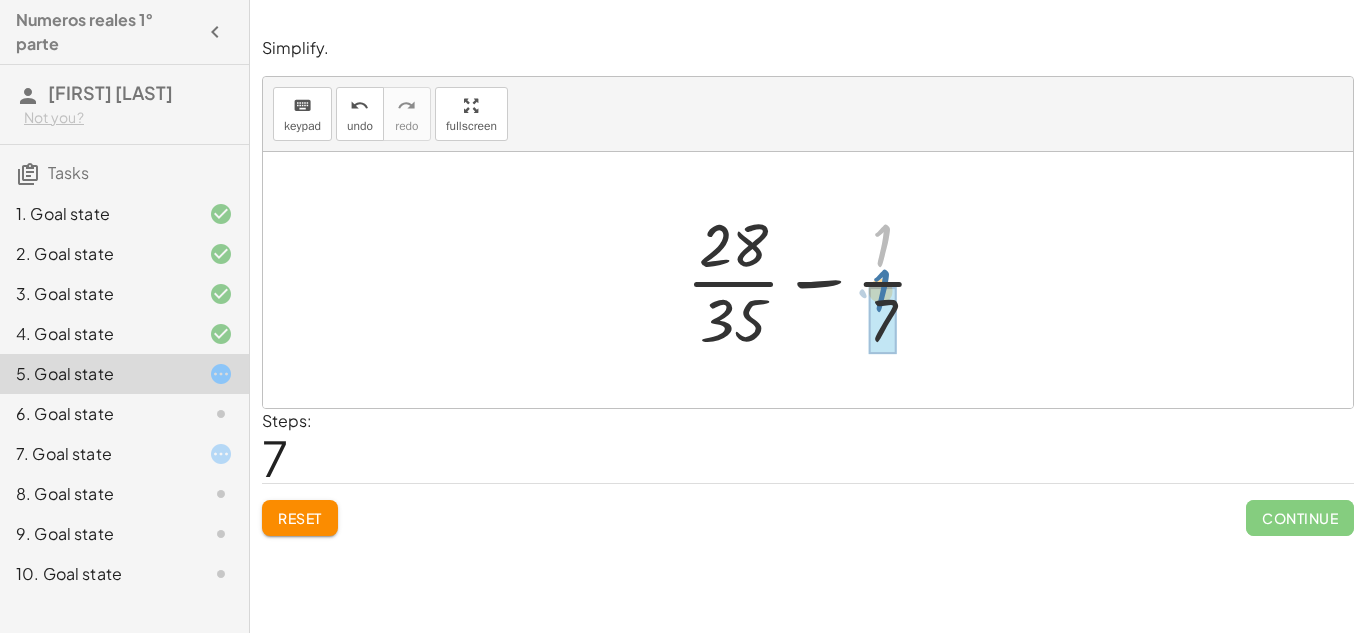 drag, startPoint x: 901, startPoint y: 252, endPoint x: 900, endPoint y: 298, distance: 46.010868 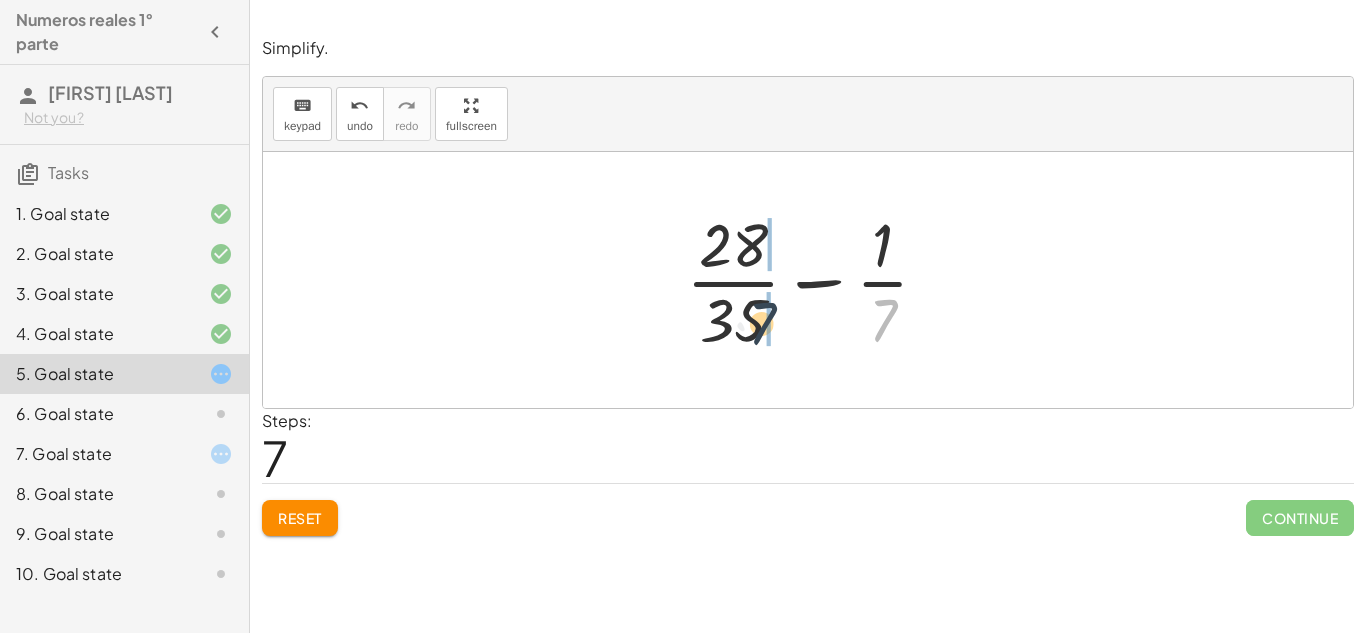 drag, startPoint x: 881, startPoint y: 332, endPoint x: 748, endPoint y: 339, distance: 133.18408 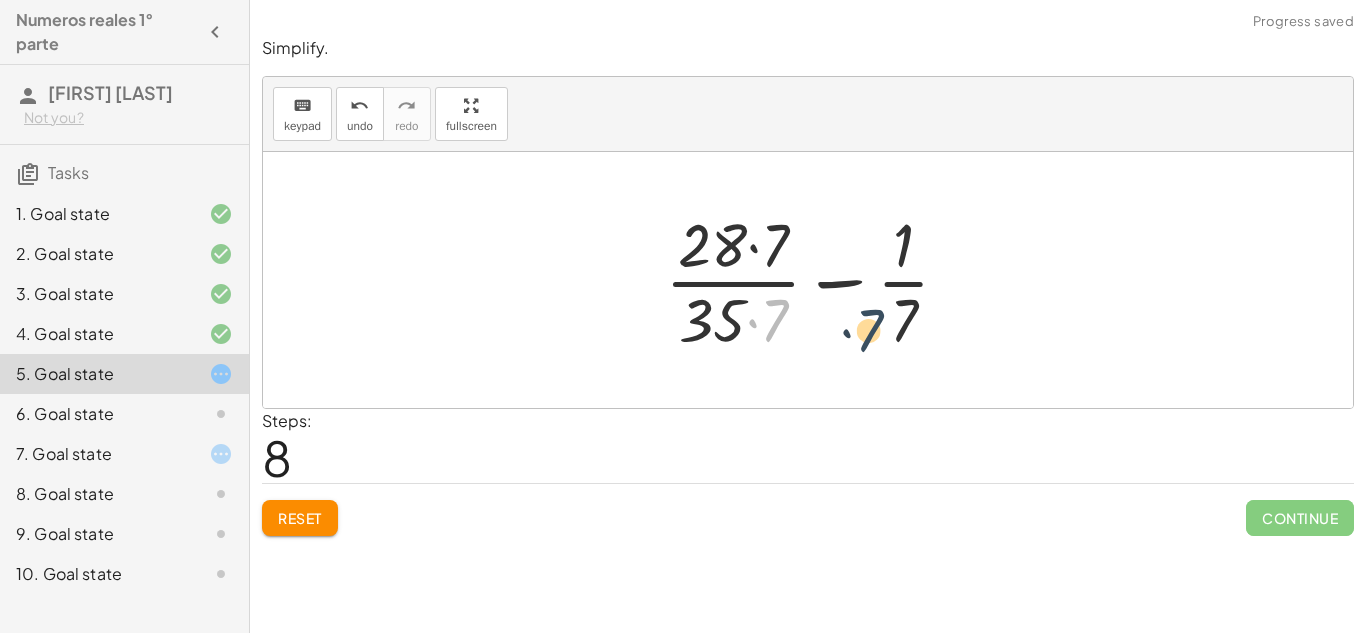 drag, startPoint x: 769, startPoint y: 323, endPoint x: 886, endPoint y: 337, distance: 117.83463 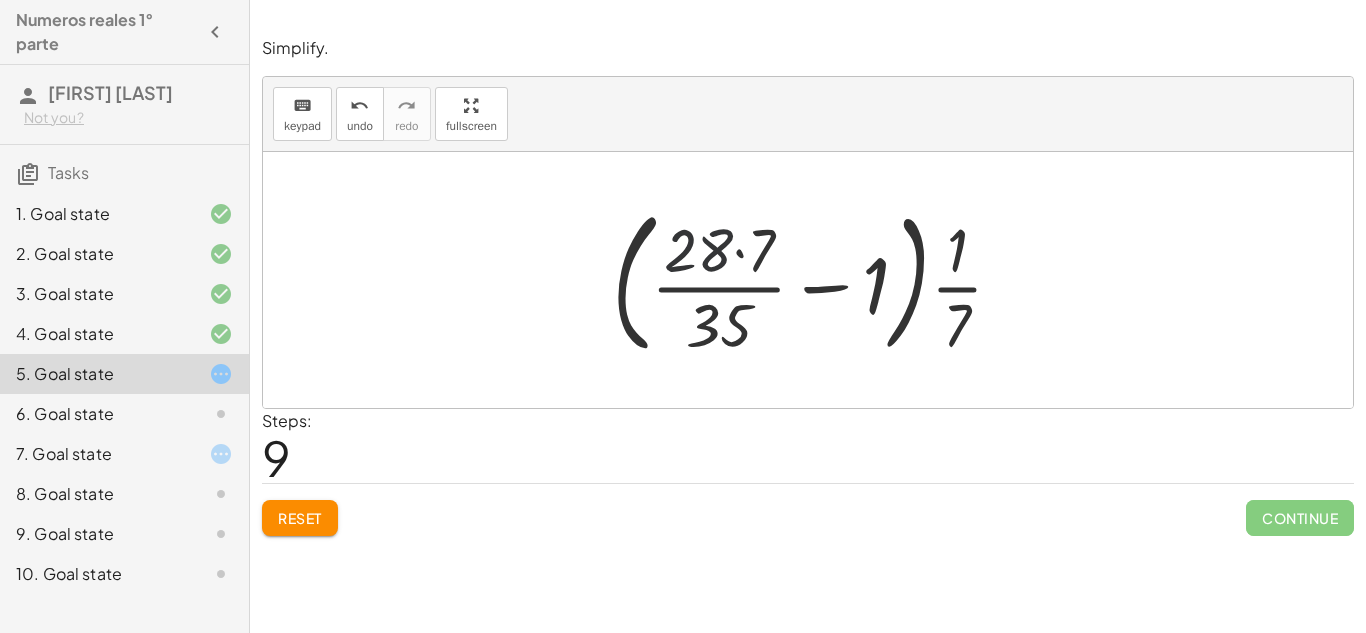 click at bounding box center [815, 280] 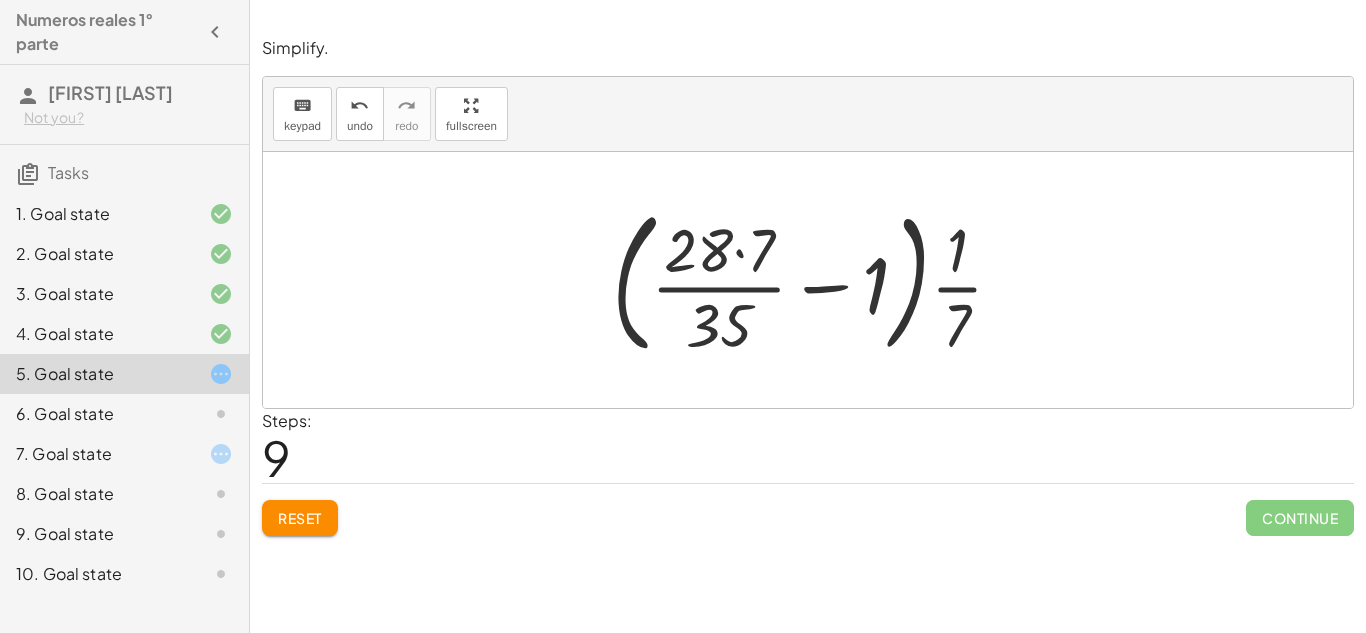 click at bounding box center [815, 280] 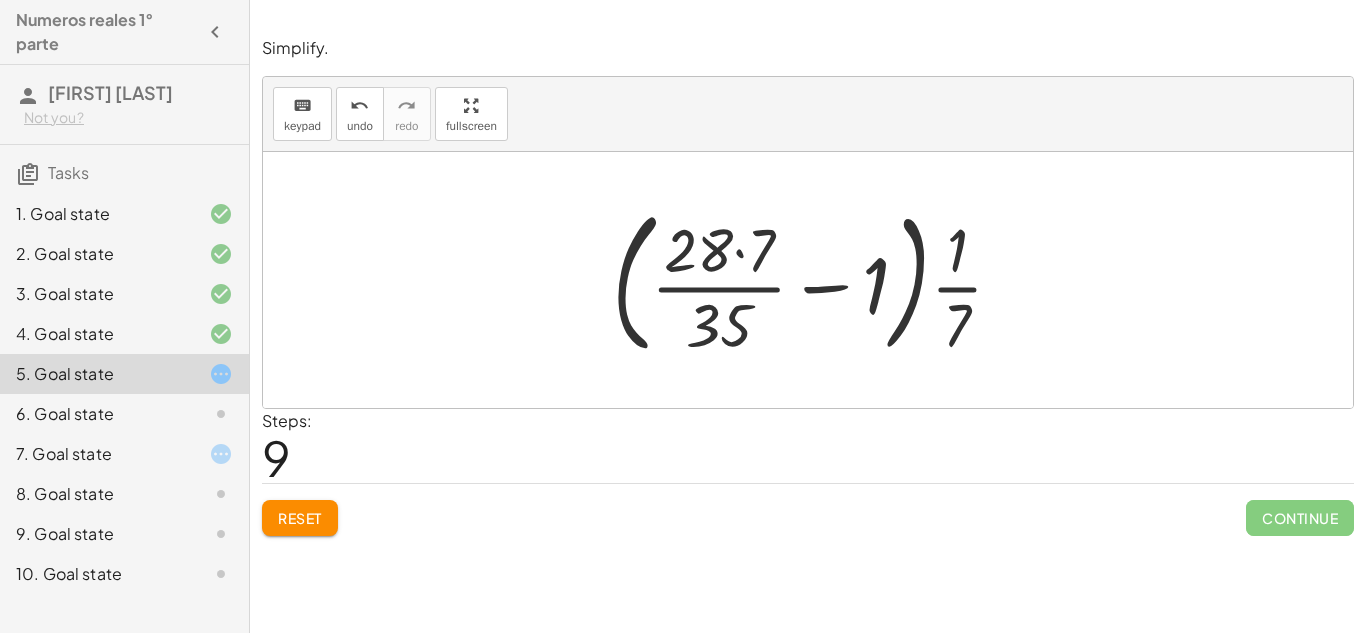 click at bounding box center (815, 280) 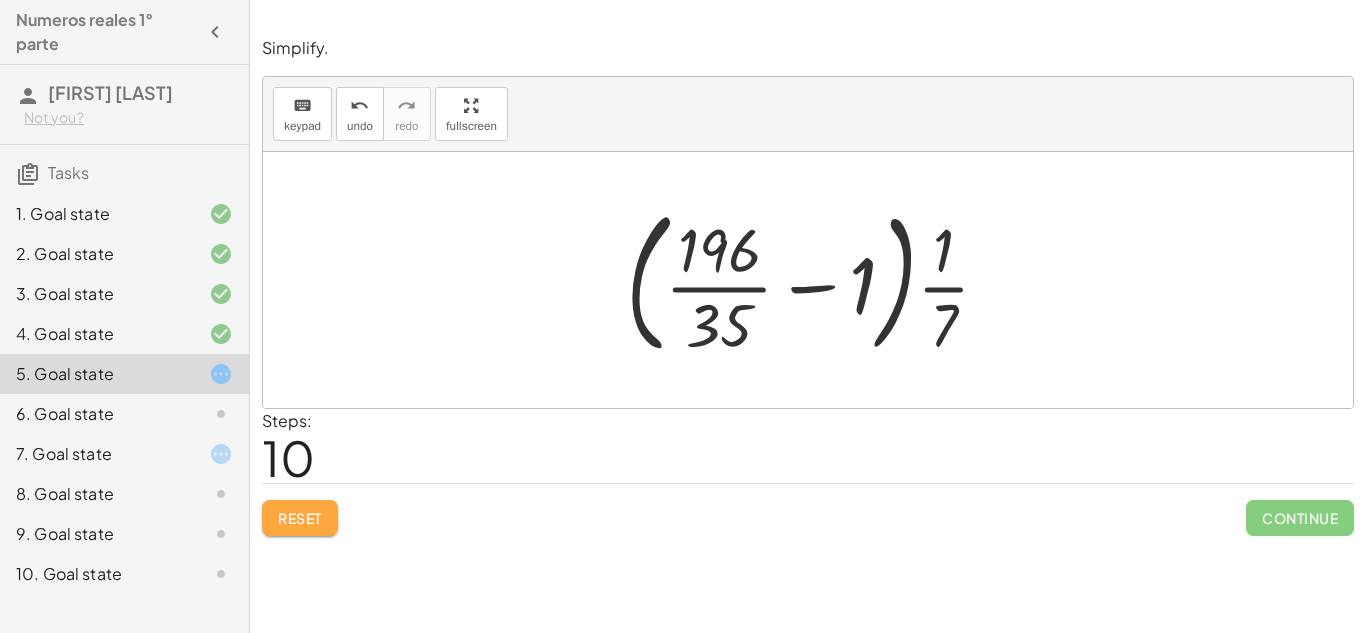 click on "Reset" 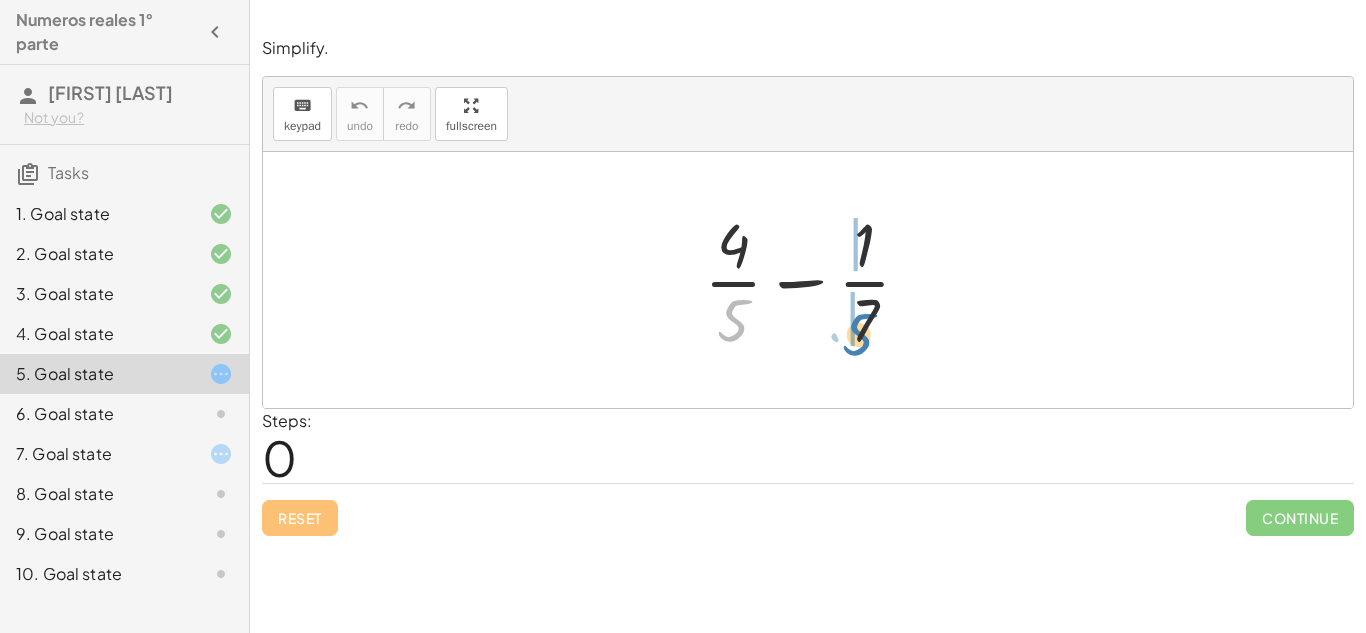 drag, startPoint x: 736, startPoint y: 318, endPoint x: 856, endPoint y: 329, distance: 120.50311 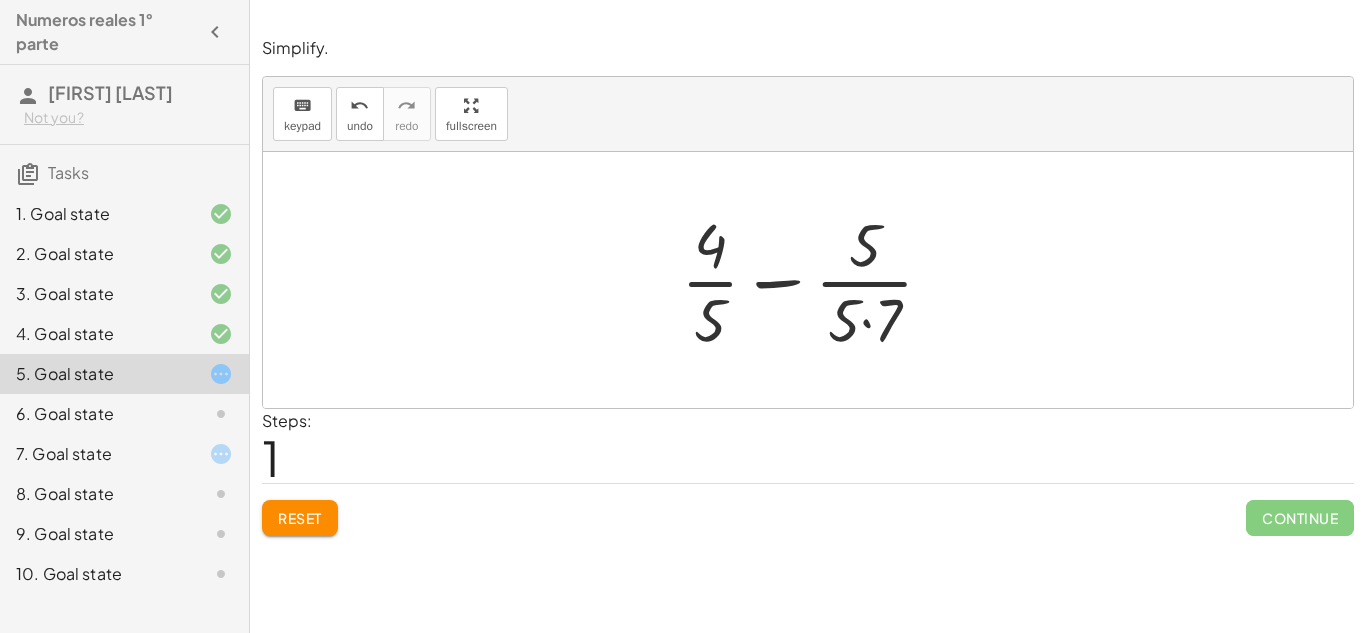 click at bounding box center (815, 280) 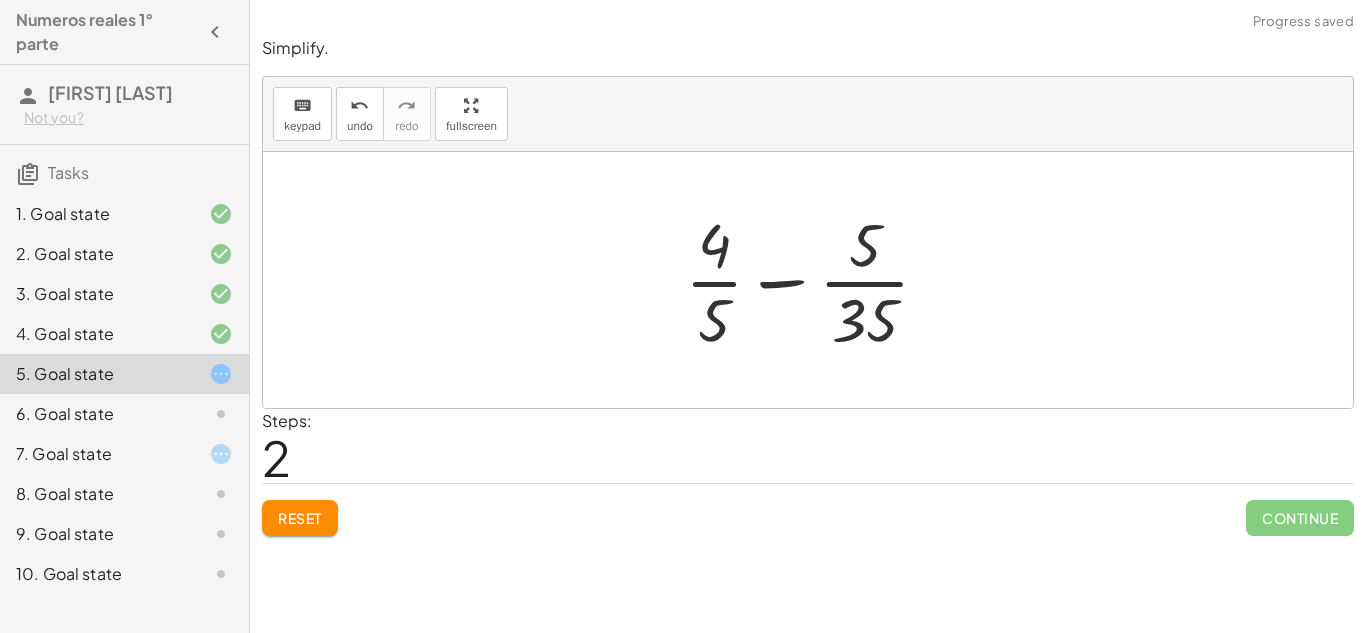 click at bounding box center [815, 280] 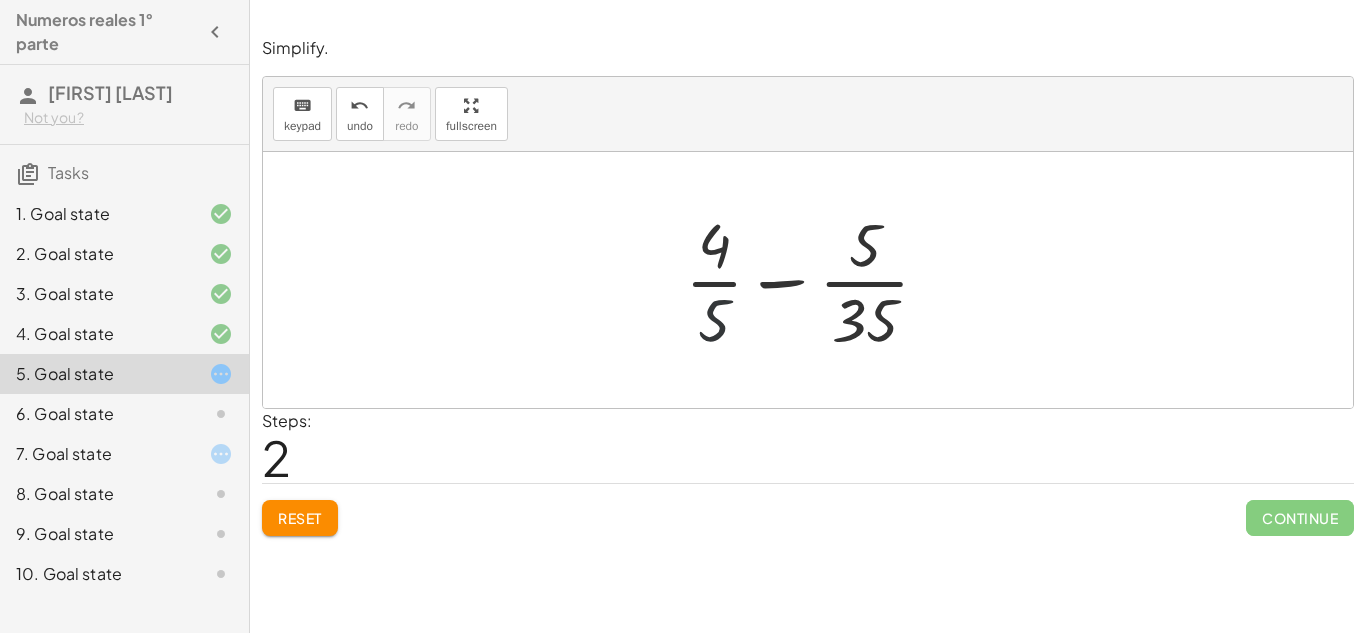 click at bounding box center [815, 280] 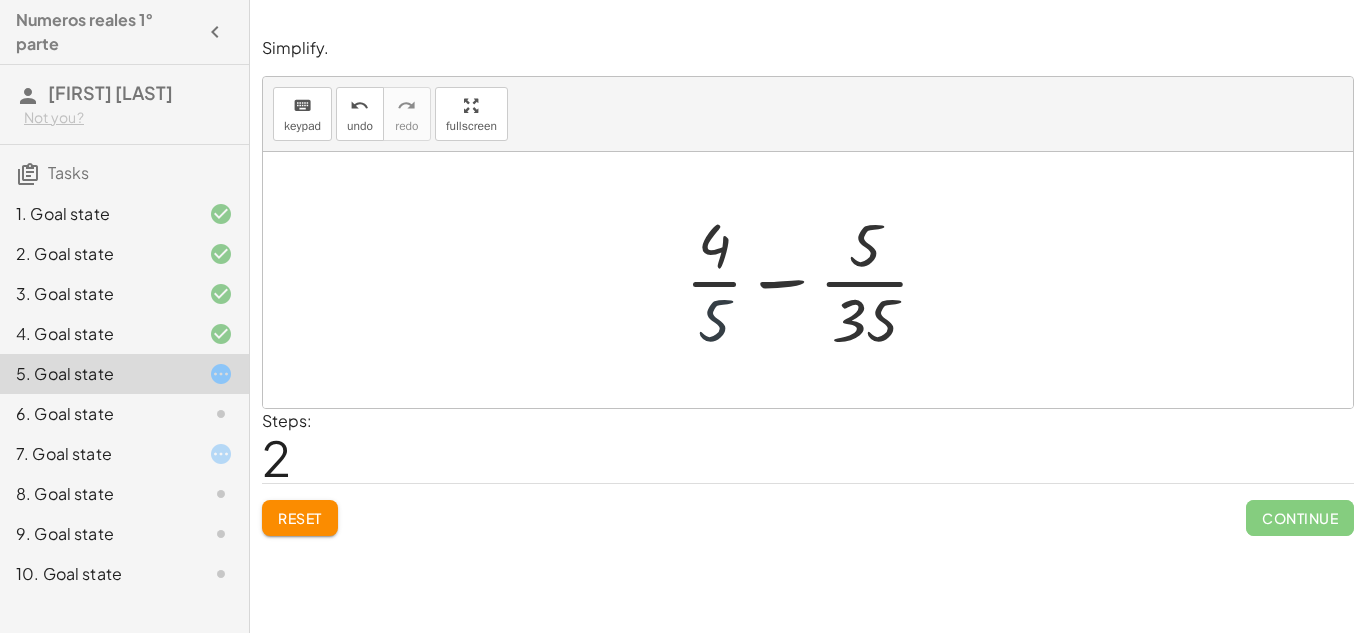 click at bounding box center (815, 280) 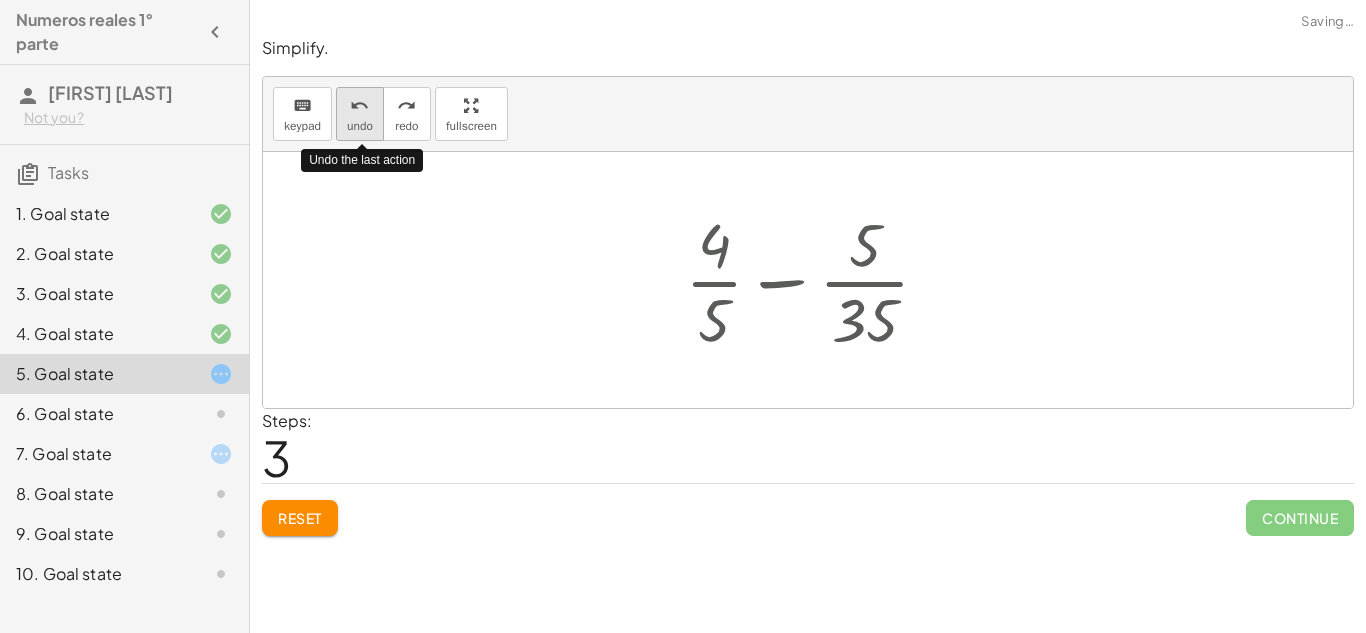 click on "undo" at bounding box center [360, 105] 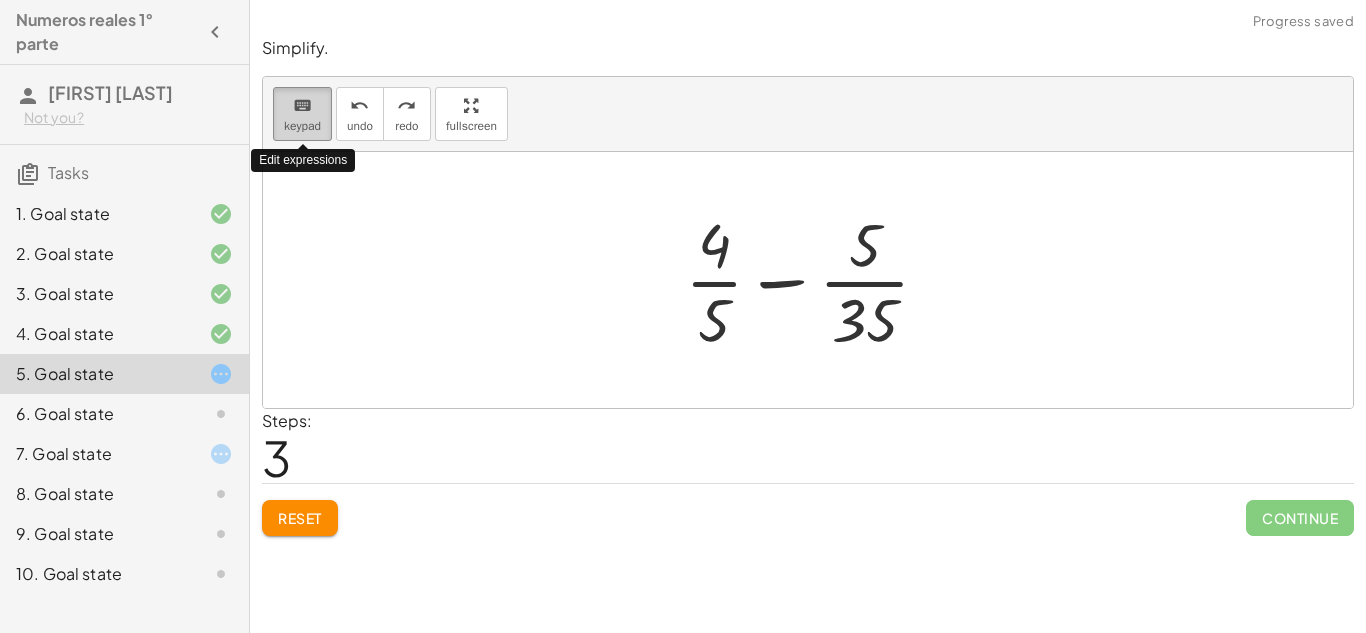 click on "keypad" at bounding box center [302, 126] 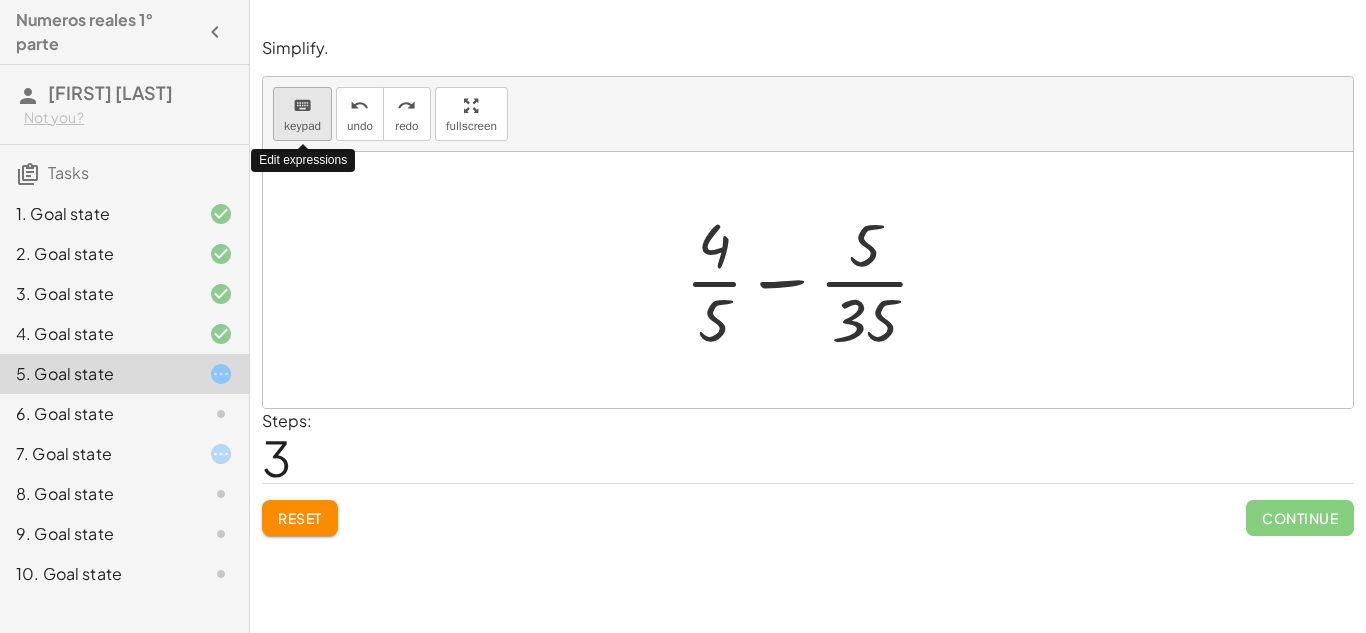 click on "keypad" at bounding box center [302, 126] 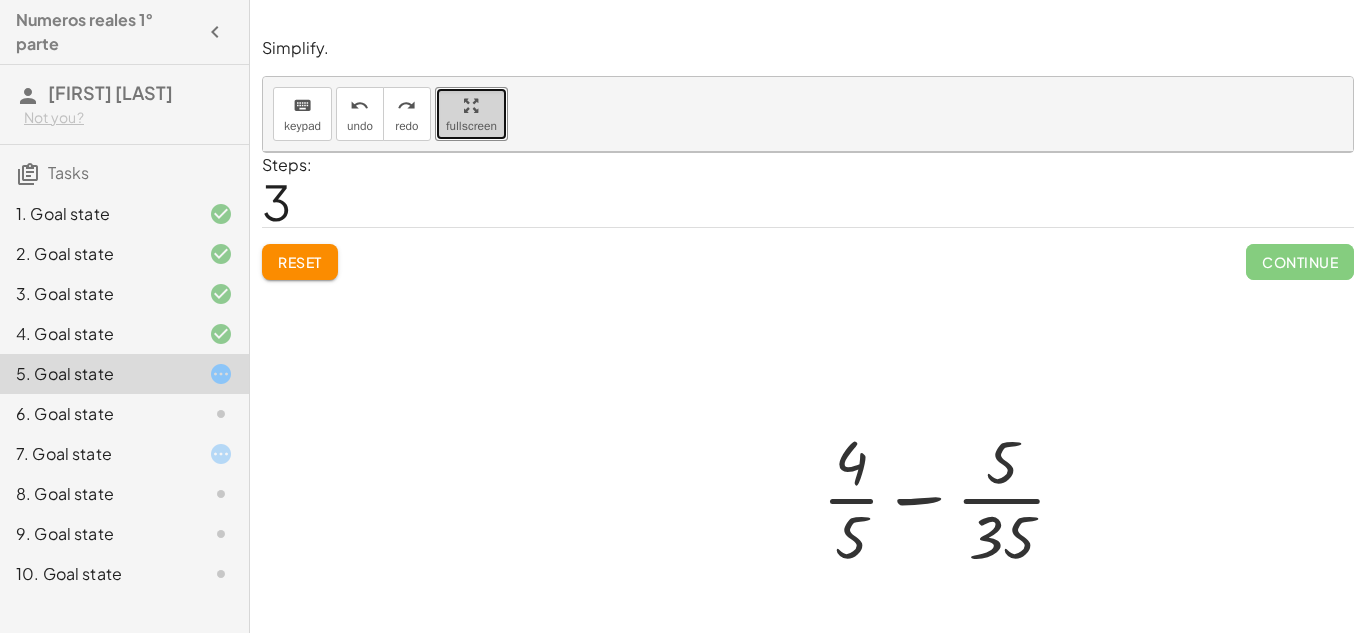 drag, startPoint x: 474, startPoint y: 102, endPoint x: 441, endPoint y: 203, distance: 106.25441 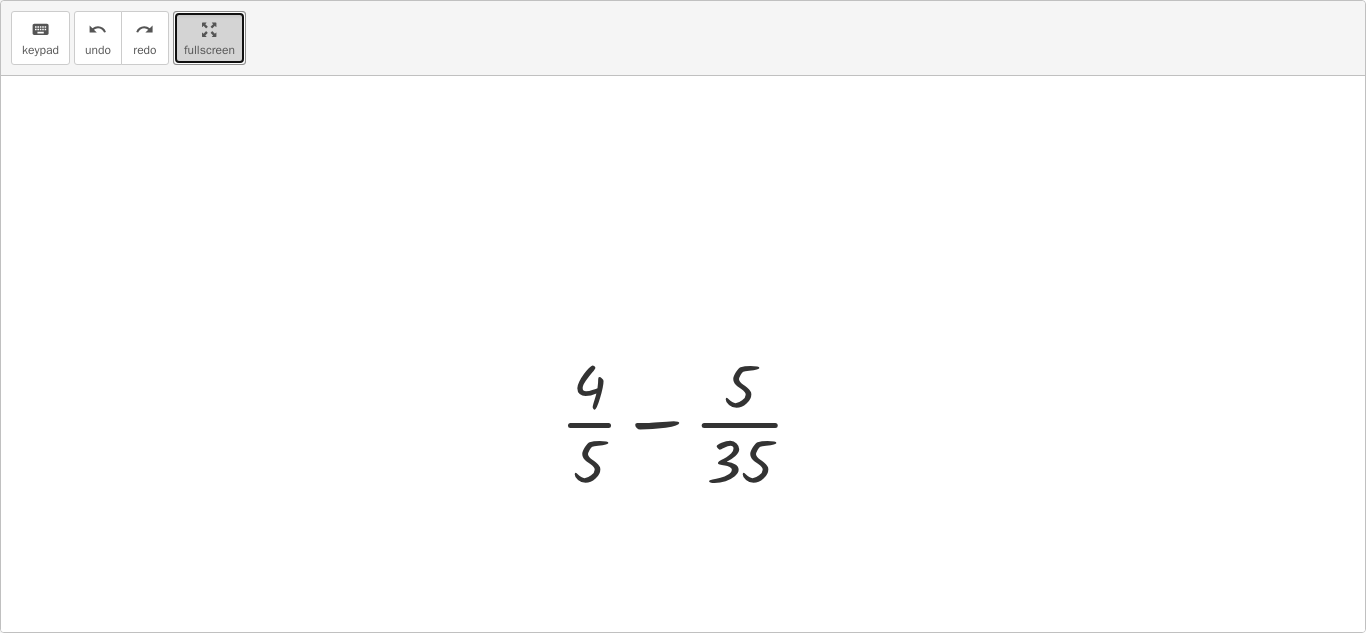 click on "keyboard keypad undo undo redo redo fullscreen Toggle fullscreen mode + · 4 · 5 − · 1 · 7 + · 4 · 5 − · 5 · 5 · 7 + · 4 · 5 − · 5 · 35 ×" at bounding box center (683, 316) 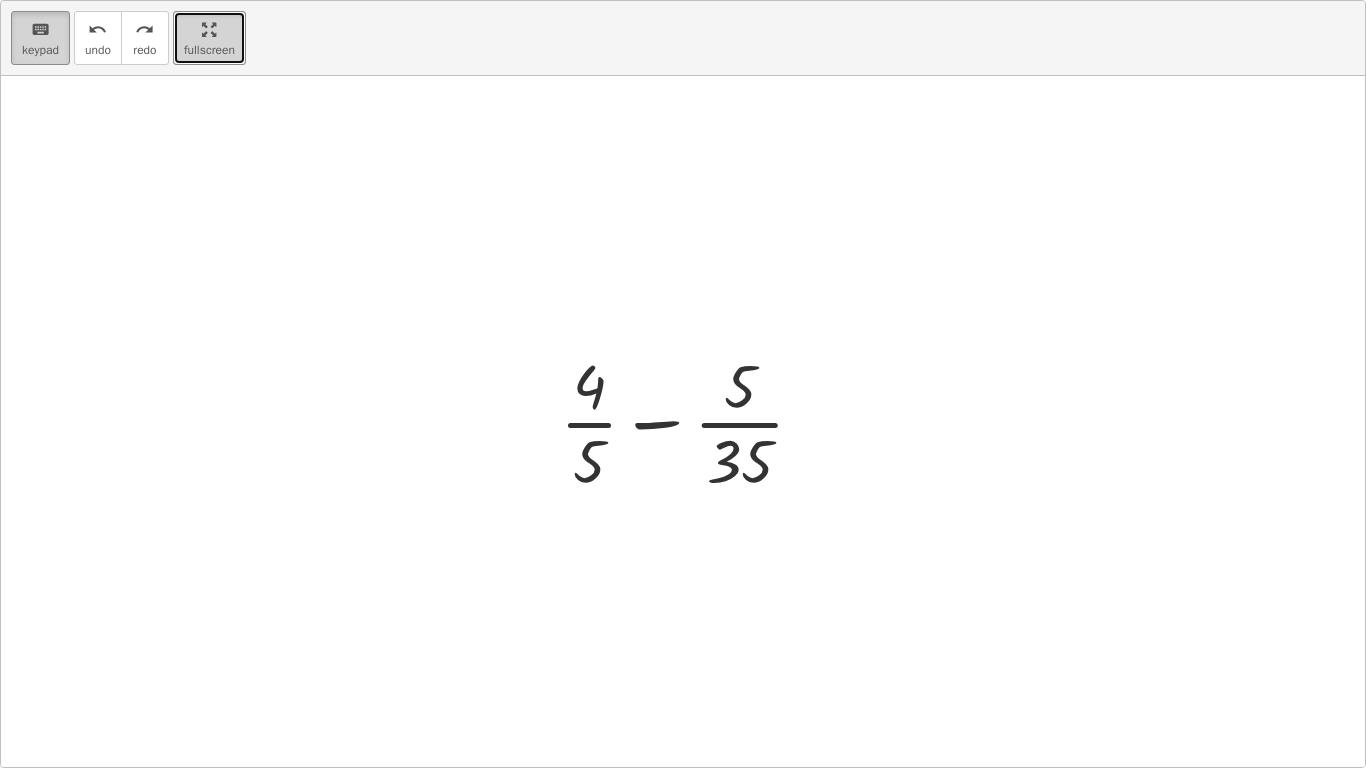 click on "keyboard keypad" at bounding box center (40, 38) 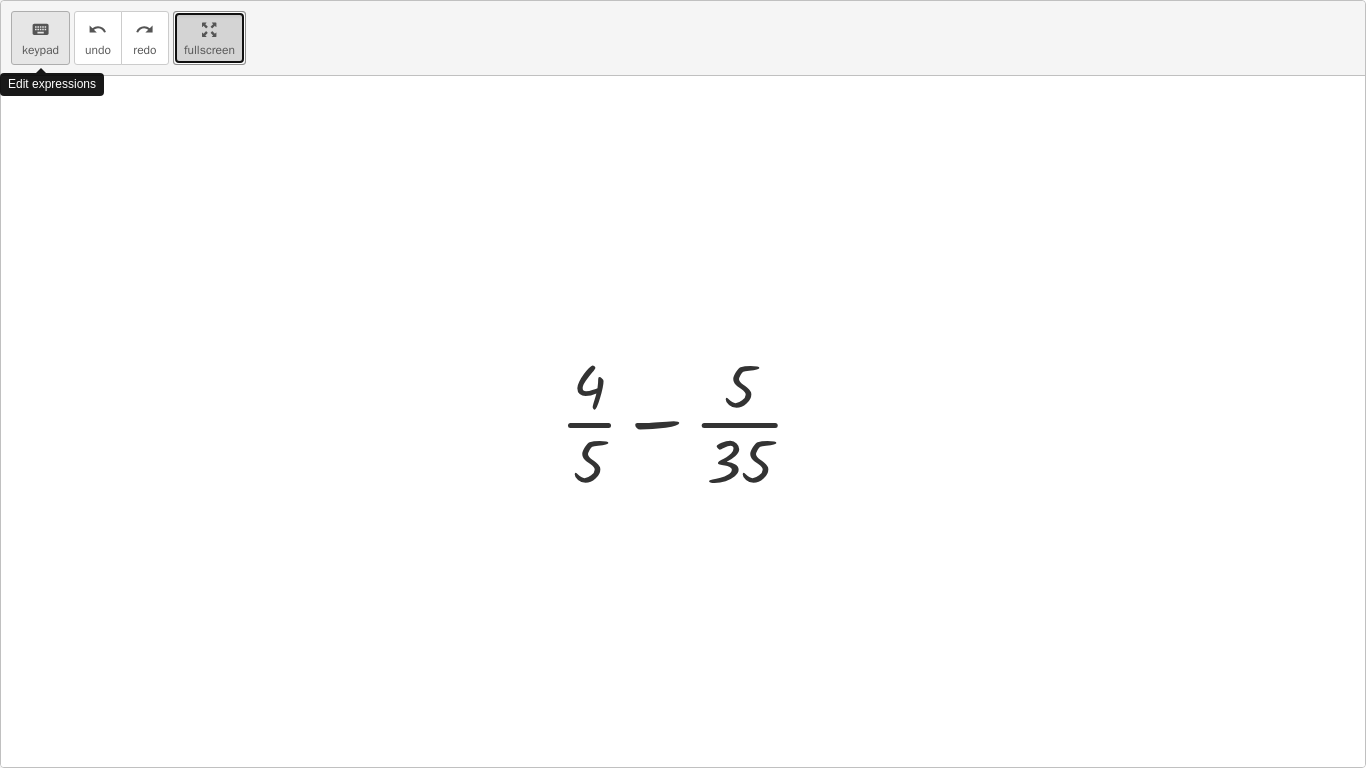 click on "keyboard keypad" at bounding box center [40, 38] 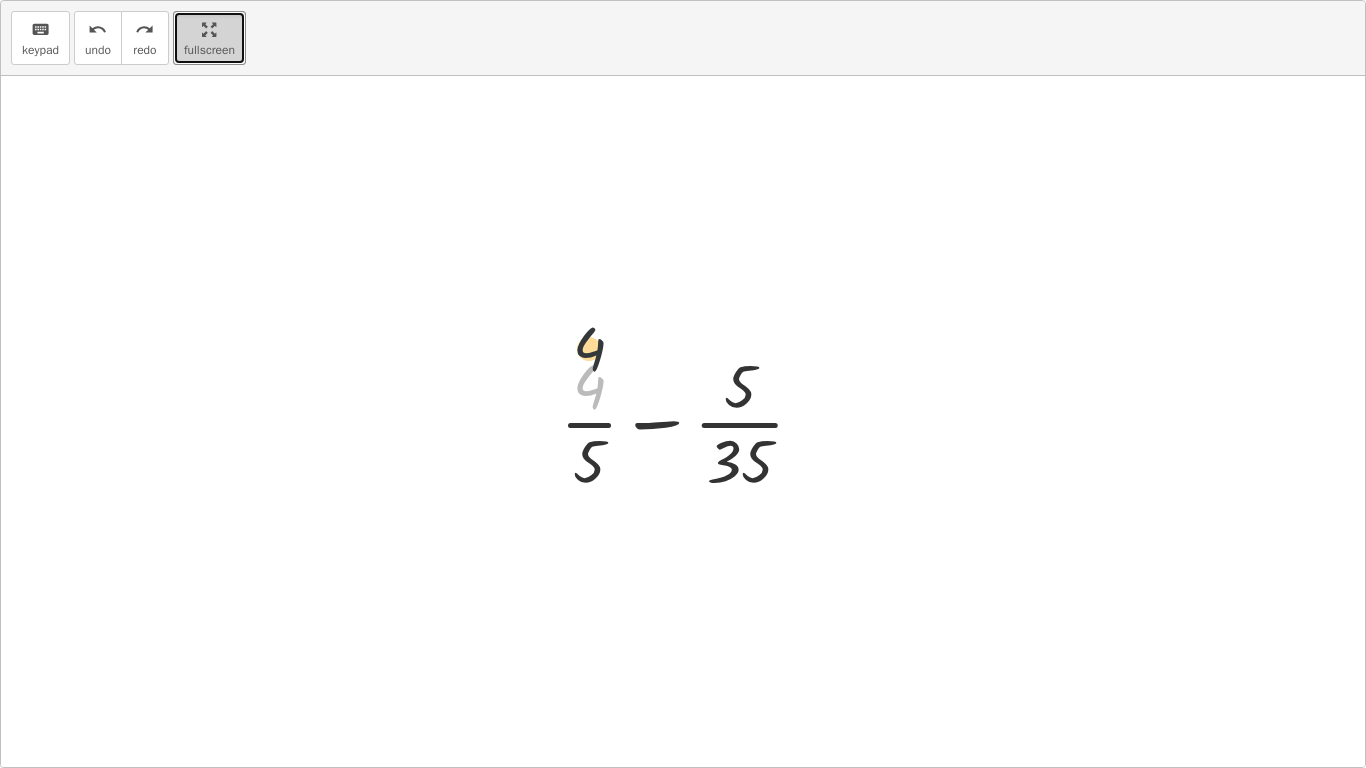 drag, startPoint x: 608, startPoint y: 389, endPoint x: 608, endPoint y: 302, distance: 87 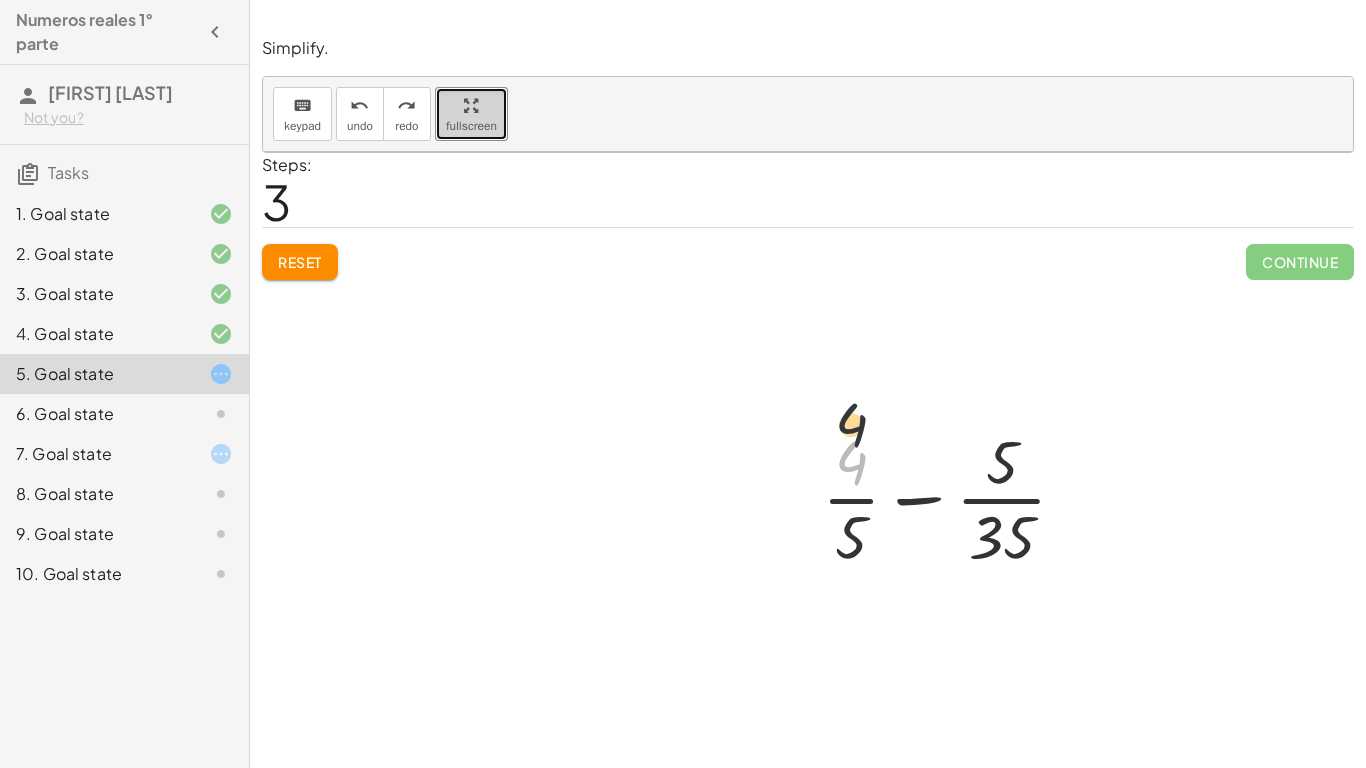 click on "+ · 4 · 5 − · 1 · 7 + · 4 · 5 − · 5 · 5 · 7 · 4 + · 4 · 5 − · 5 · 35" at bounding box center [808, 451] 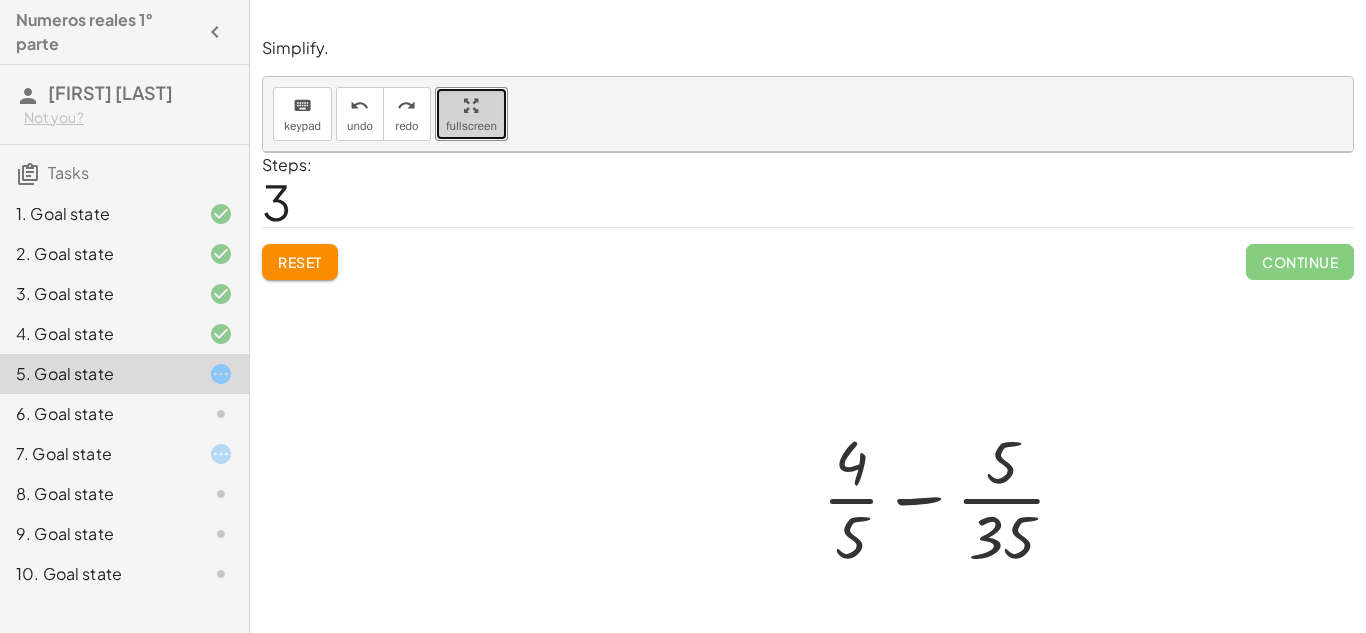 click at bounding box center (952, 497) 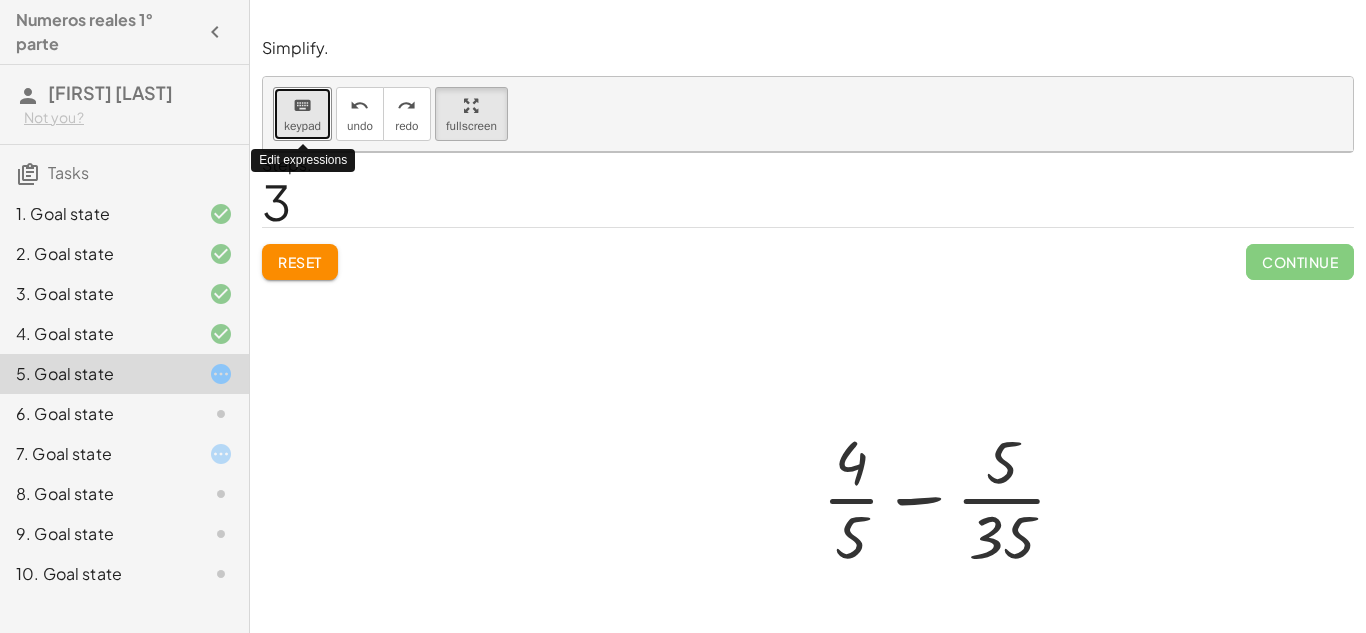 drag, startPoint x: 302, startPoint y: 99, endPoint x: 818, endPoint y: 220, distance: 529.9972 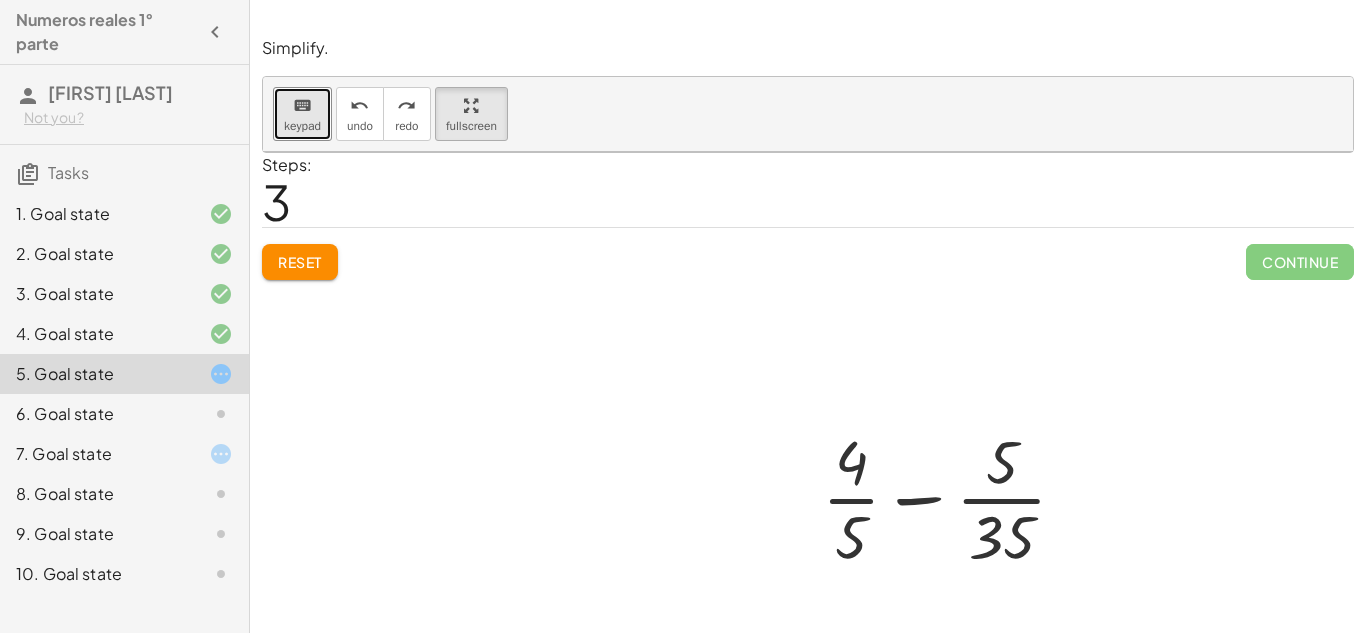 scroll, scrollTop: 116, scrollLeft: 0, axis: vertical 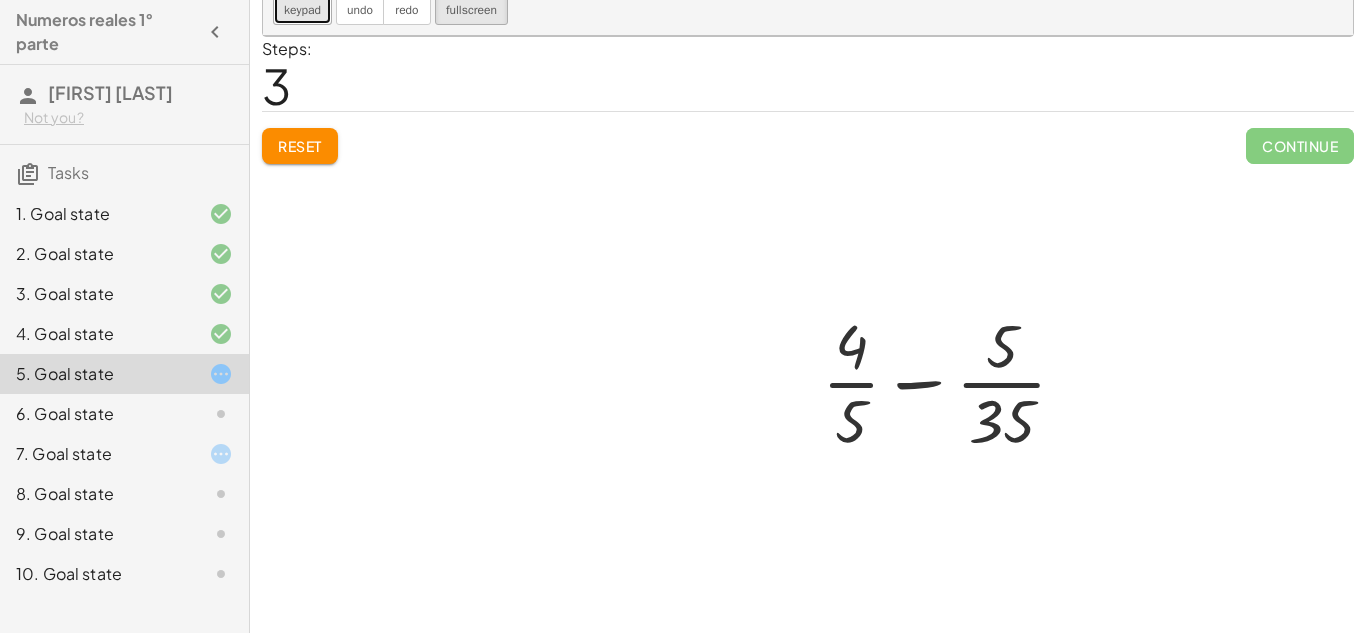 click on "keyboard keypad" at bounding box center (302, -2) 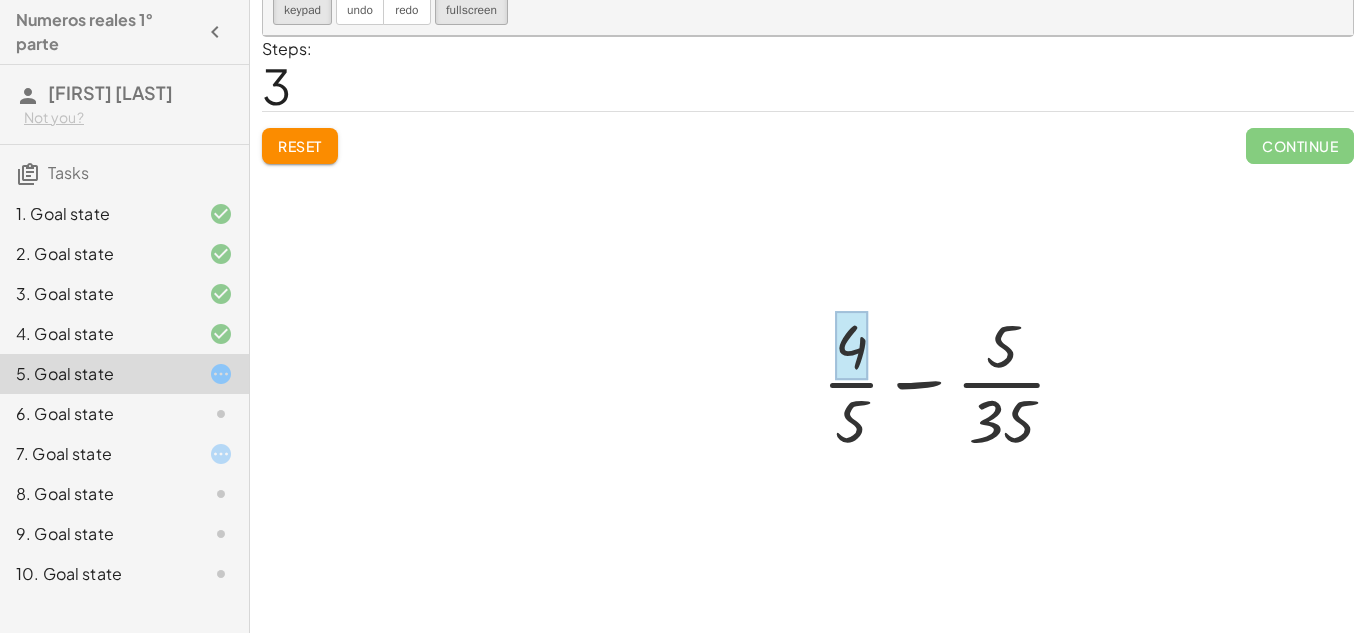 click at bounding box center (851, 346) 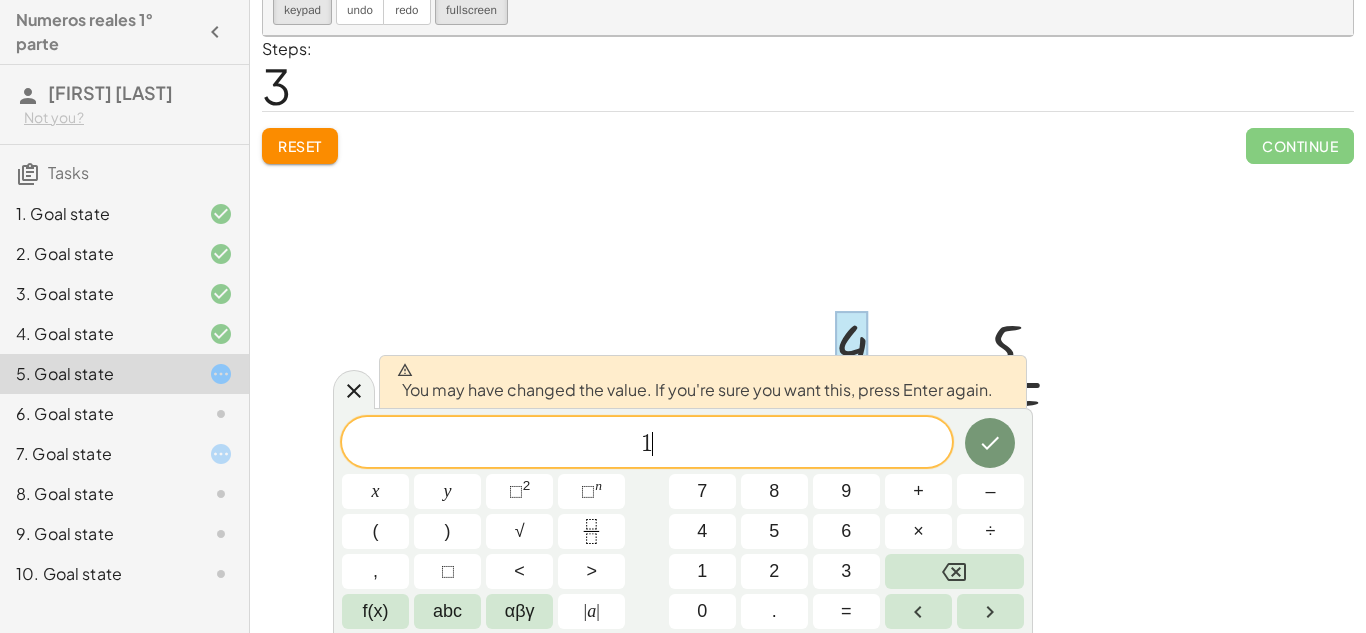 click at bounding box center (808, 335) 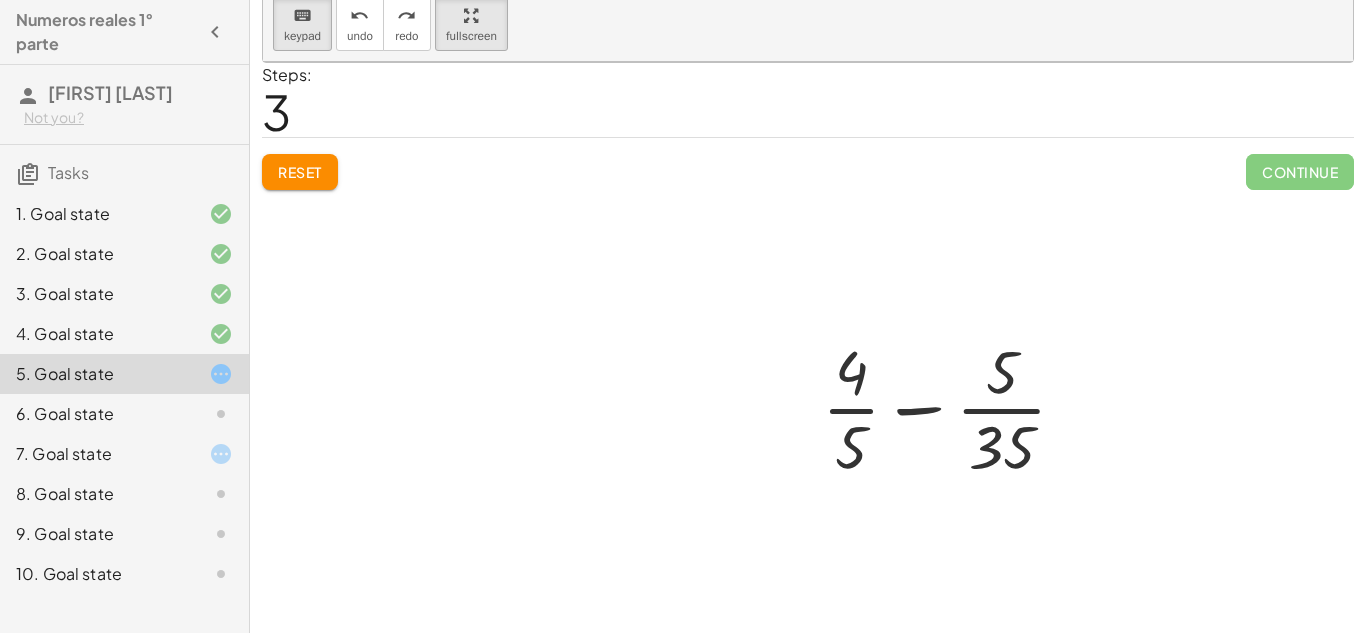 scroll, scrollTop: 116, scrollLeft: 0, axis: vertical 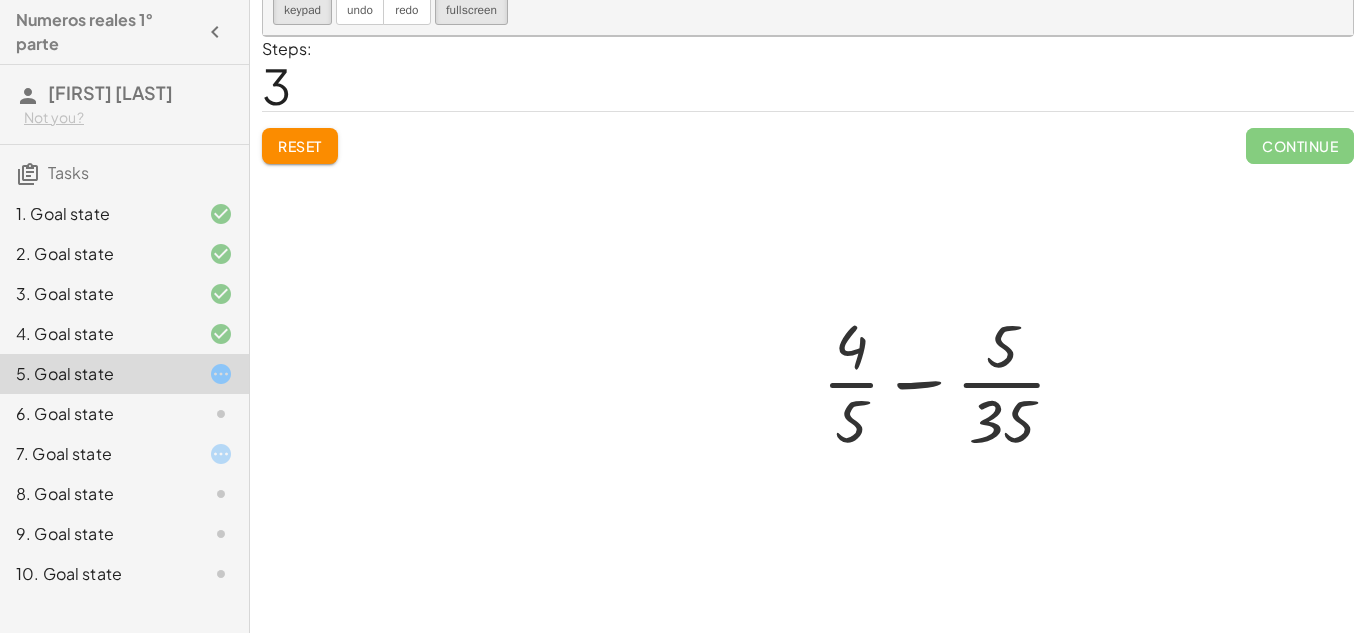 click at bounding box center (808, 335) 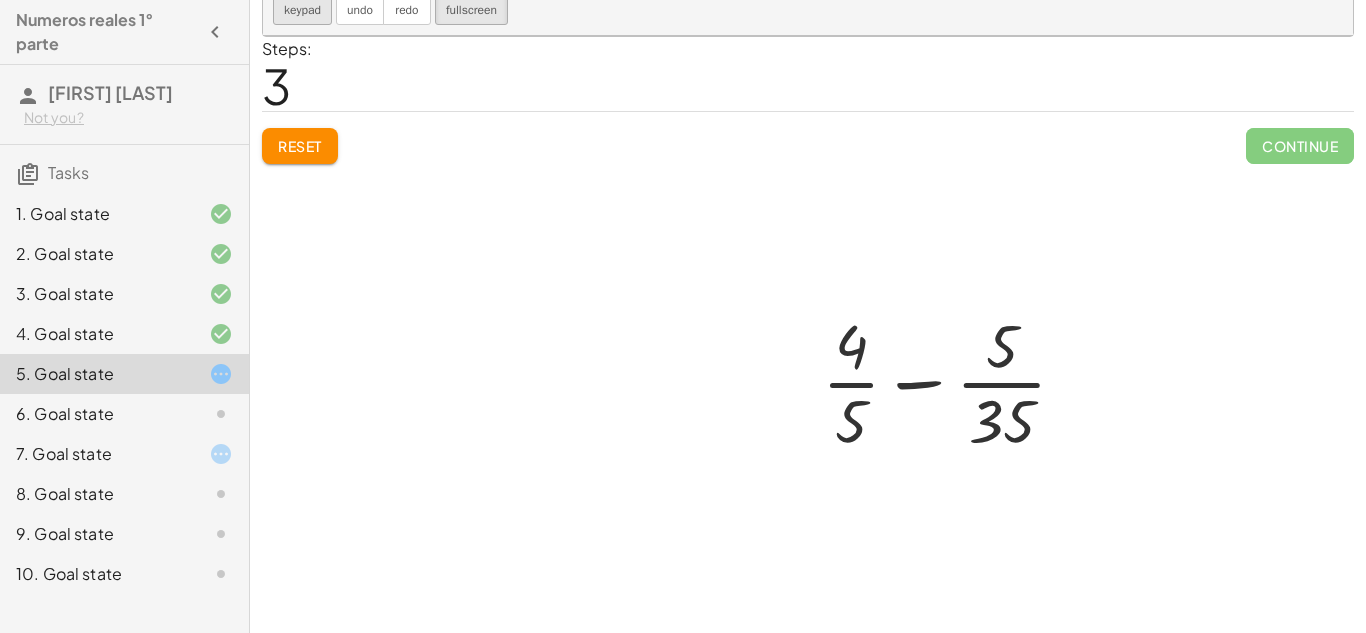 click on "keypad" at bounding box center (302, 10) 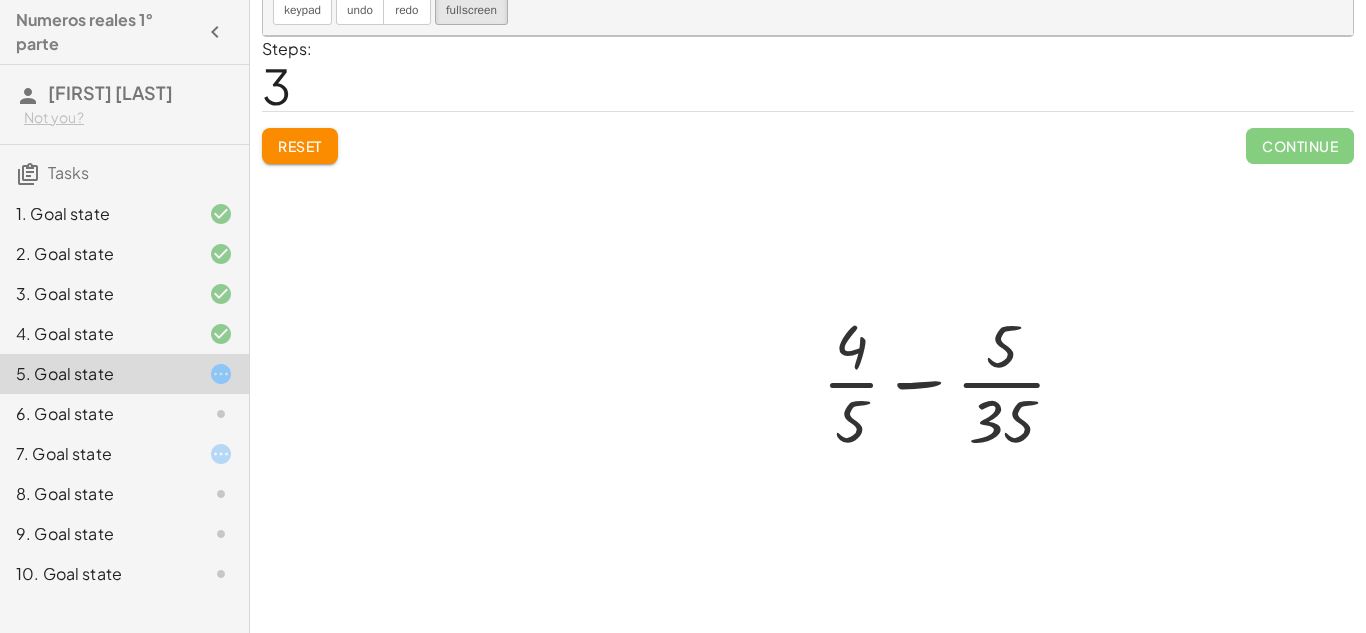 click at bounding box center (808, 335) 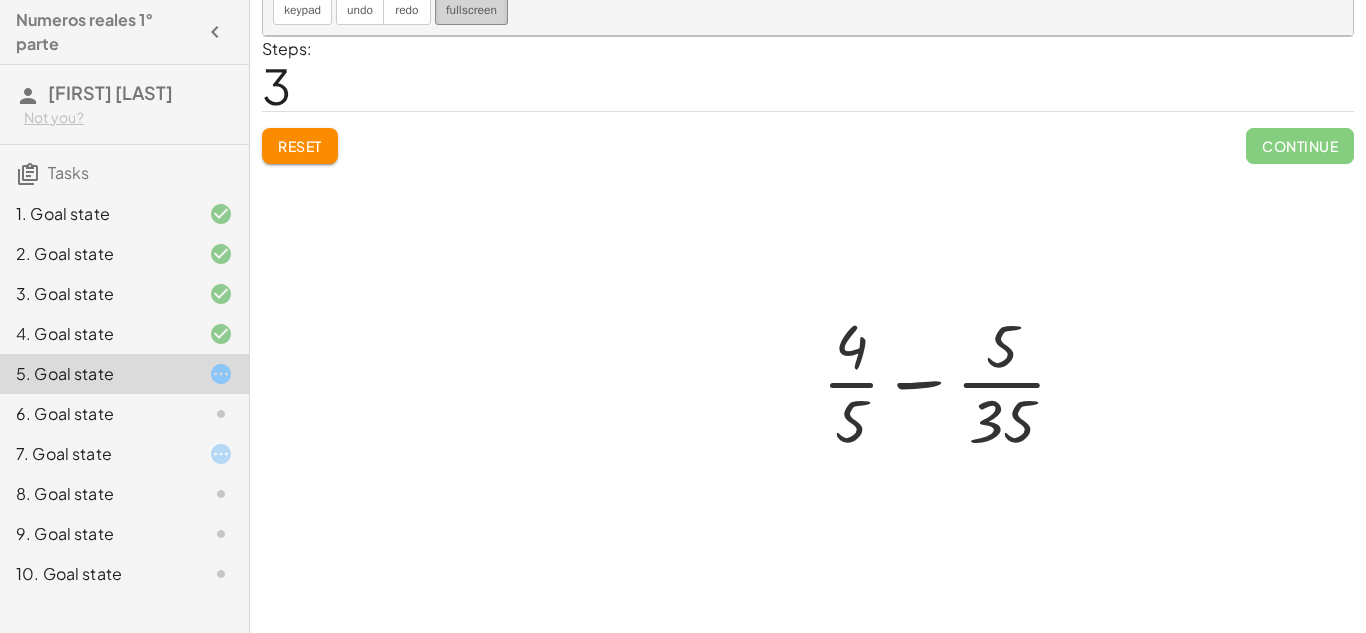 click on "Simplify. keyboard keypad undo undo redo redo fullscreen + 3 + ( - 1 ) + 3 − 1 2 × Steps: 2 Reset Continue Simplify. keyboard keypad undo undo redo redo fullscreen + · 14 · 3 + · 4 · 6 + · 14 · 3 + · 2 · 2 · 3 · 2 + · 14 · 3 + · 2 · 3 · · 3 16 × Steps: 2 Reset Continue Simplify. keyboard keypad undo undo redo redo fullscreen + · 7 · 2 + · 3 · 6 + · 7 · 2 + · 3 · 2 · 3 + · 7 · 2 + · 1 · 2 · 8 · 2 4 × Steps: 3 Reset Continue Simplify. keyboard keypad undo undo redo redo fullscreen + · 3 · 9 − · 5 · 3 + · 3 · 3 · 3 − · 5 · 3 + · 1 · 3 − · 5 · 3 · 3 · - 4 × Steps: 2 Reset Continue Simplify. keyboard keypad undo undo redo redo fullscreen + · 4 · 5 − · 1 · 7 + · 4 · 5 − · 5 · 5 · 7 + · 4 · 5 − · 5 · 35 × You may have changed the value. If you're sure you want this, press Enter again. x y ⬚ 2 ⬚ n 7 8 9 + – ( ) √ 4 5 6 × ÷ , ⬚ \u003c \u003e 1 2 3 f(x) abc αβγ | a | 0 . = Steps: 3 Reset Continue Simplify. keypad" 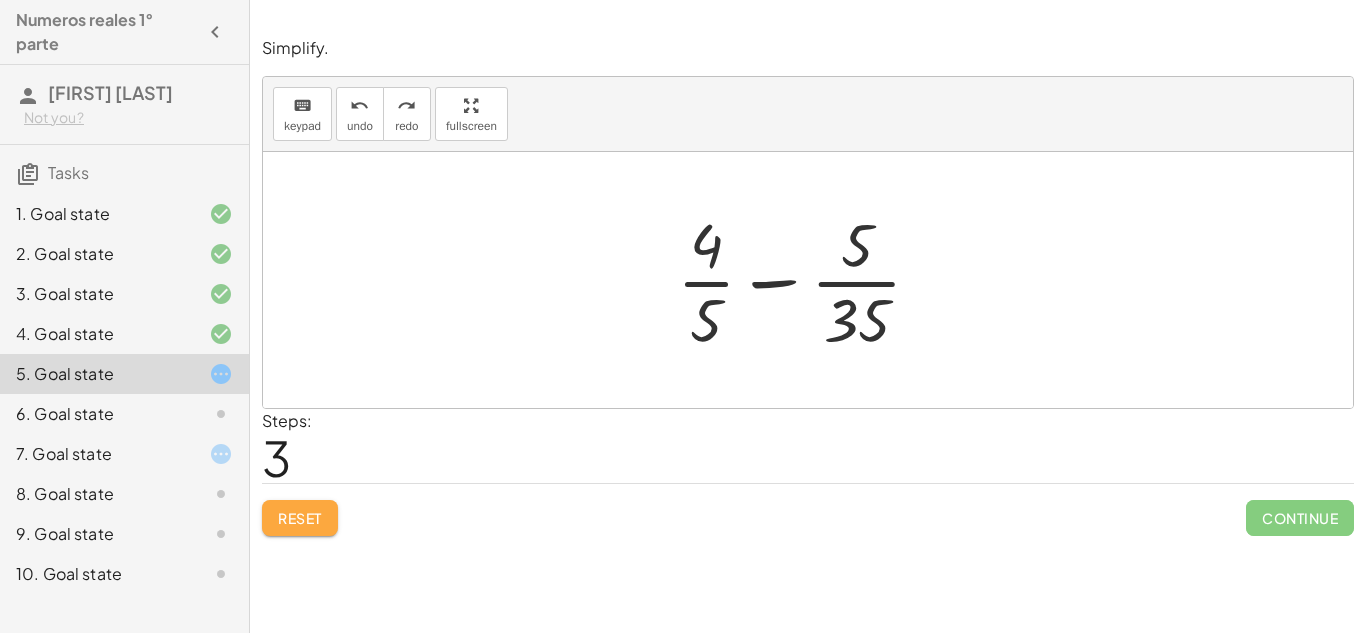 click on "Reset" 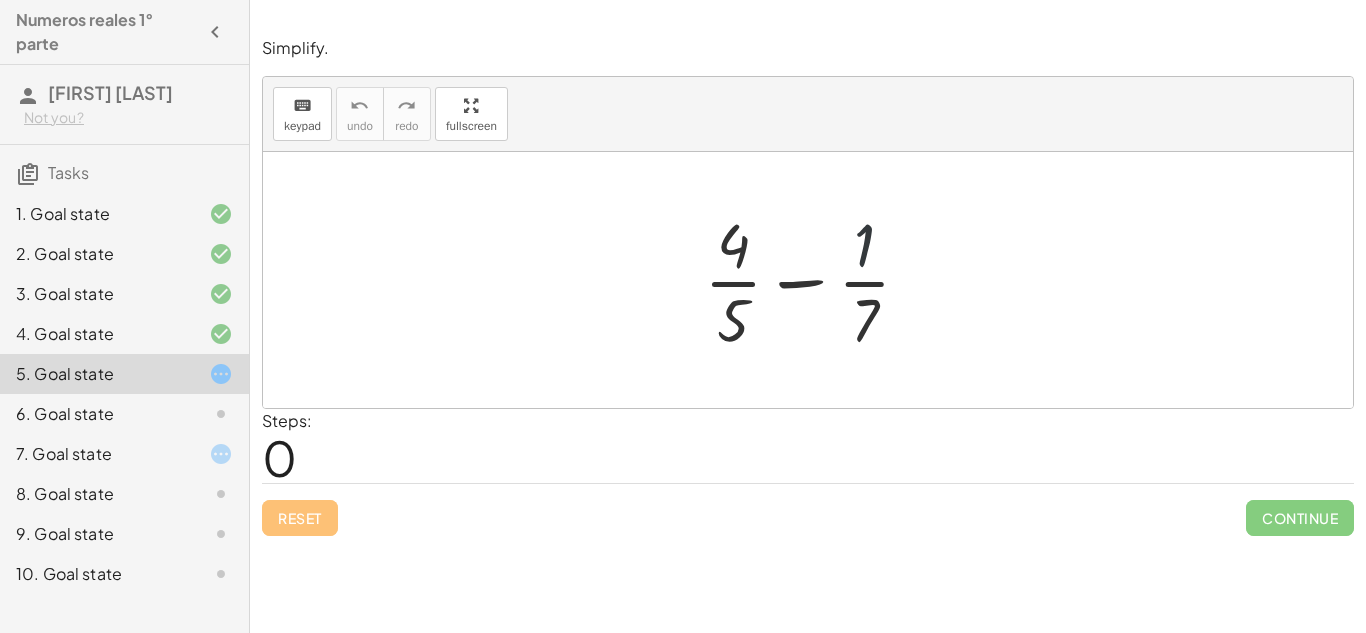 click at bounding box center [815, 280] 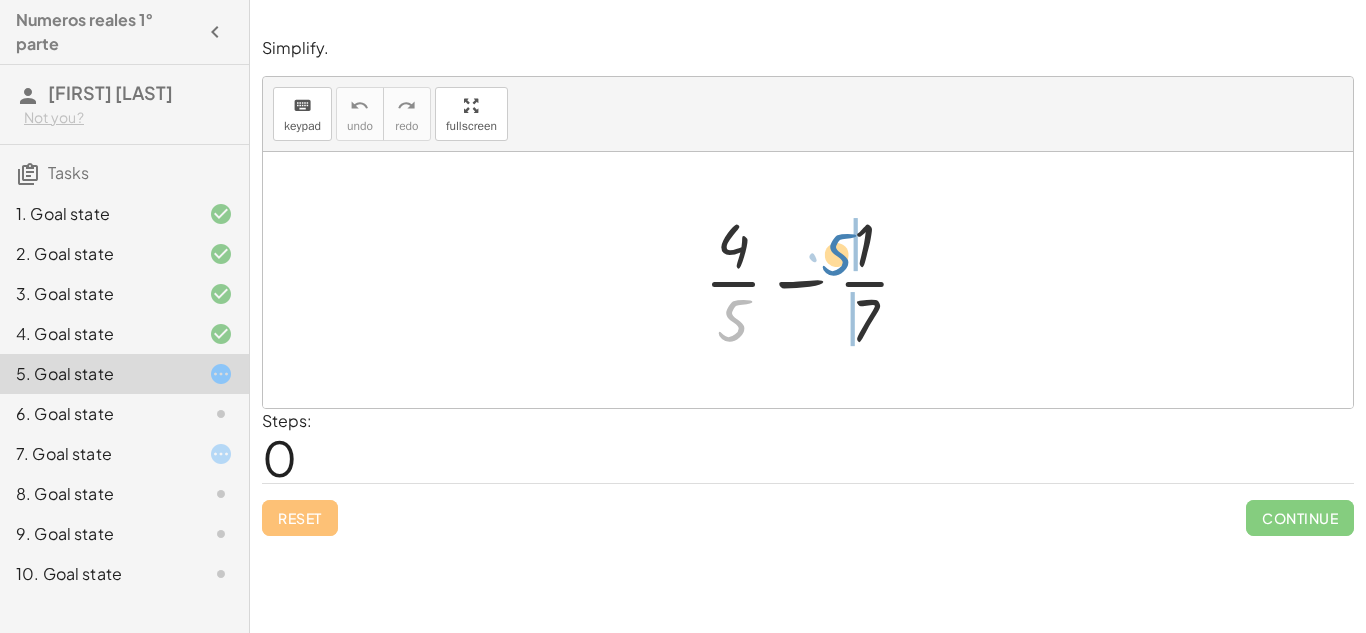 drag, startPoint x: 732, startPoint y: 313, endPoint x: 836, endPoint y: 247, distance: 123.174675 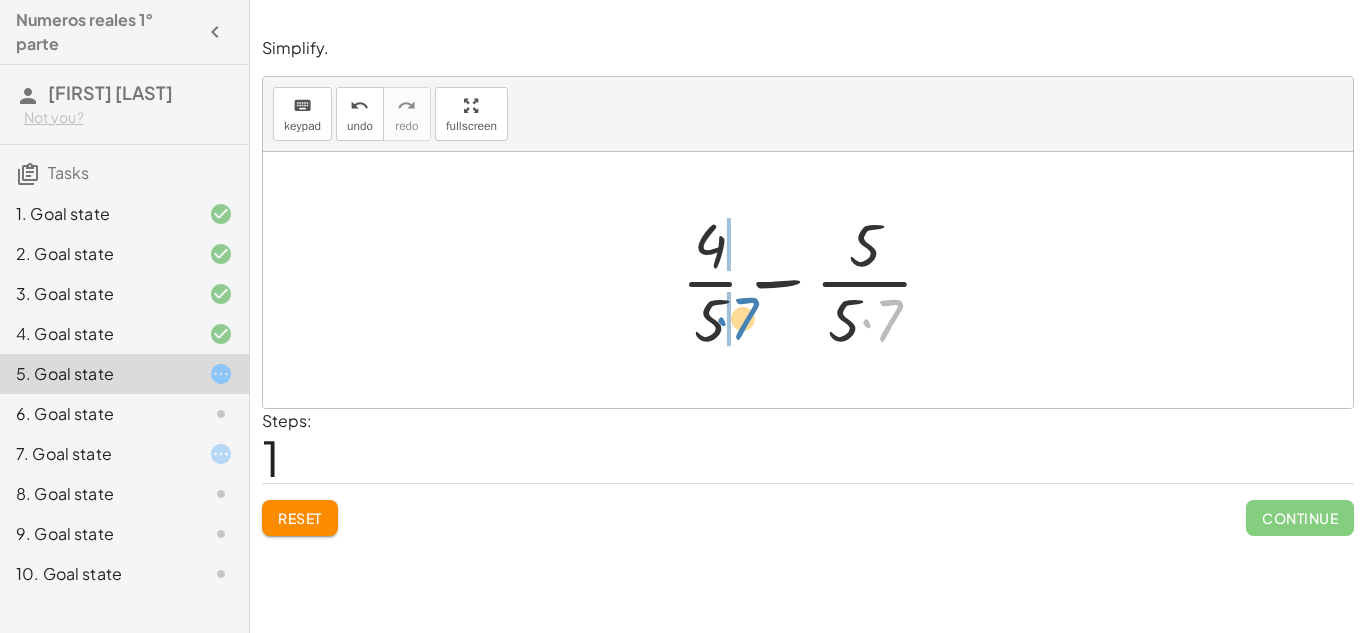 drag, startPoint x: 893, startPoint y: 325, endPoint x: 744, endPoint y: 323, distance: 149.01343 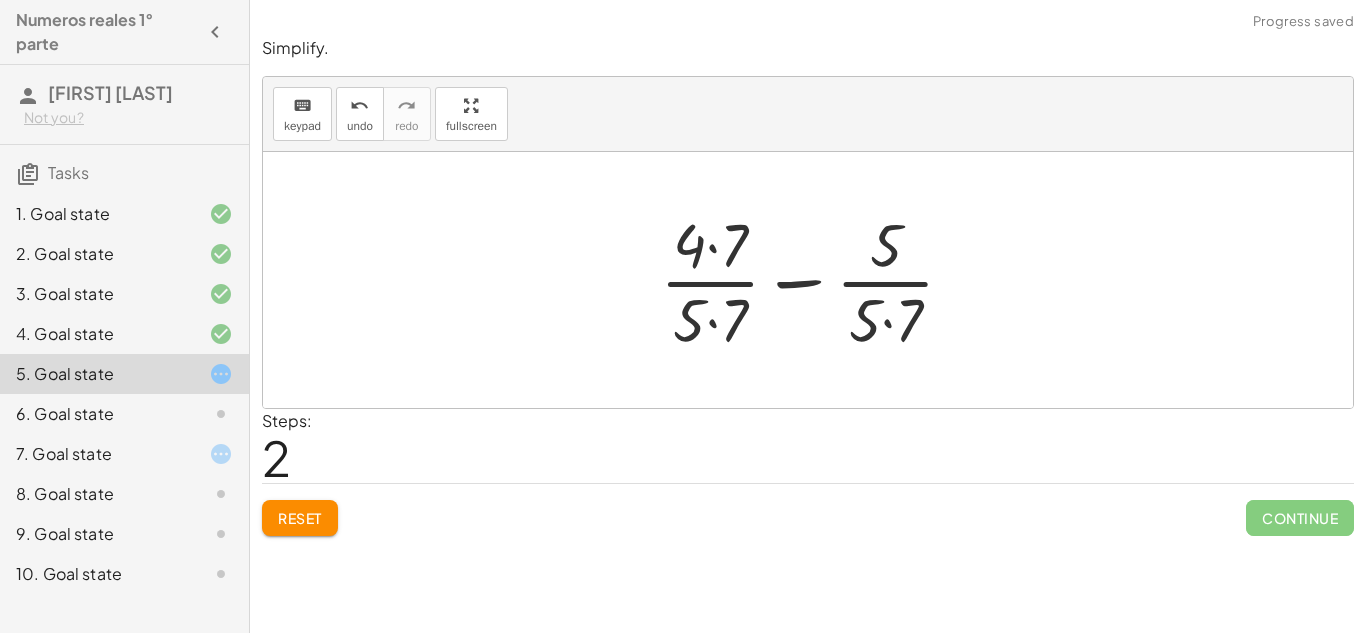 click at bounding box center (815, 280) 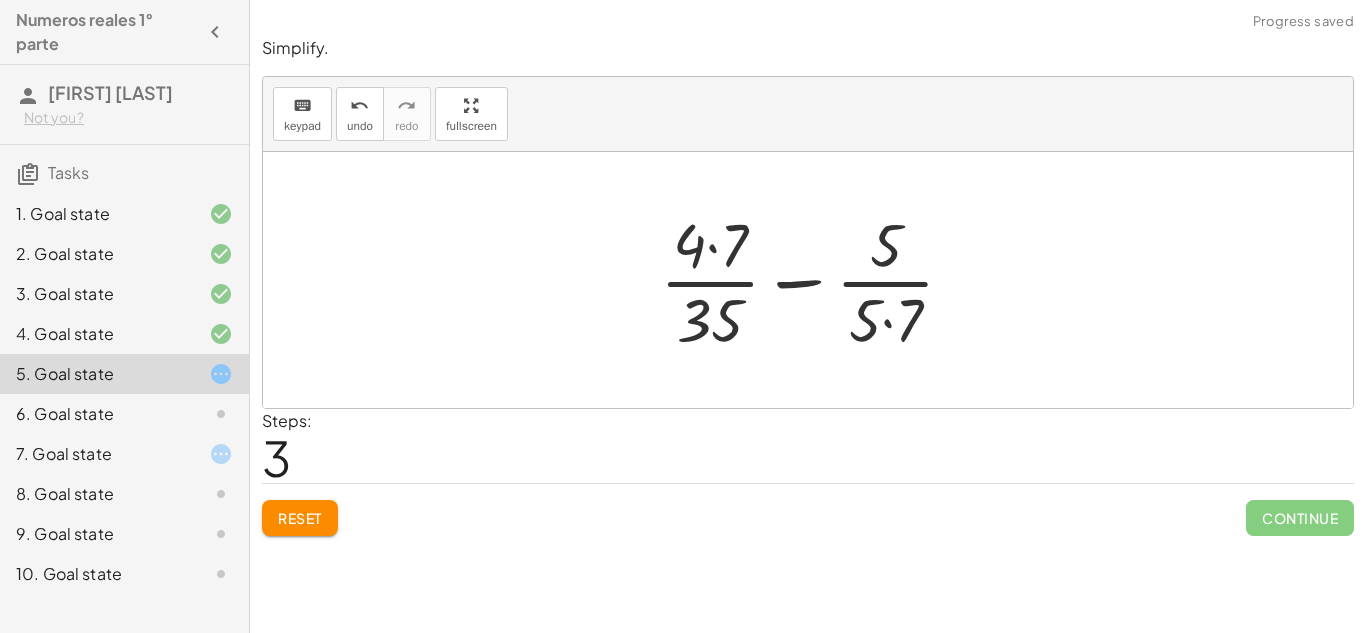 click at bounding box center [815, 280] 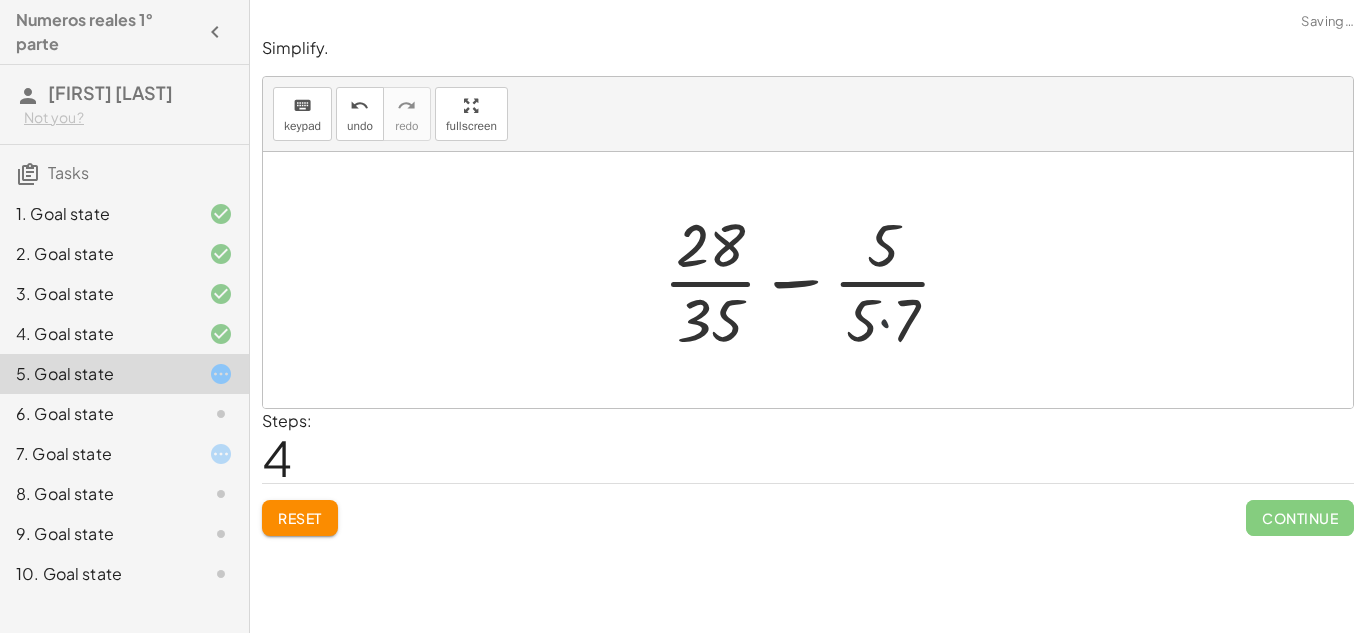 click at bounding box center [815, 280] 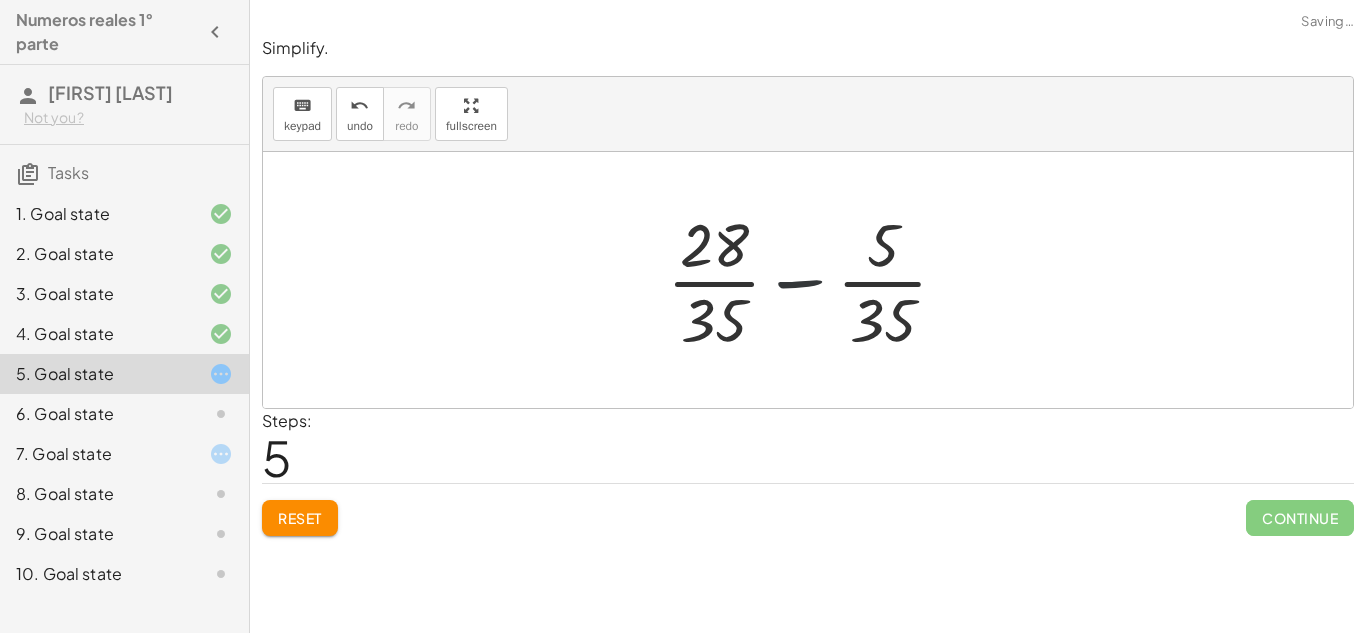 click at bounding box center (815, 280) 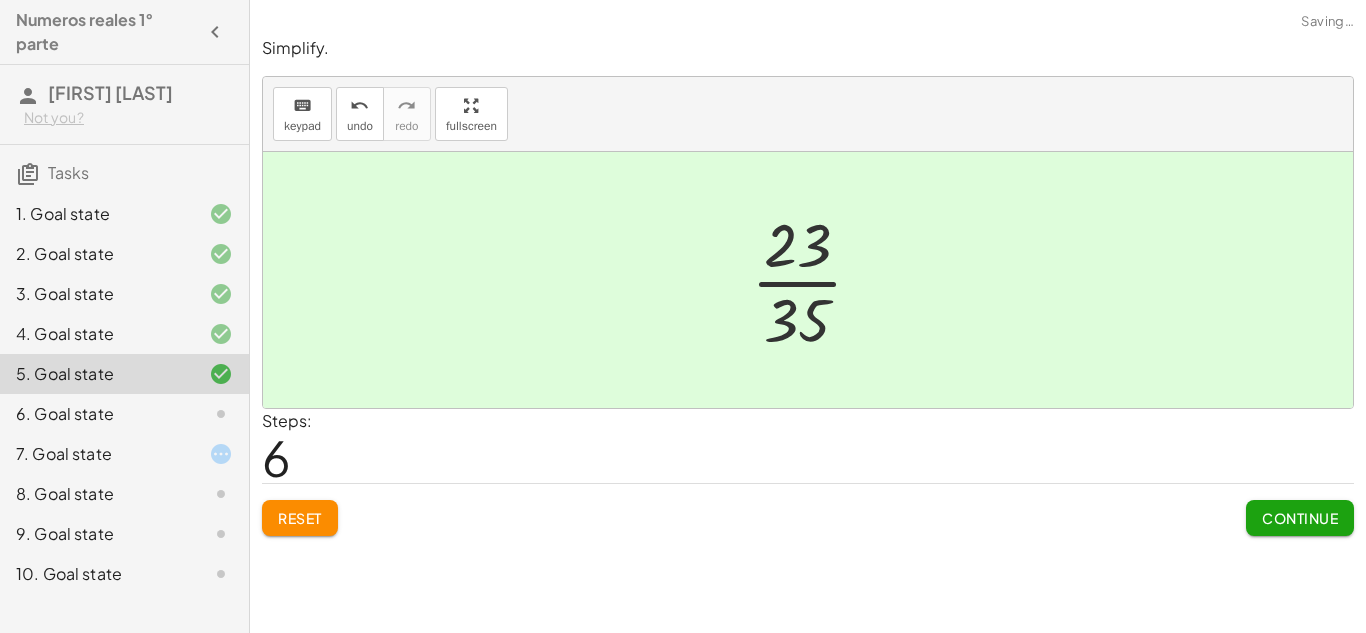 click at bounding box center (815, 280) 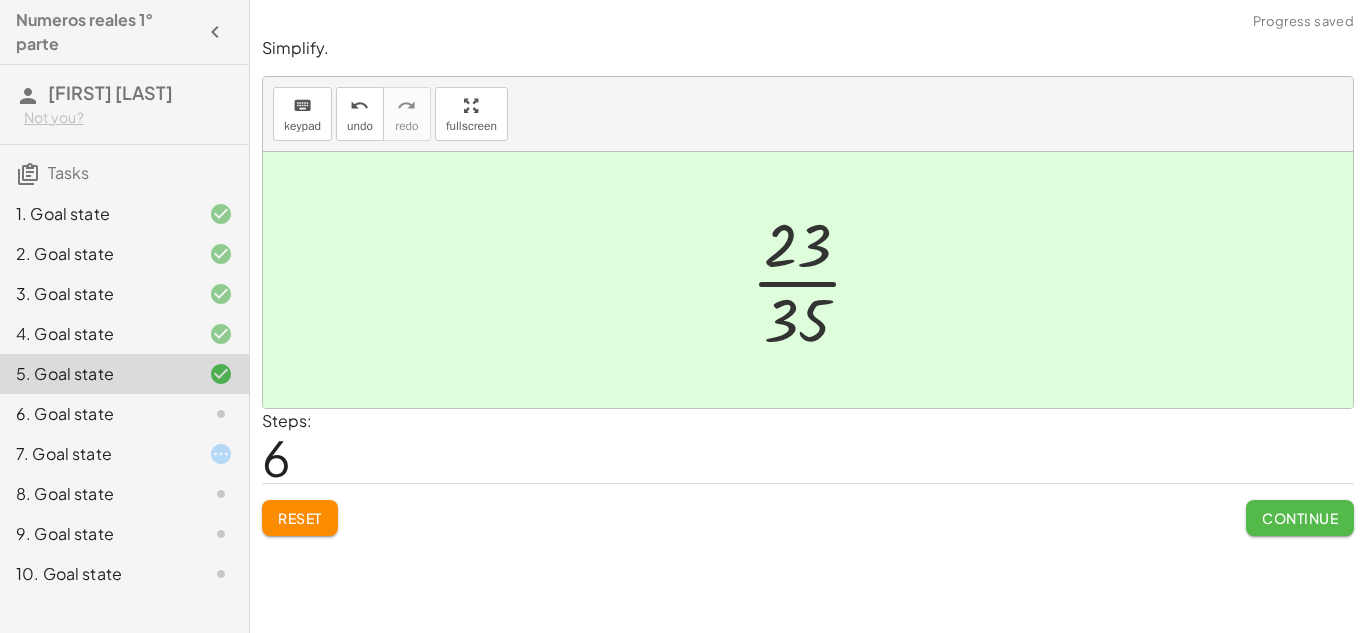 click on "Continue" 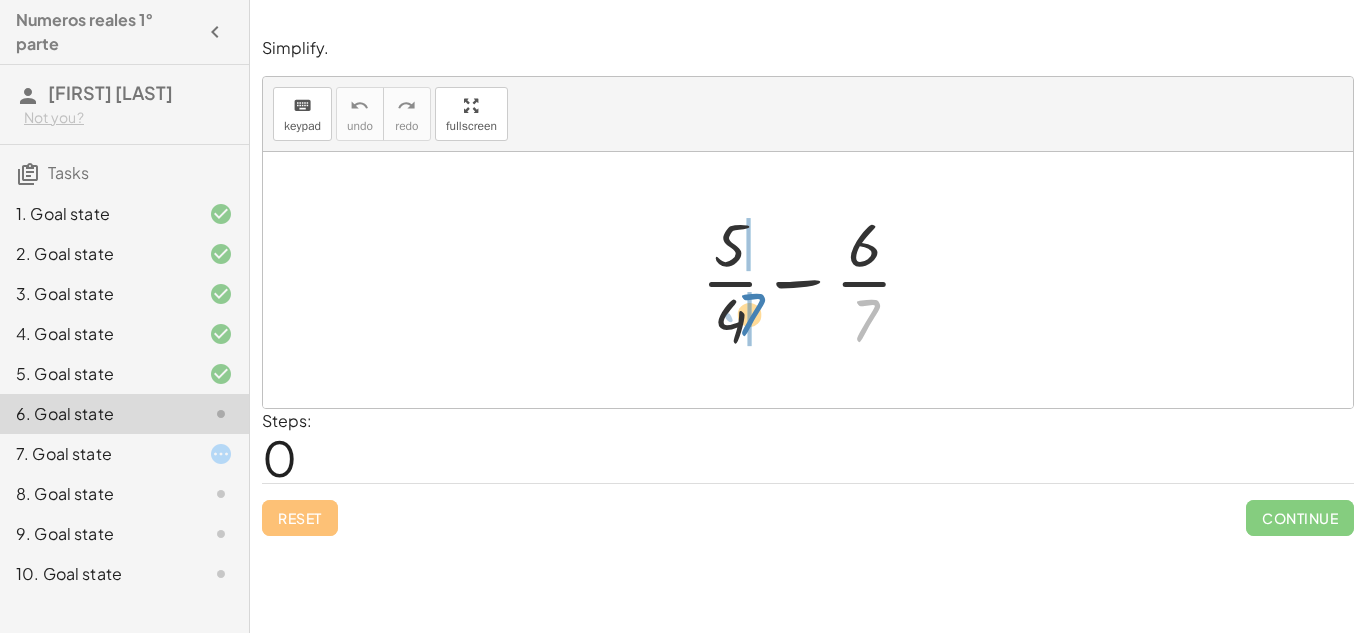 drag, startPoint x: 866, startPoint y: 320, endPoint x: 751, endPoint y: 317, distance: 115.03912 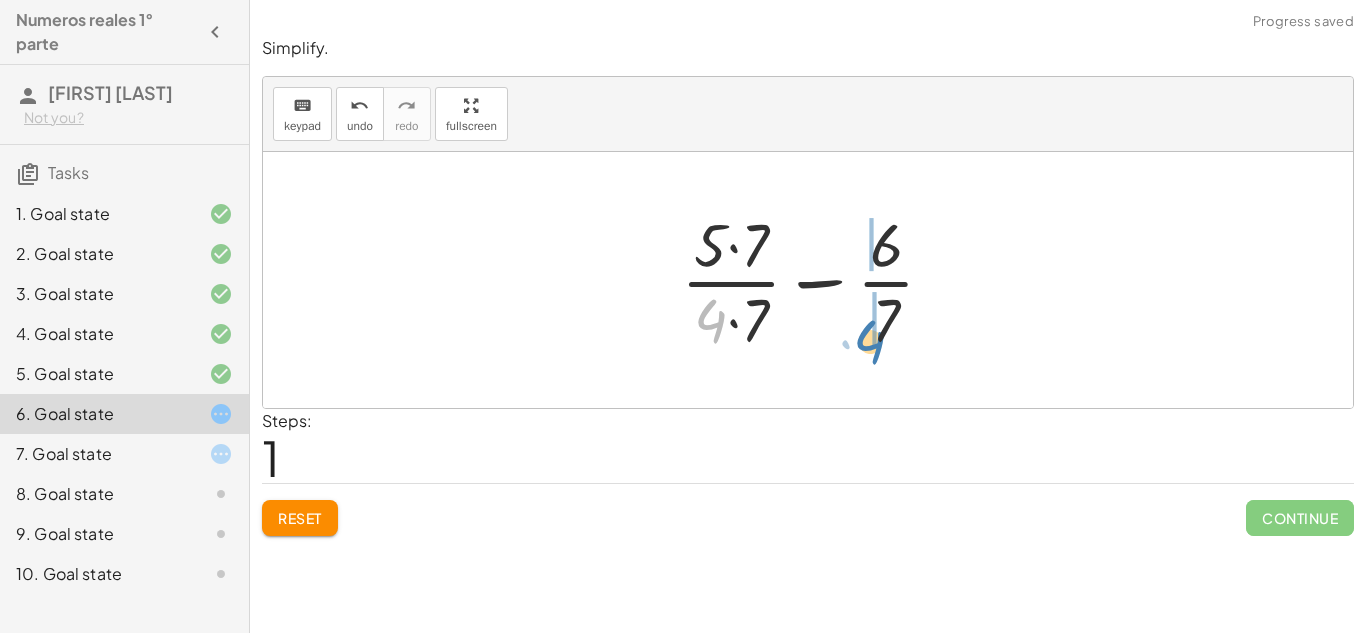 drag, startPoint x: 717, startPoint y: 318, endPoint x: 879, endPoint y: 337, distance: 163.1104 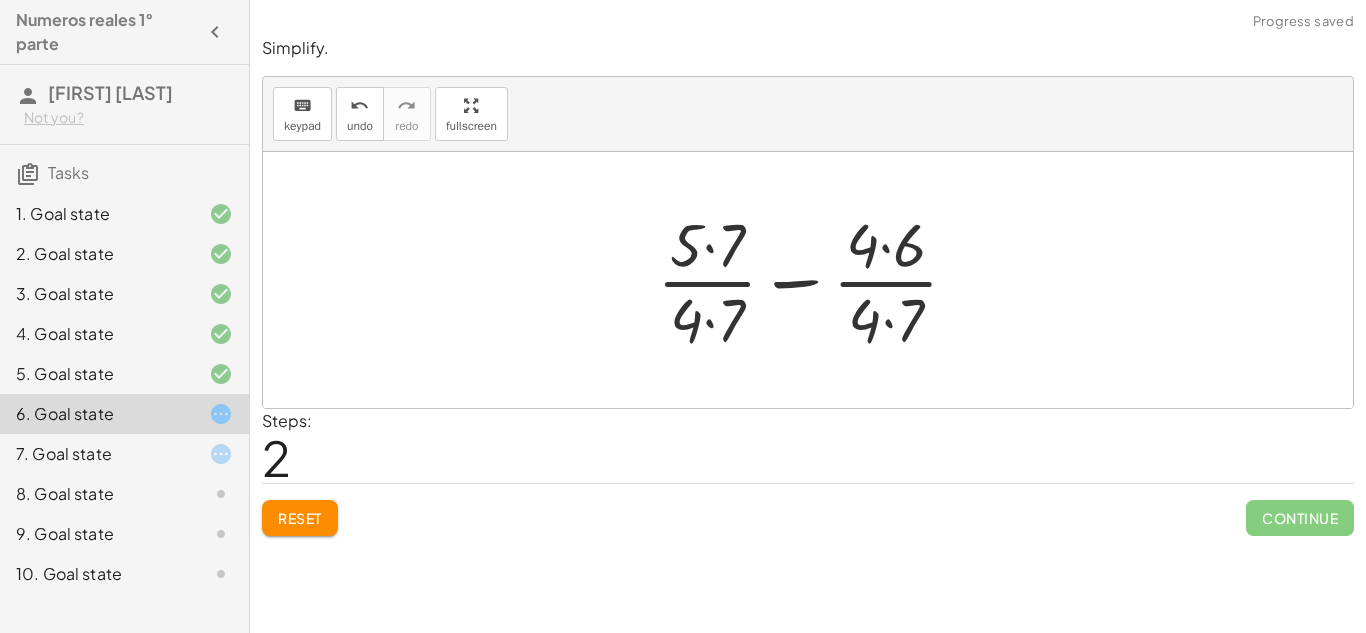 click at bounding box center (815, 280) 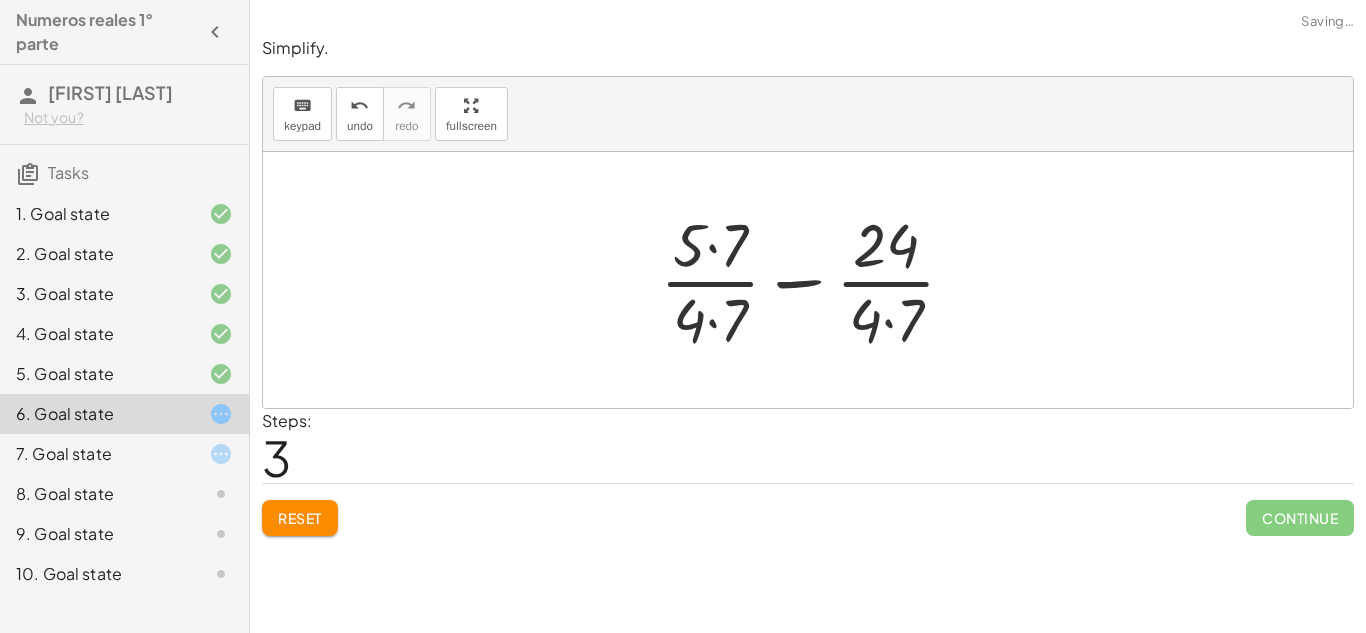 click at bounding box center (816, 280) 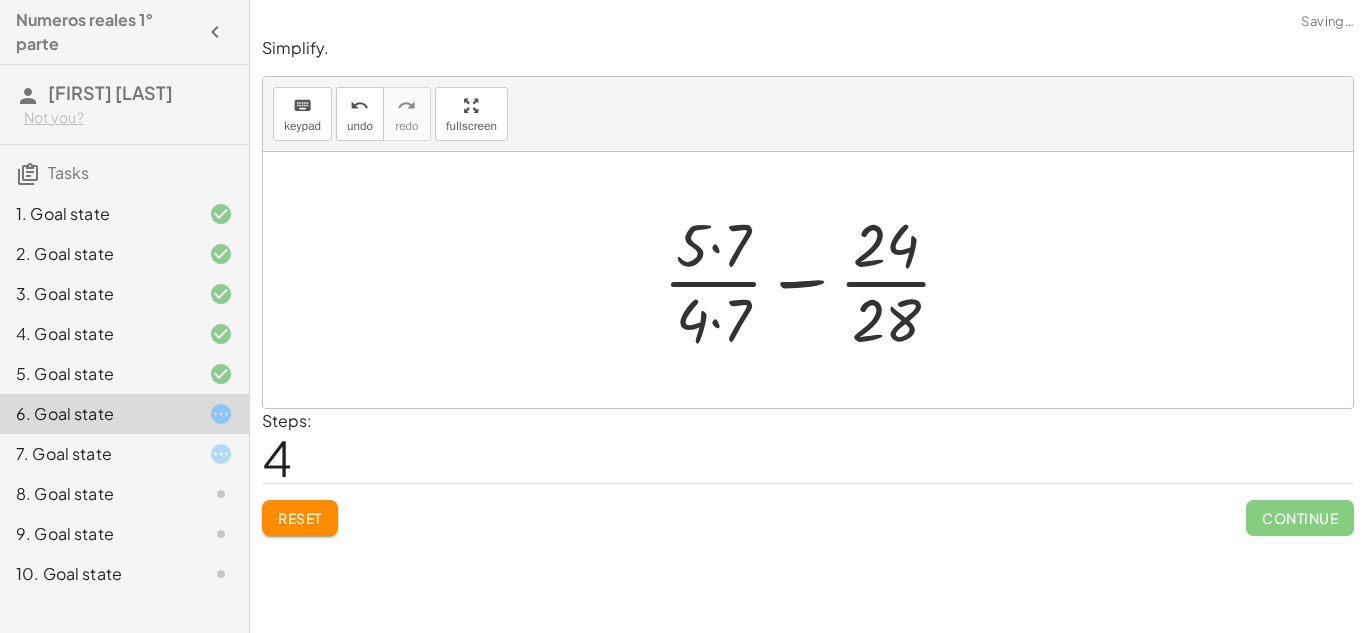 click at bounding box center [816, 280] 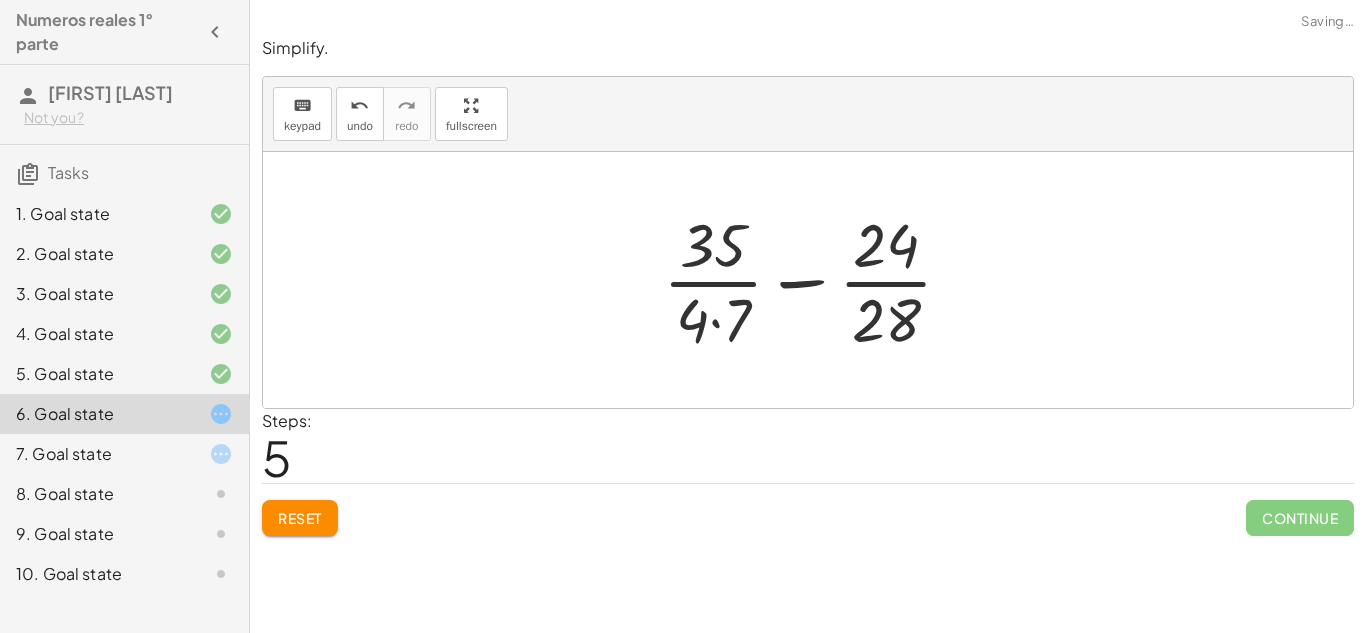 click at bounding box center (816, 280) 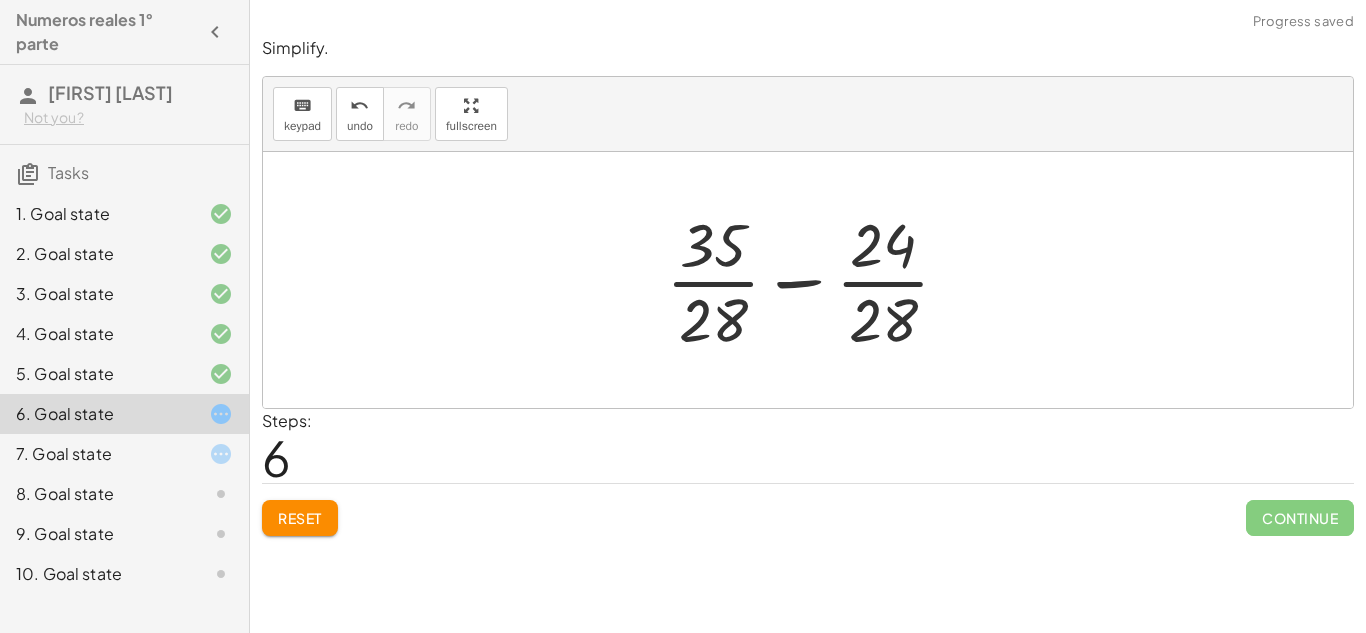 click at bounding box center (816, 280) 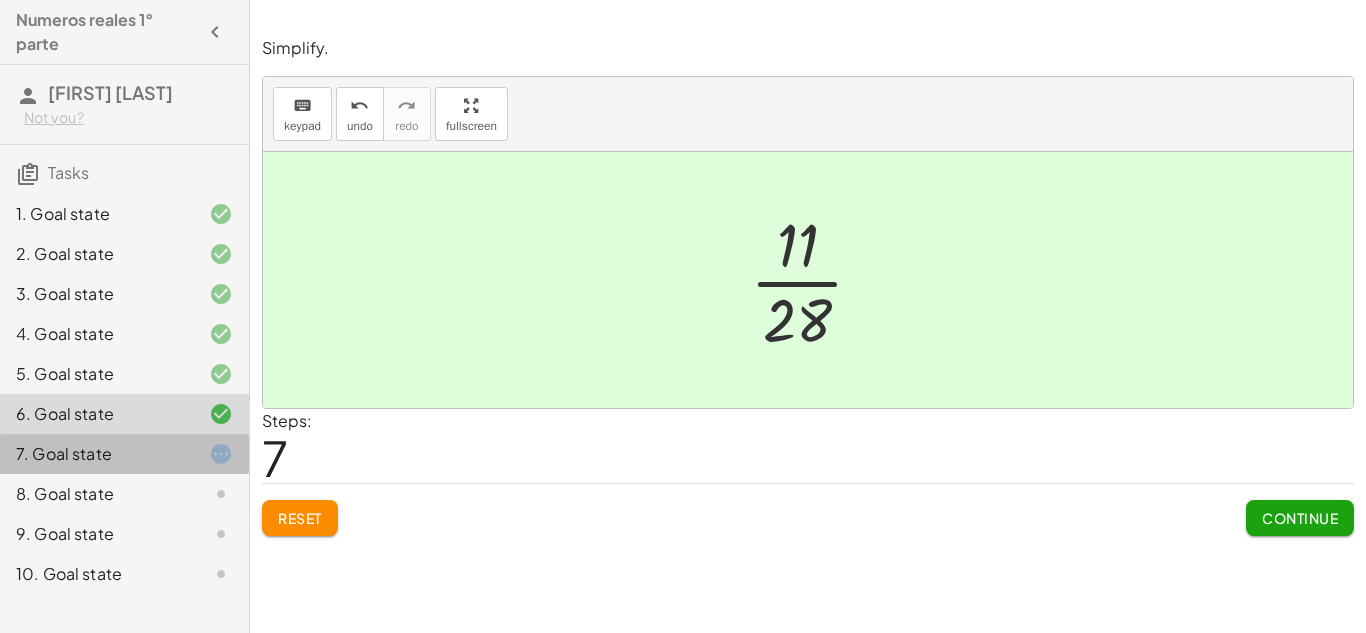 click on "7. Goal state" 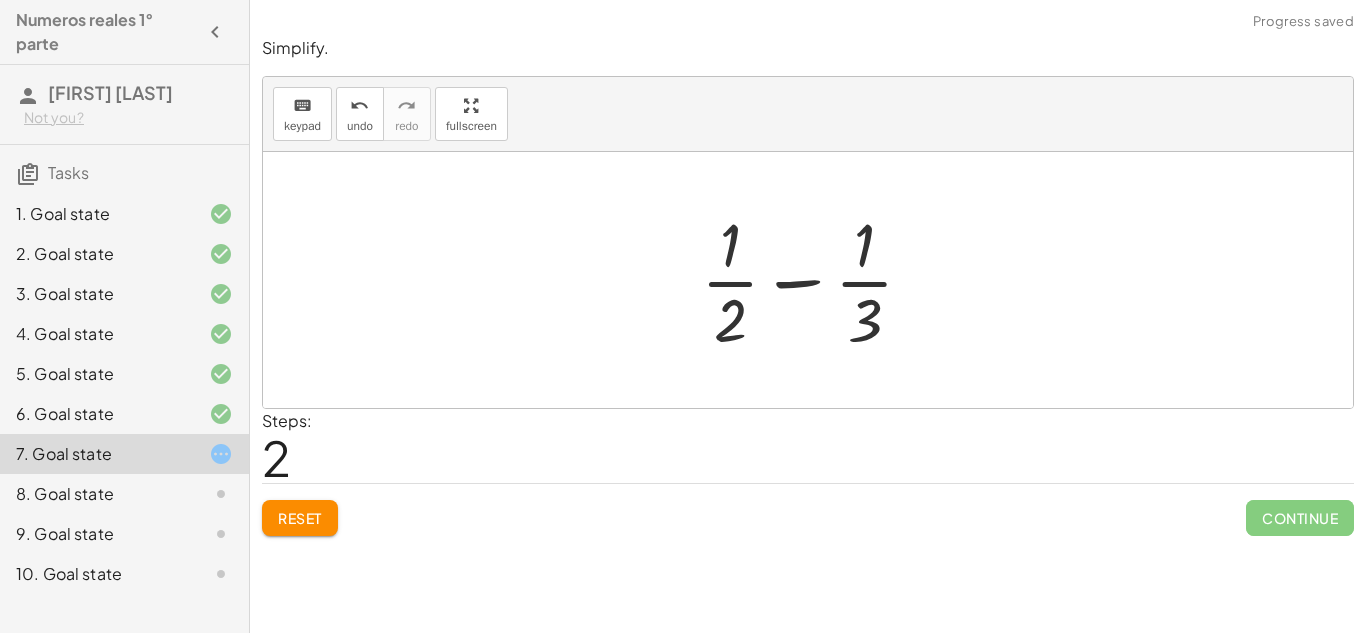click on "6. Goal state" 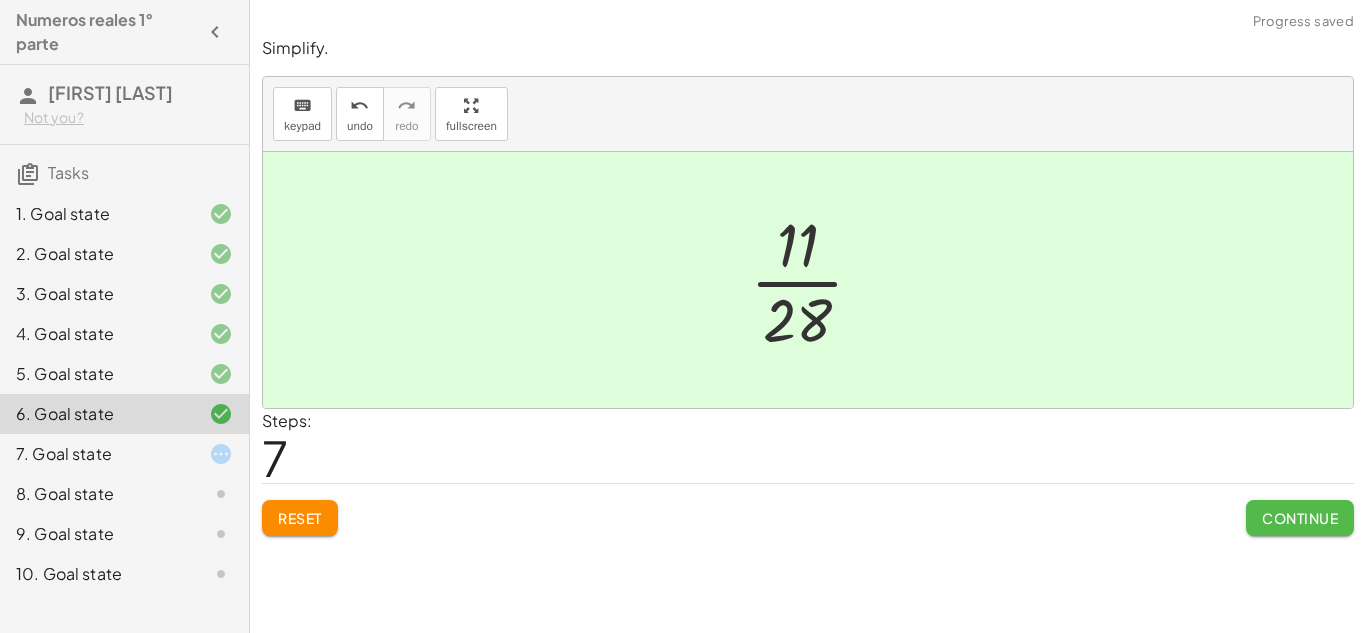 click on "Continue" 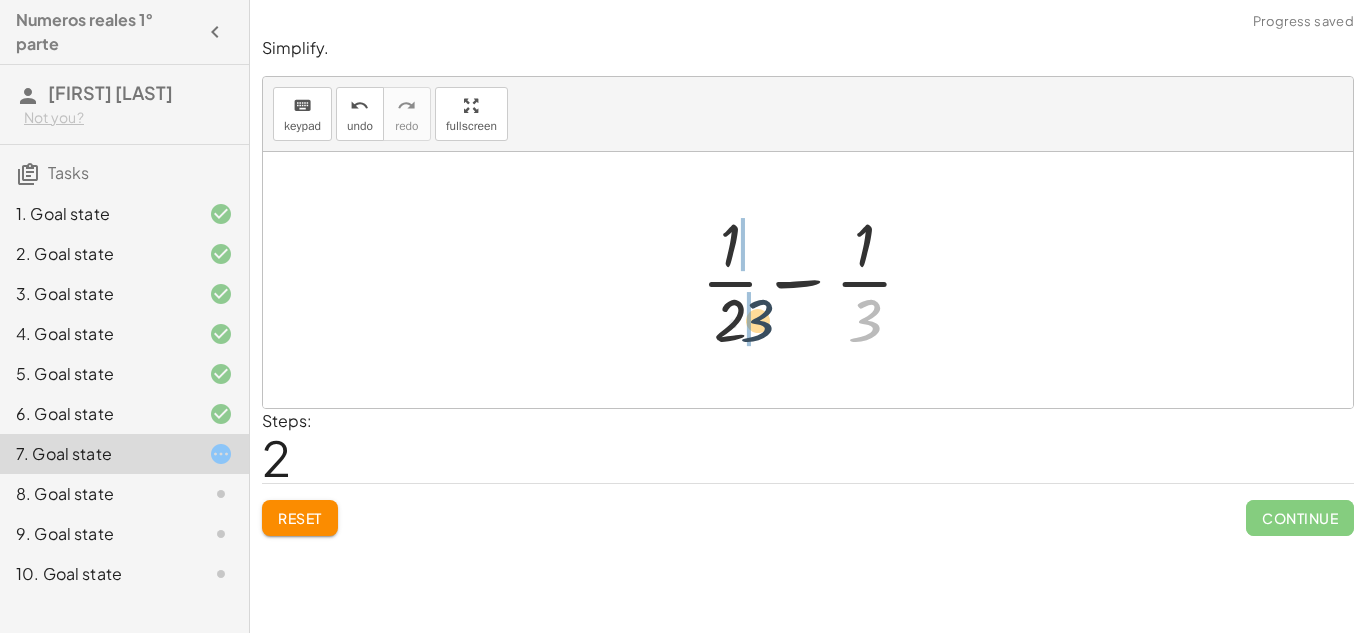 drag, startPoint x: 863, startPoint y: 336, endPoint x: 744, endPoint y: 336, distance: 119 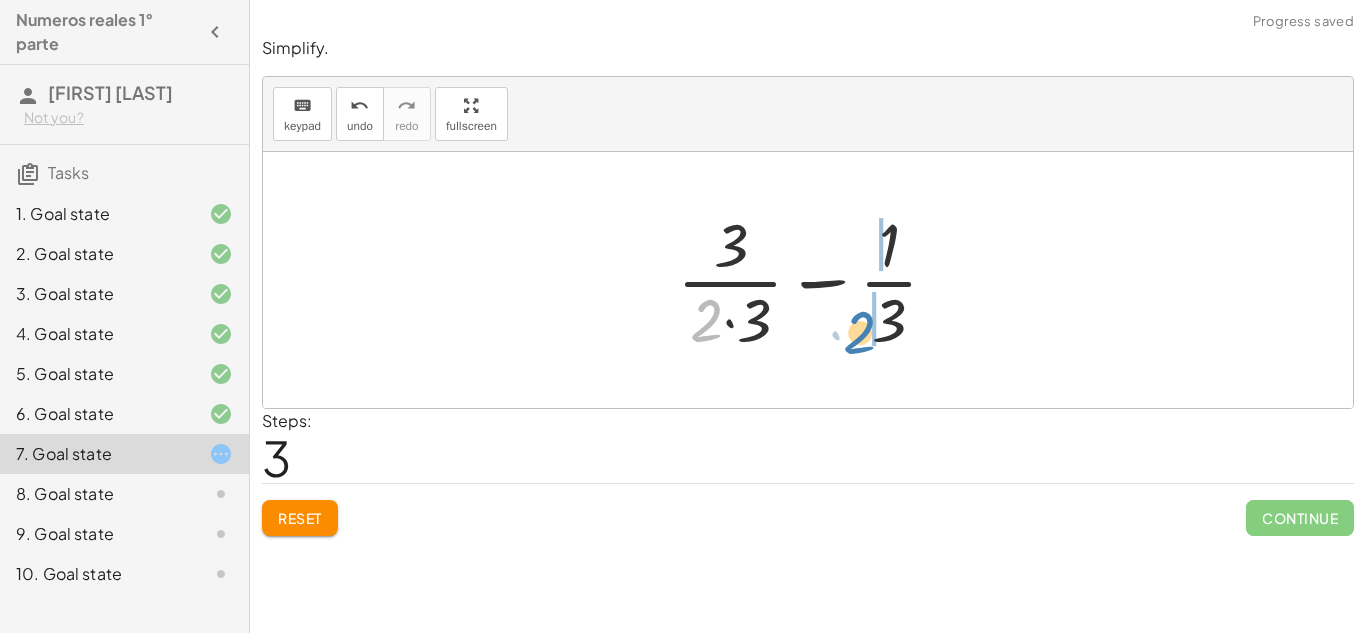 drag, startPoint x: 705, startPoint y: 317, endPoint x: 866, endPoint y: 327, distance: 161.31026 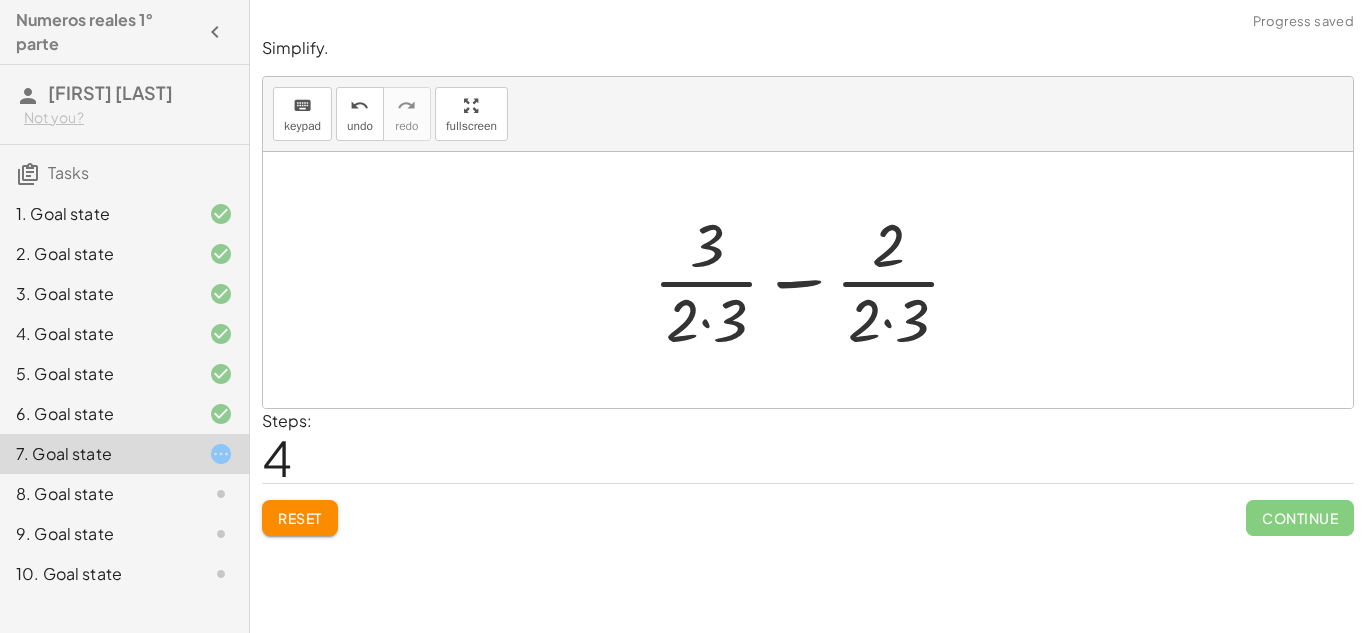 click at bounding box center [815, 280] 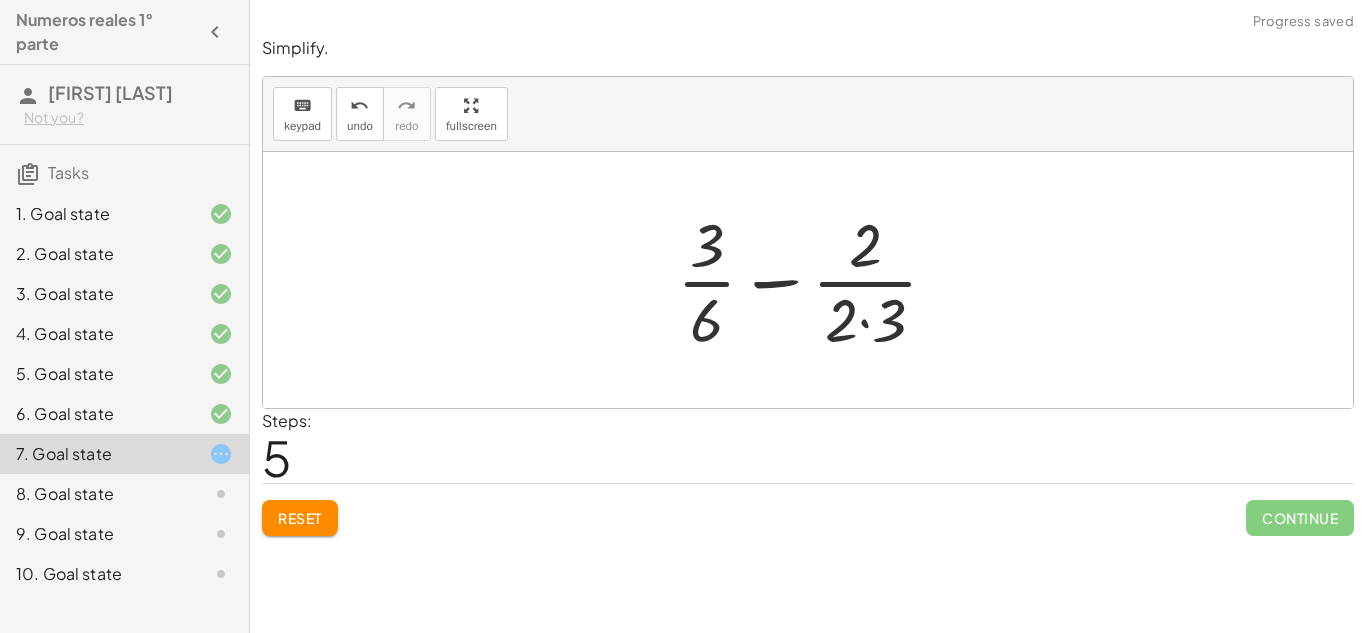 click at bounding box center [815, 280] 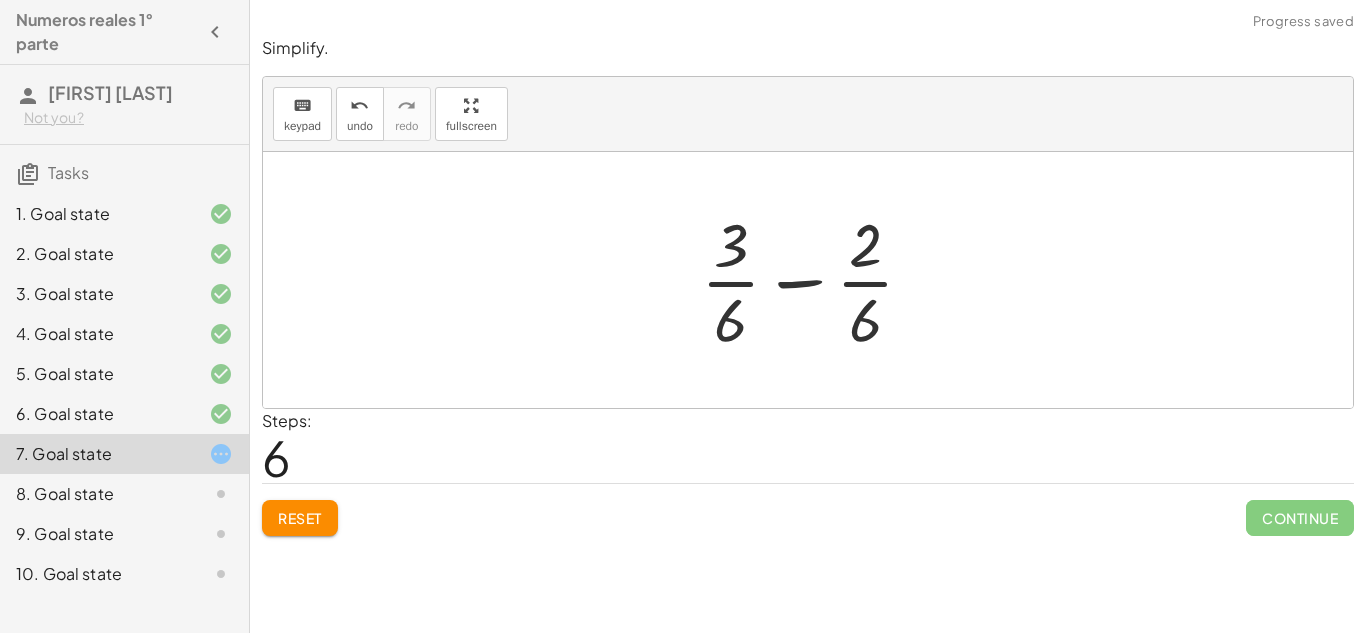 click at bounding box center (815, 280) 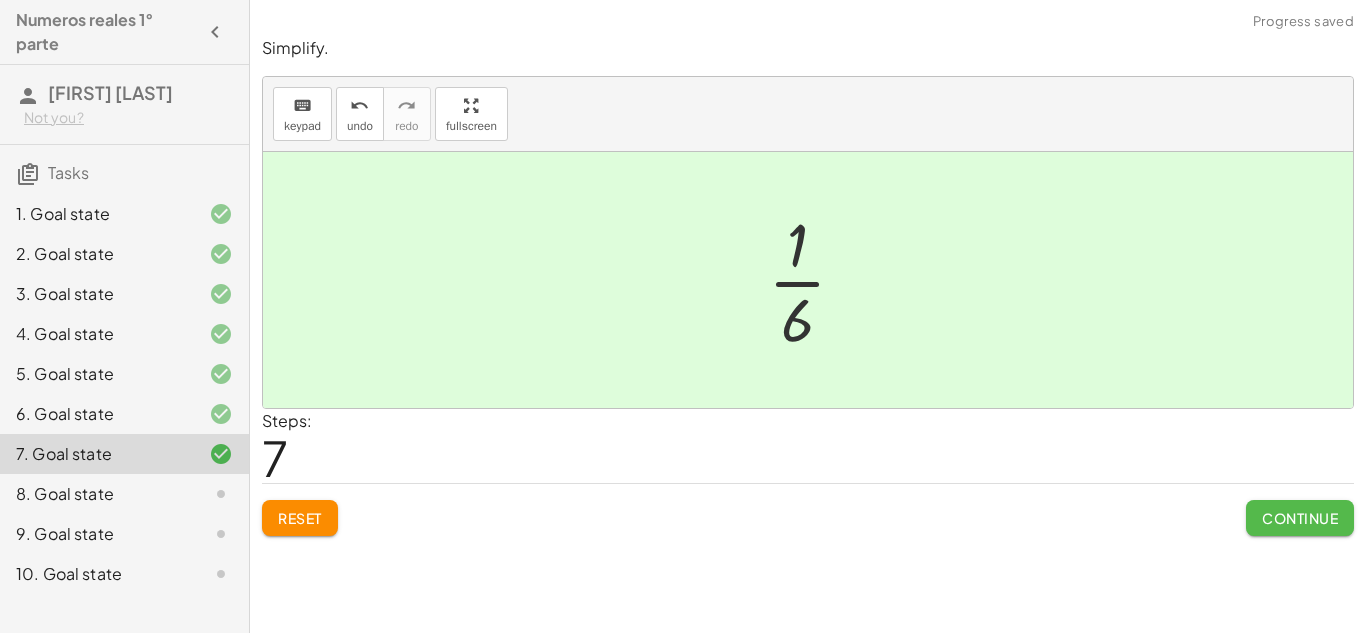 click on "Continue" 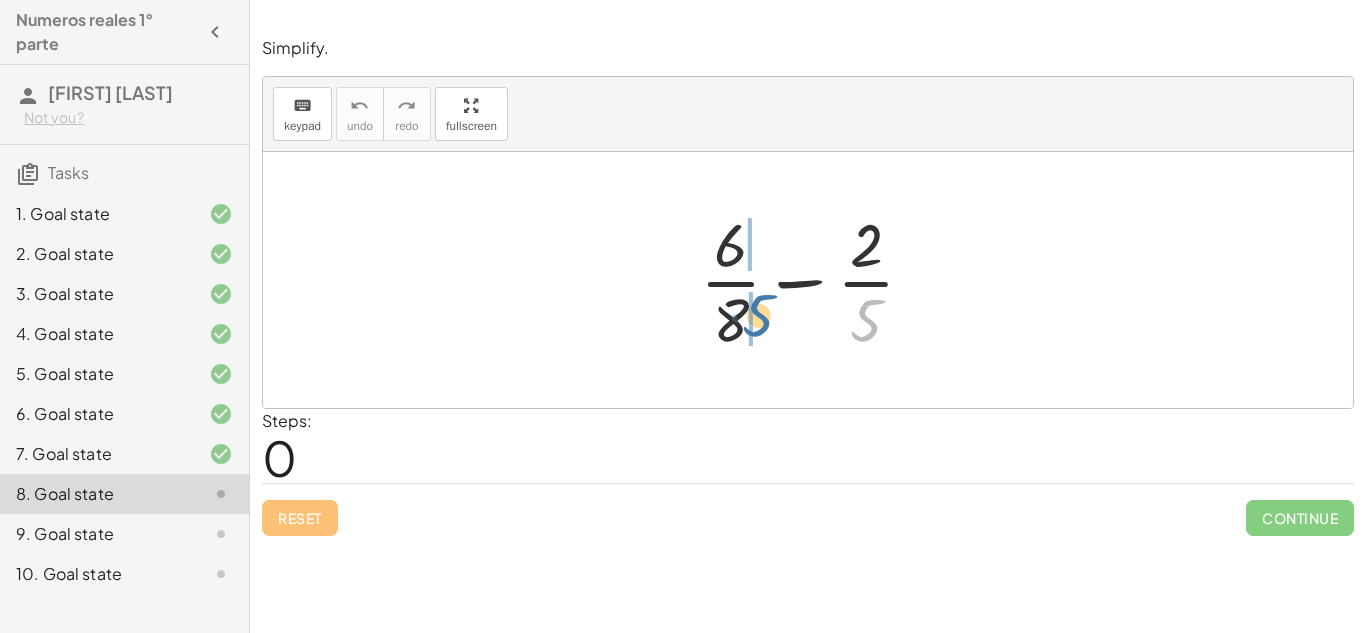 drag, startPoint x: 868, startPoint y: 330, endPoint x: 758, endPoint y: 325, distance: 110.11358 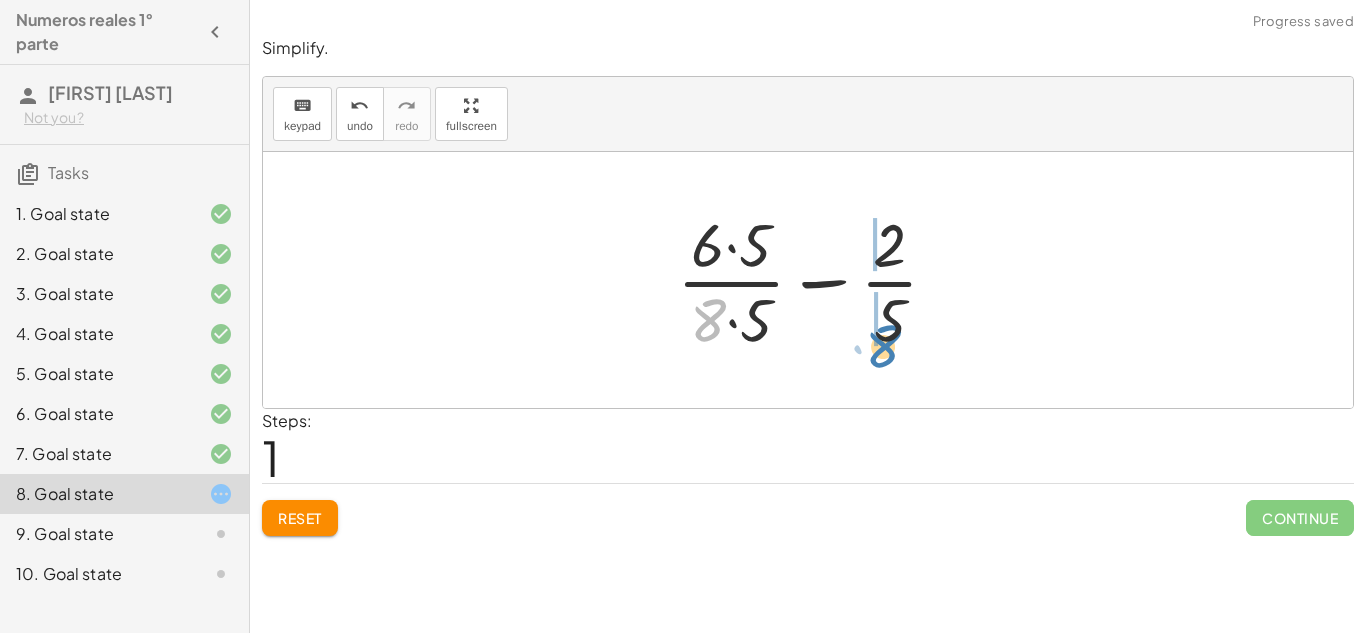 drag, startPoint x: 712, startPoint y: 322, endPoint x: 886, endPoint y: 342, distance: 175.14566 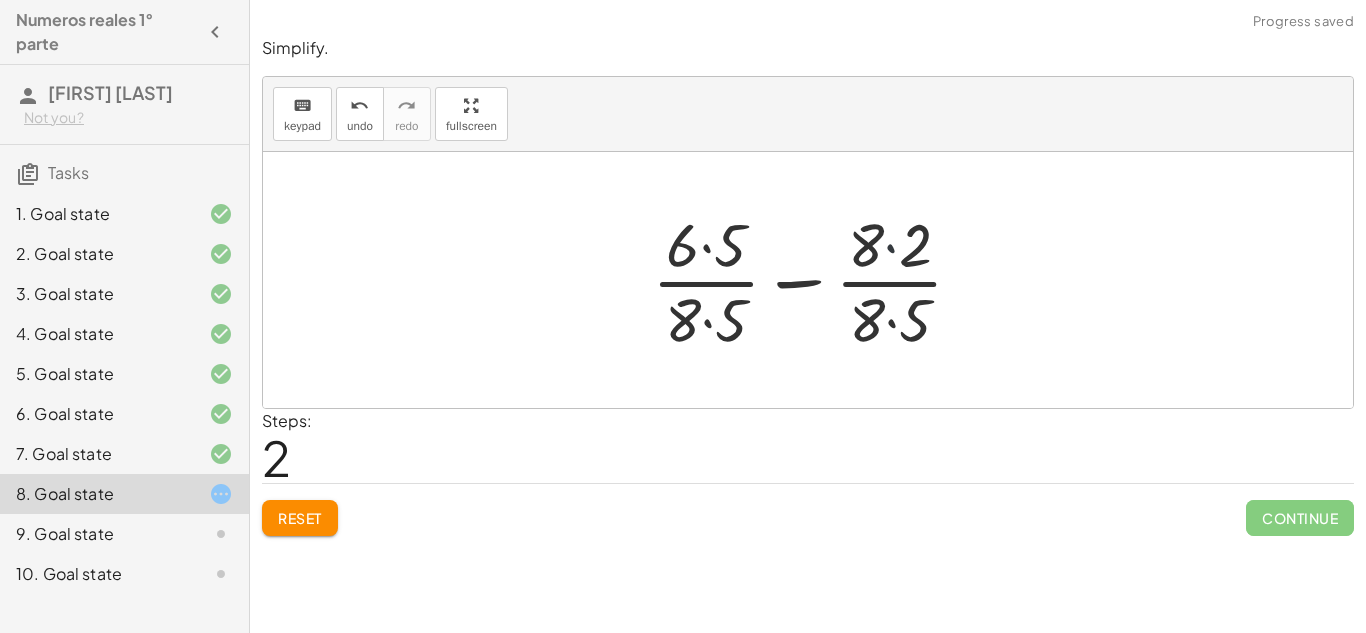 click at bounding box center [816, 280] 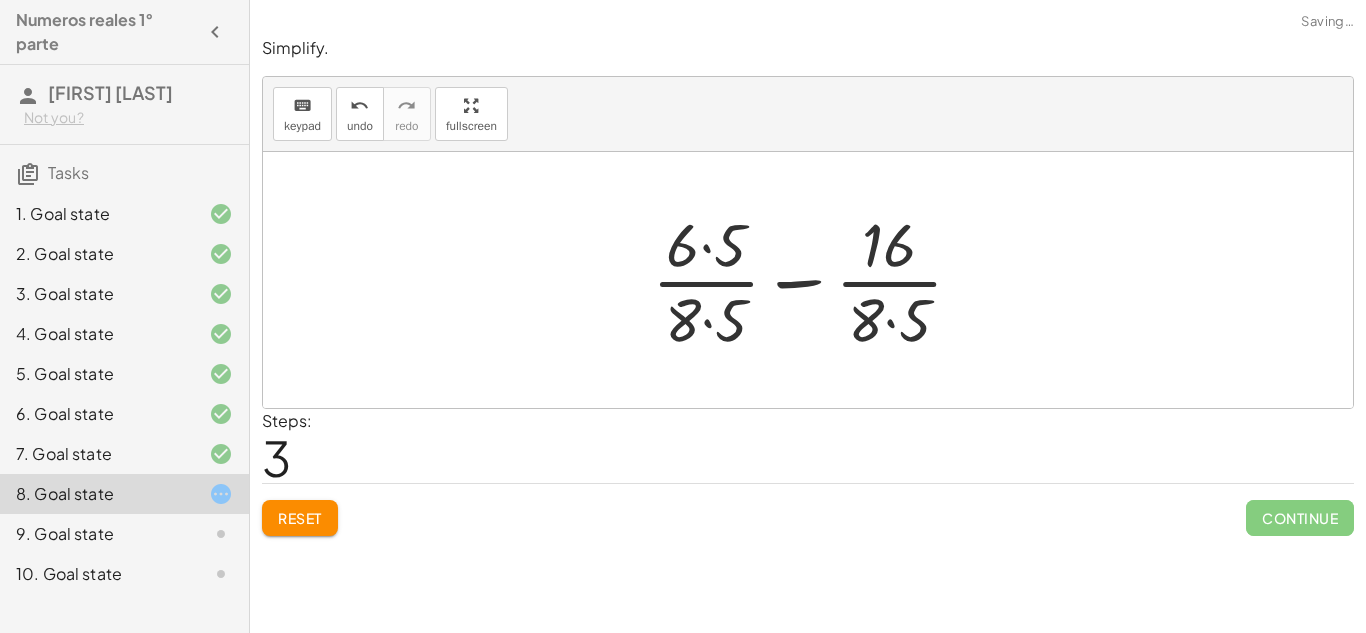 click at bounding box center [815, 280] 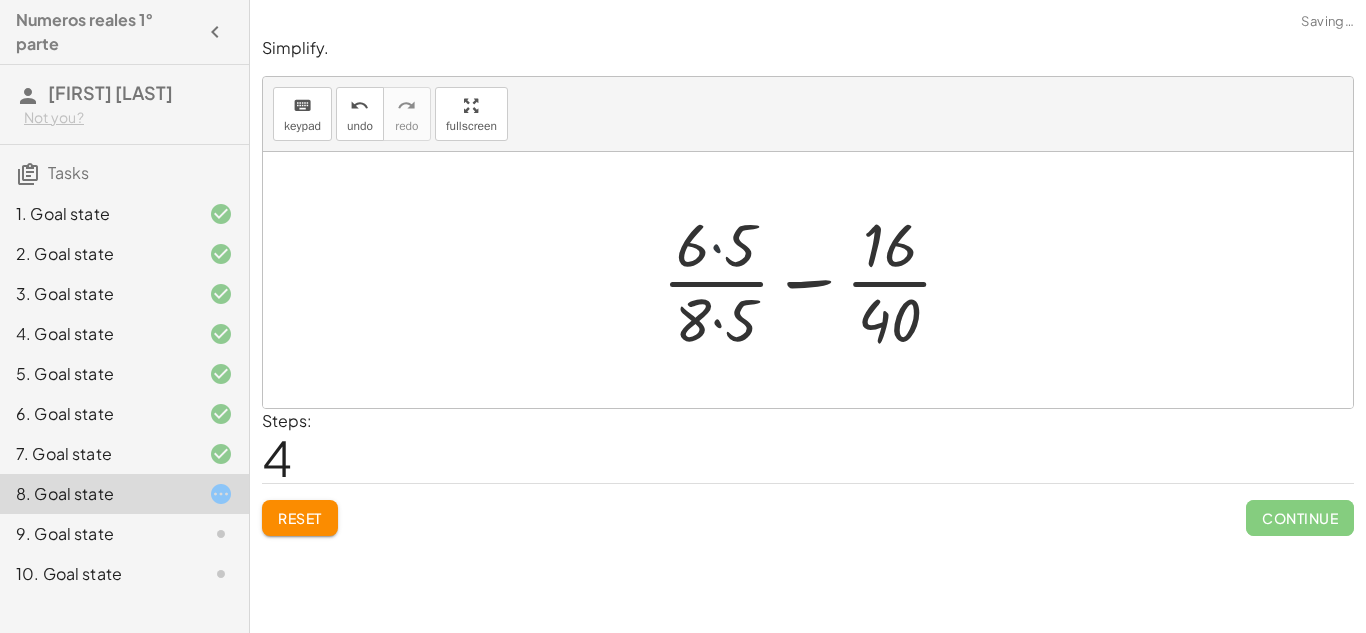 click at bounding box center [815, 280] 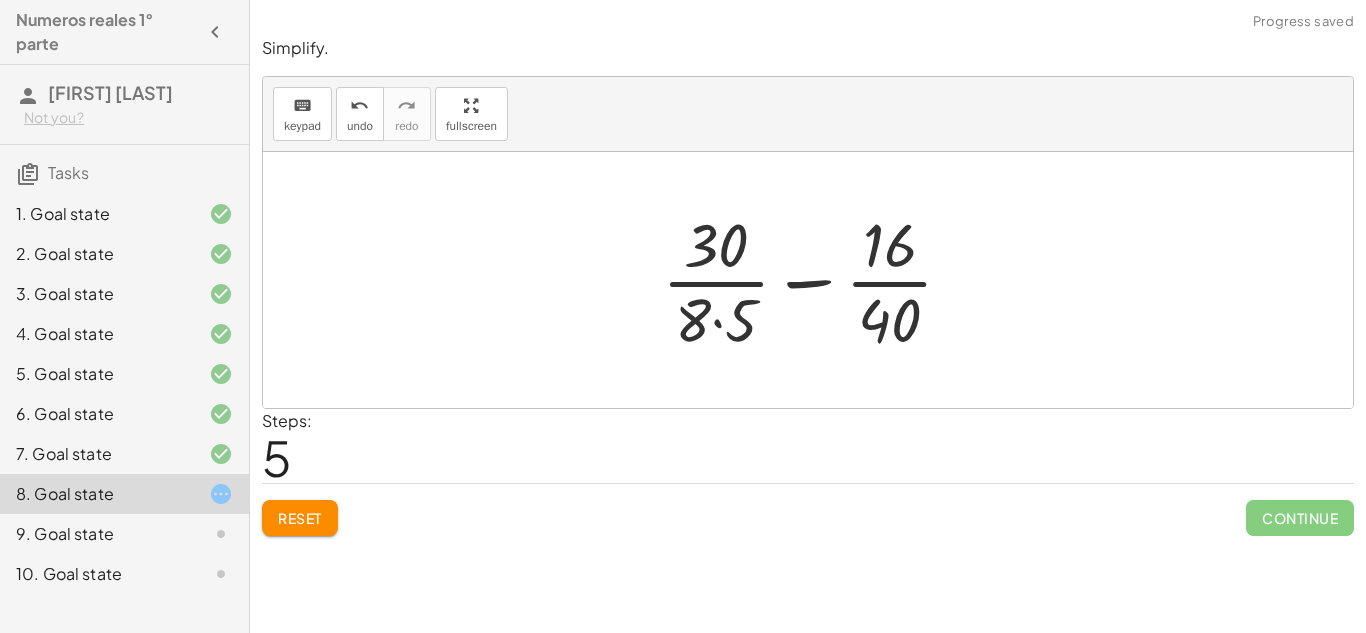 click at bounding box center (815, 280) 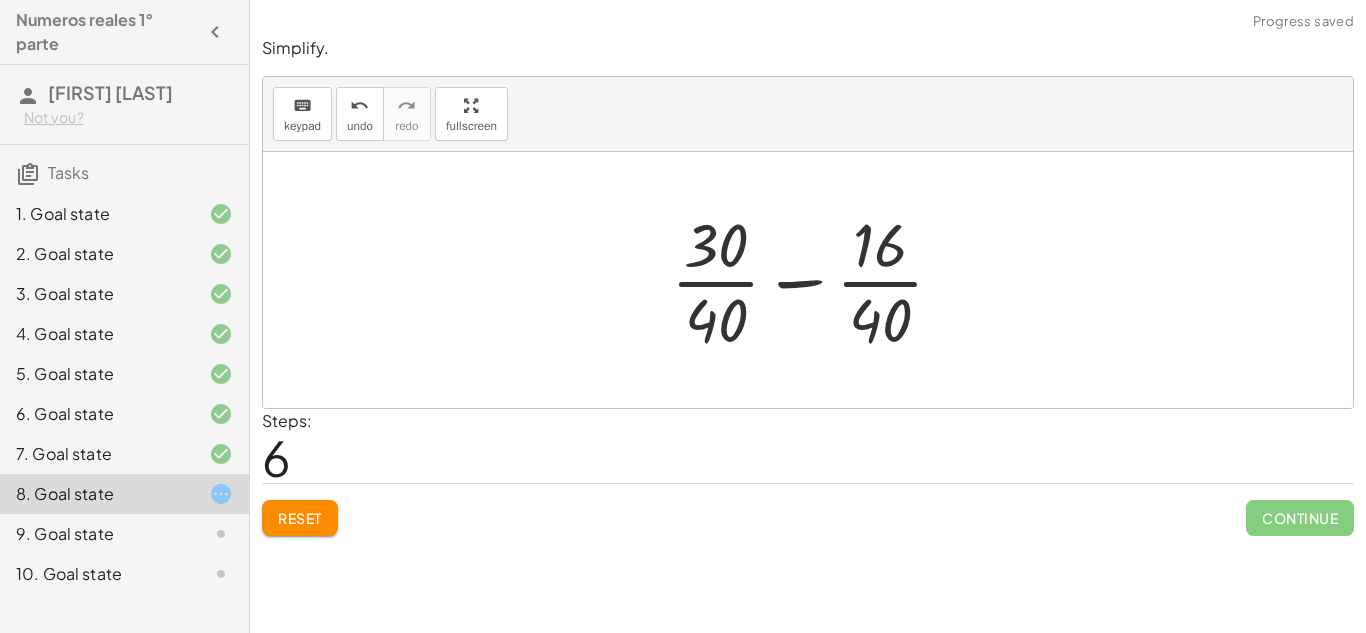 click at bounding box center [815, 280] 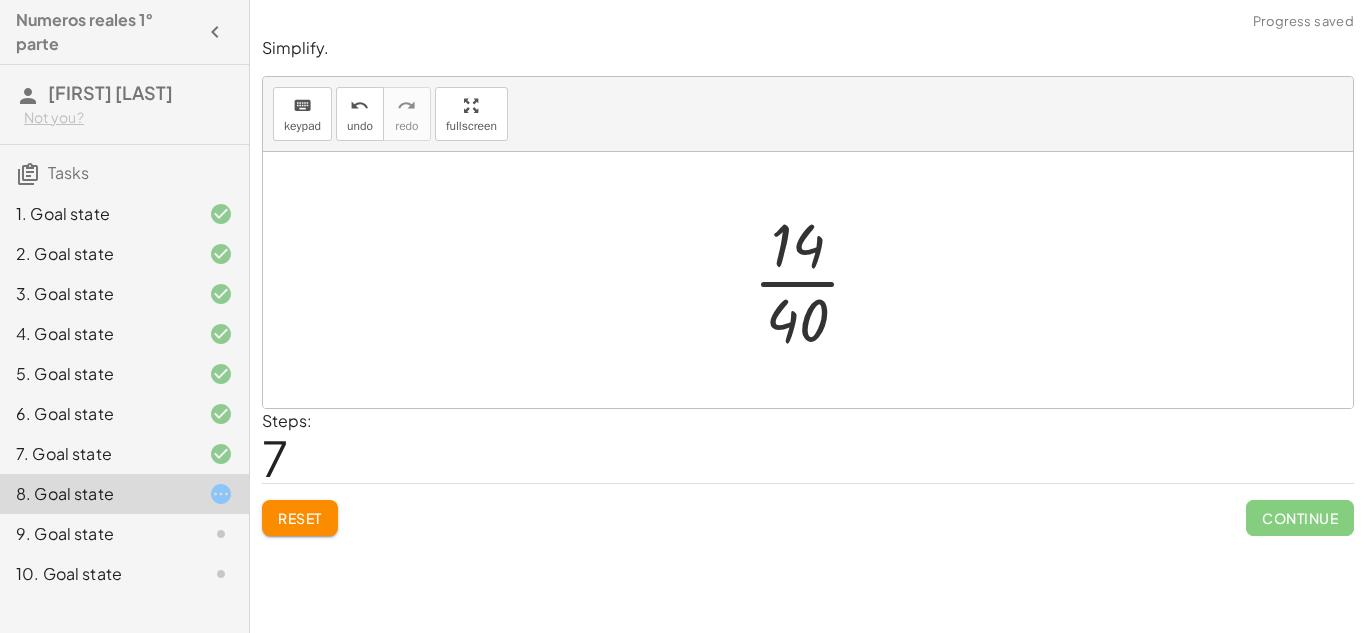 click at bounding box center [815, 280] 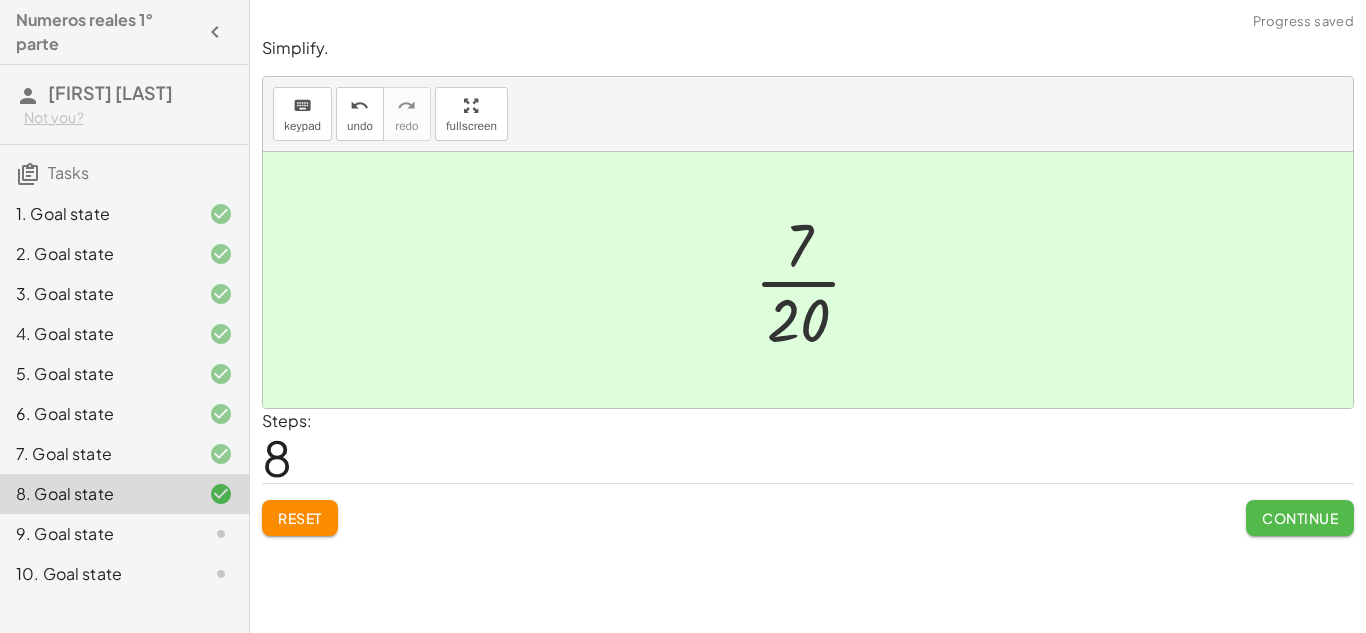 click on "Continue" 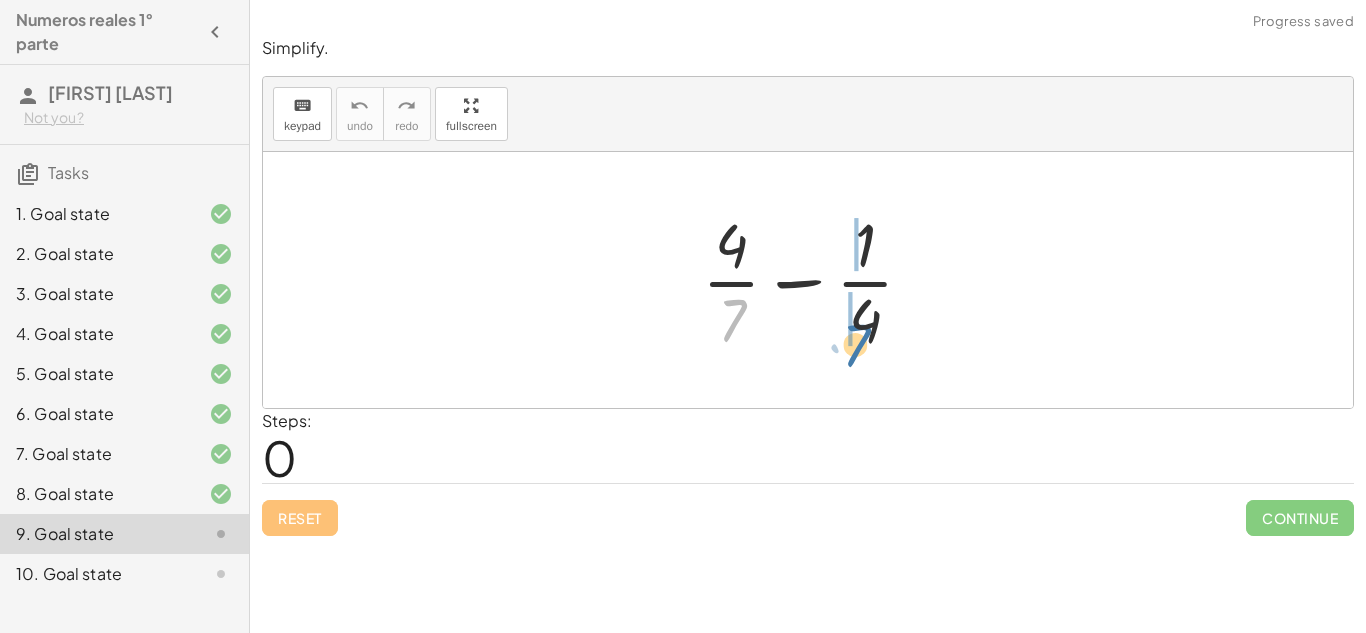 drag, startPoint x: 732, startPoint y: 308, endPoint x: 859, endPoint y: 327, distance: 128.41339 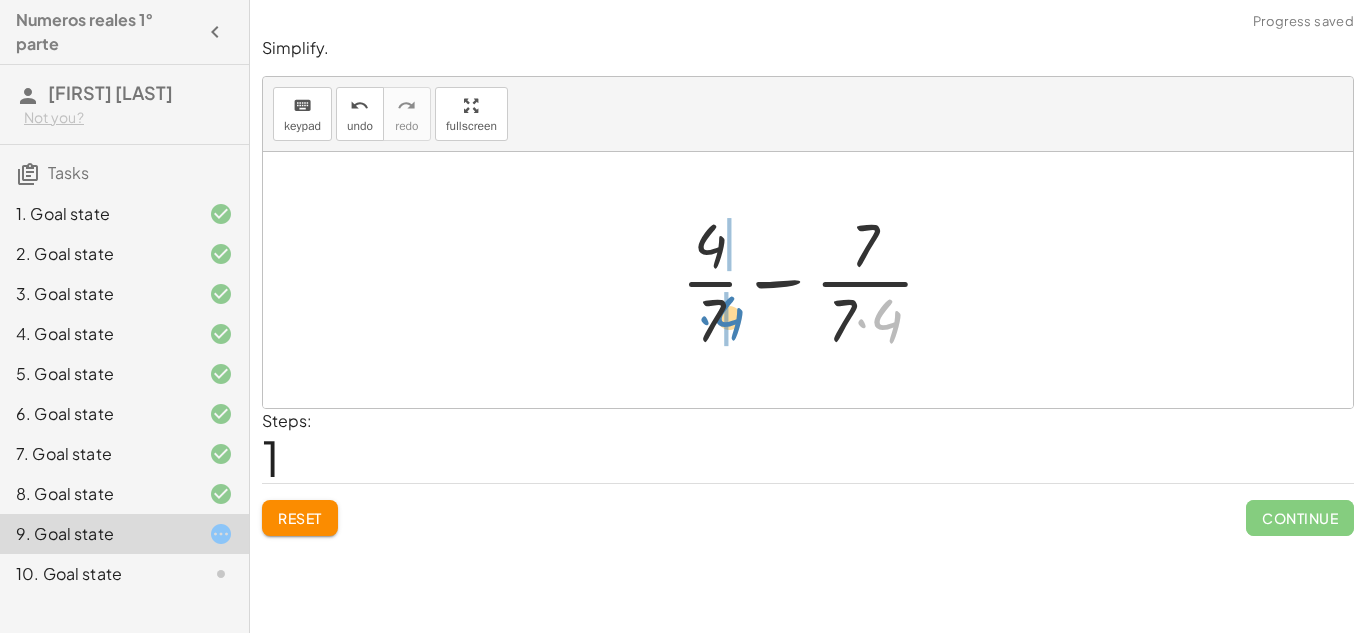 drag, startPoint x: 898, startPoint y: 317, endPoint x: 740, endPoint y: 315, distance: 158.01266 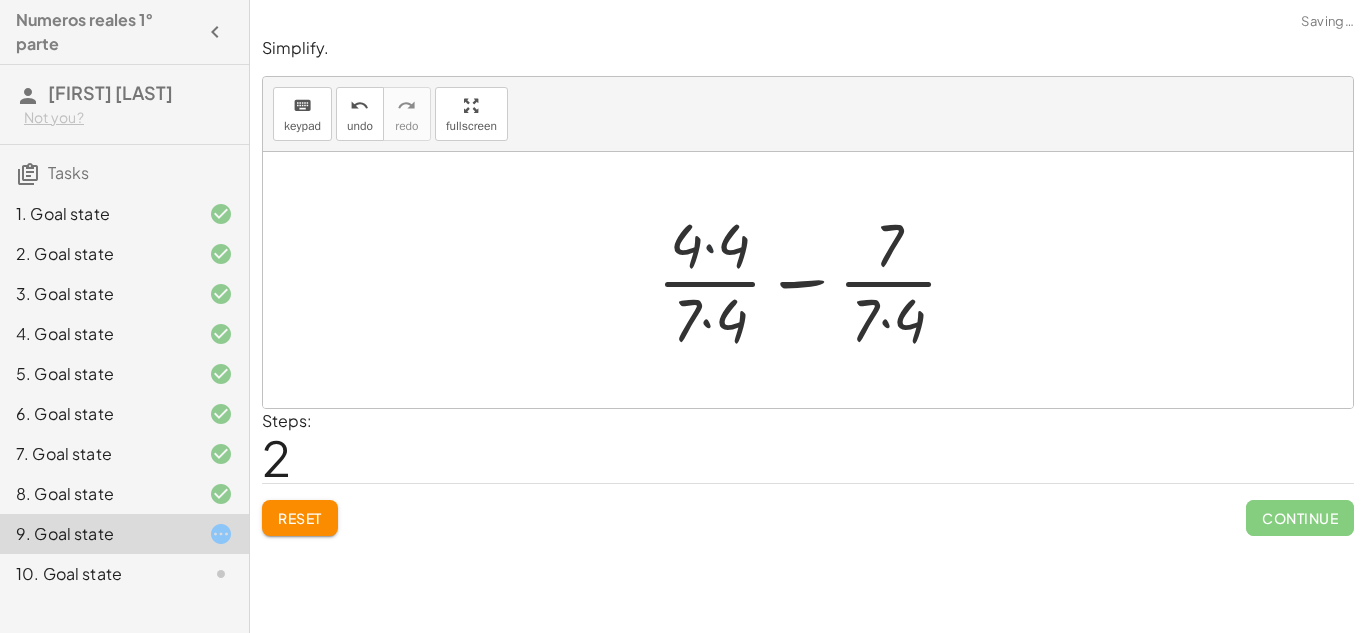 click at bounding box center [815, 280] 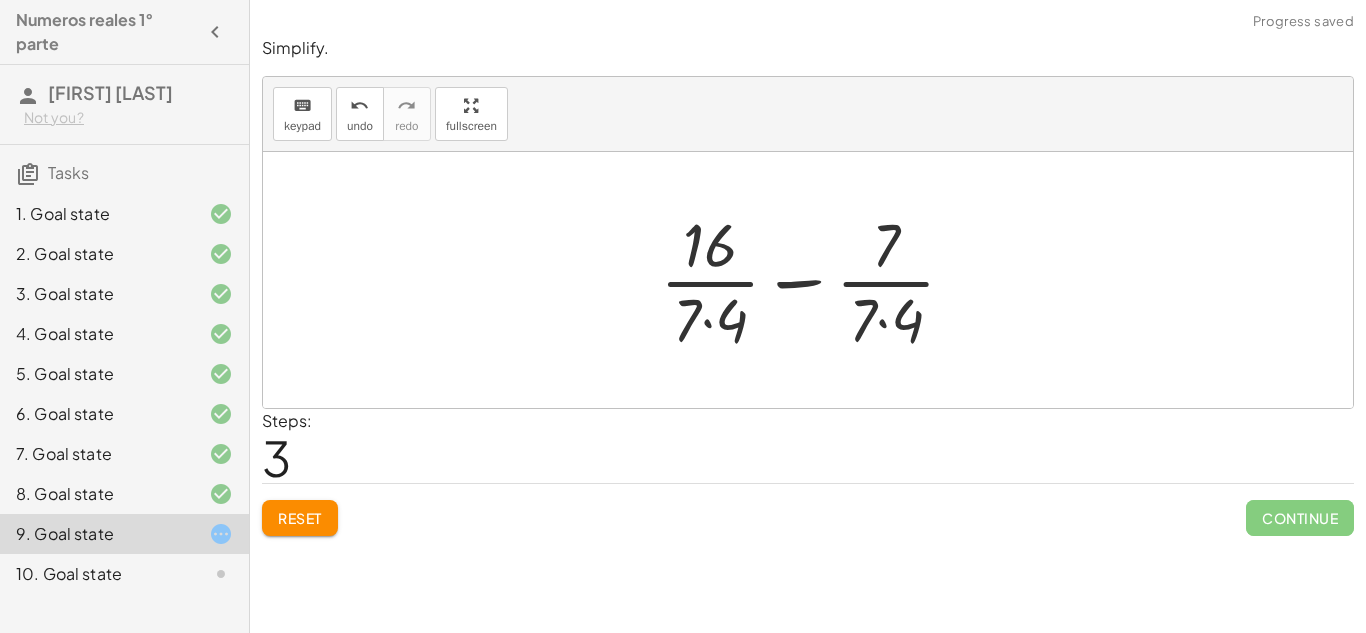 click at bounding box center [816, 280] 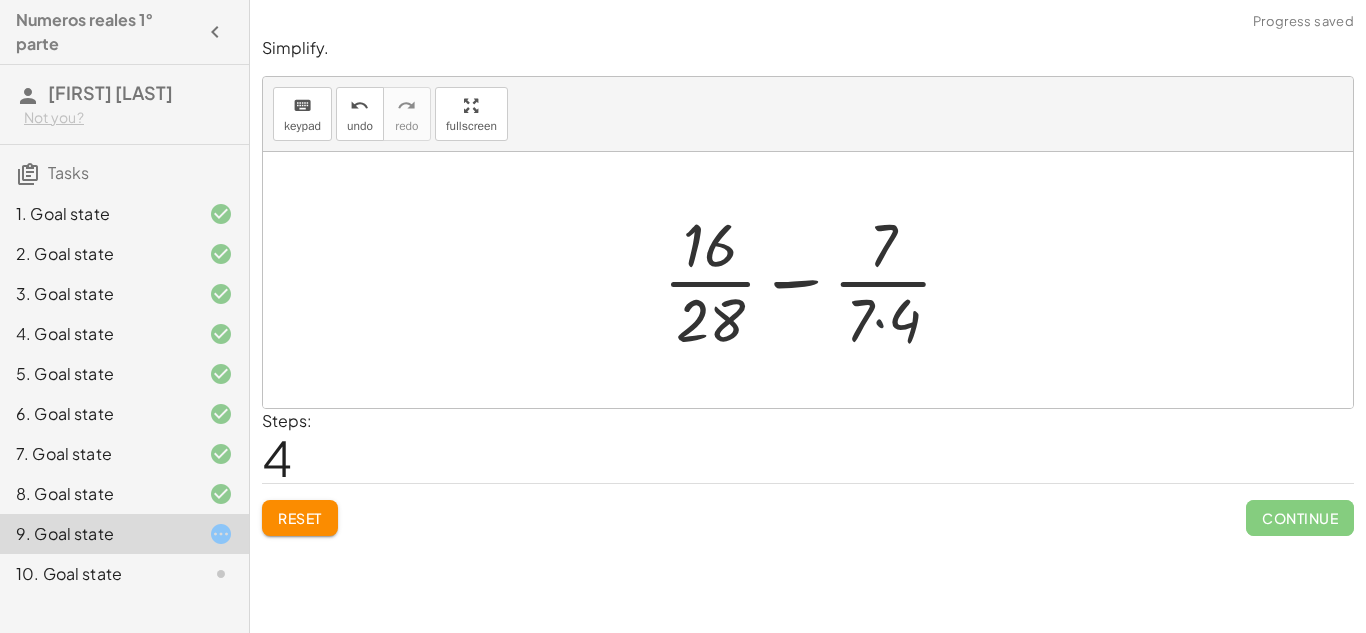 click at bounding box center (816, 280) 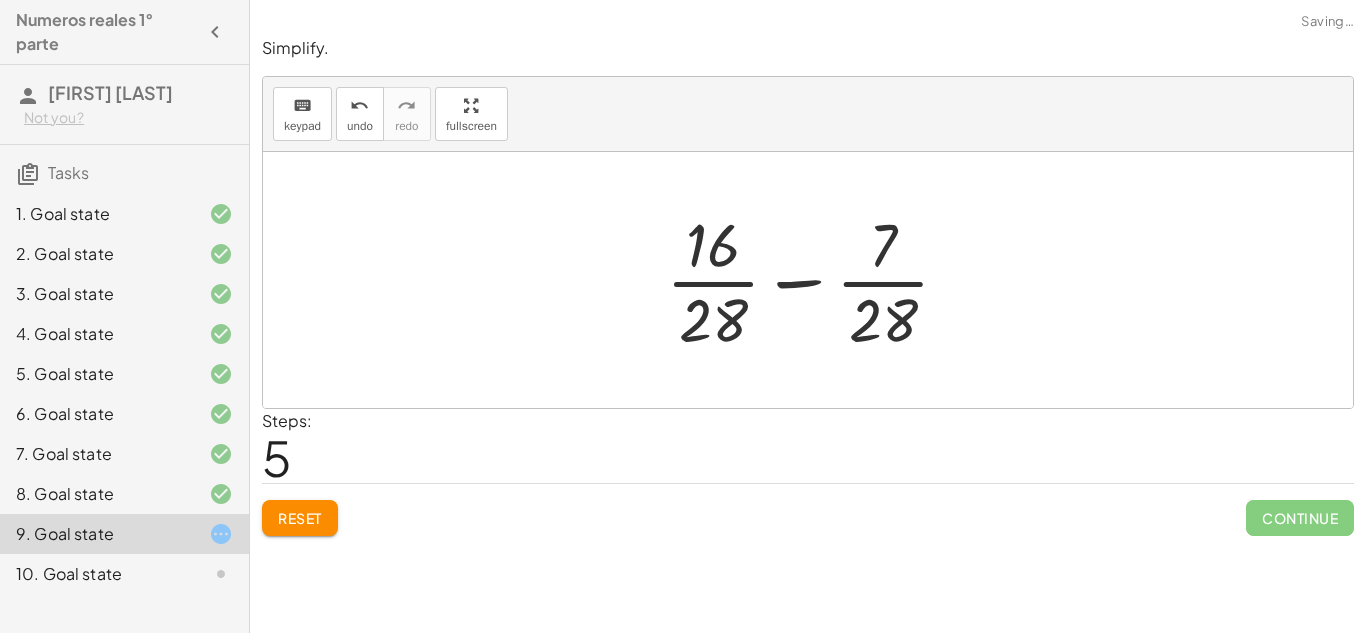 click at bounding box center (816, 280) 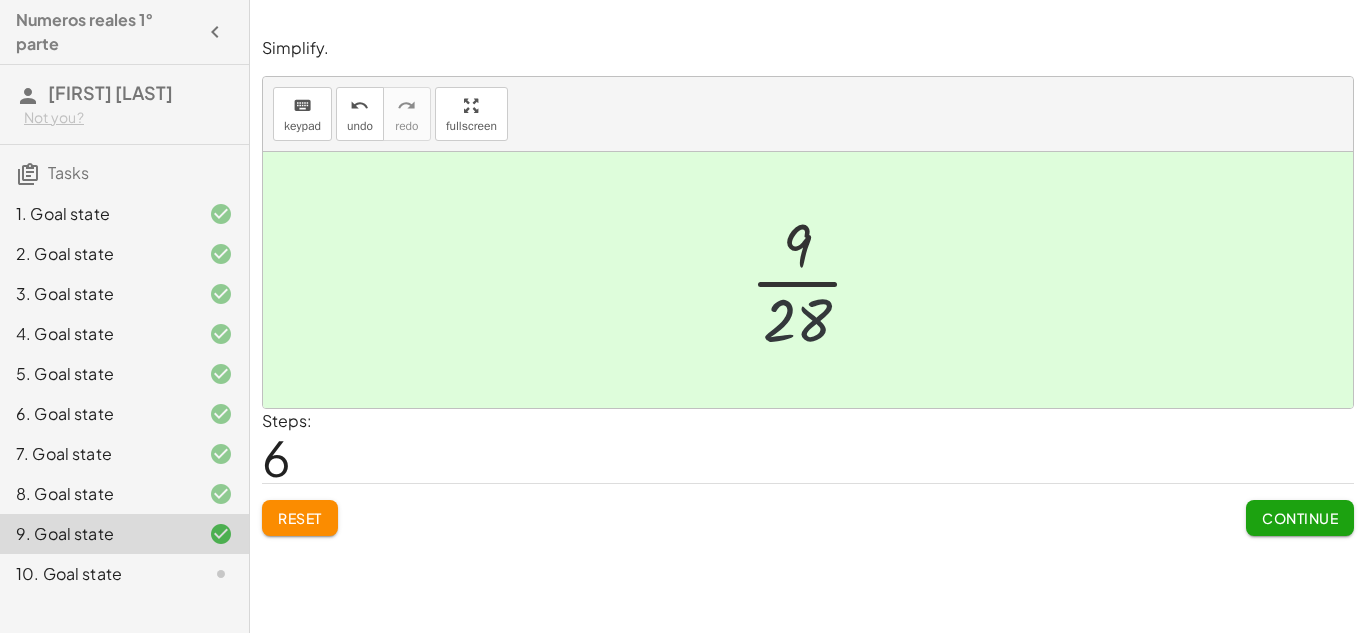 click at bounding box center [815, 280] 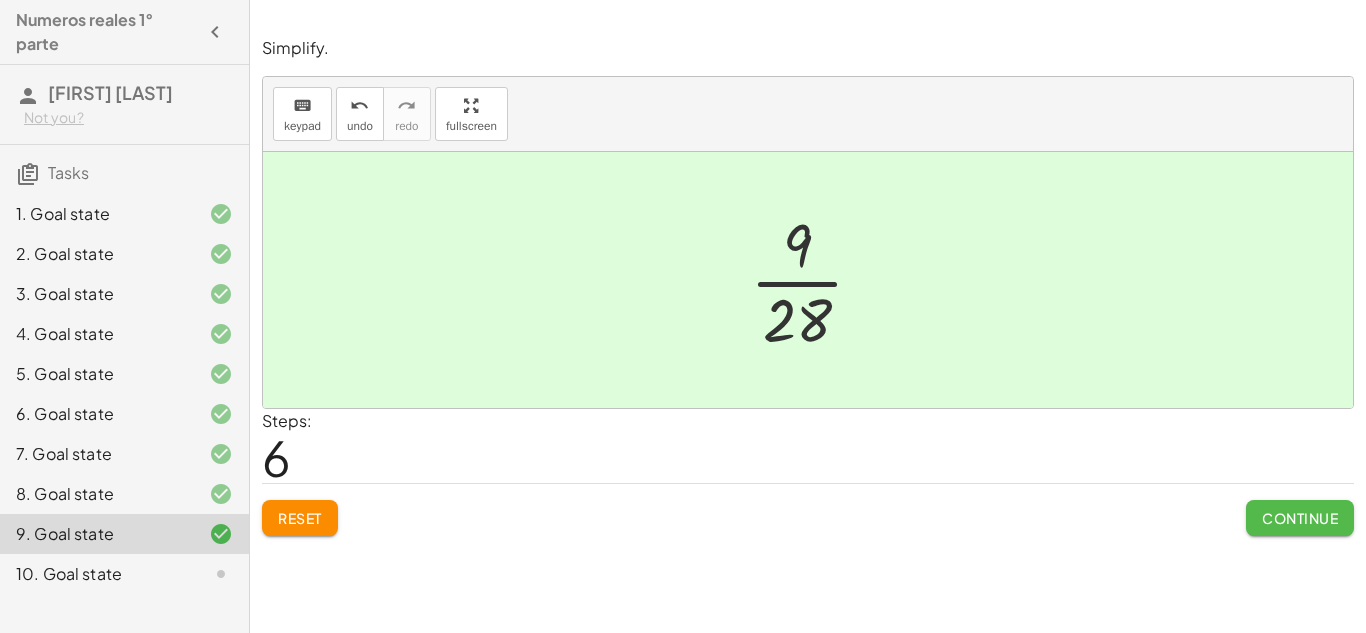 click on "Continue" 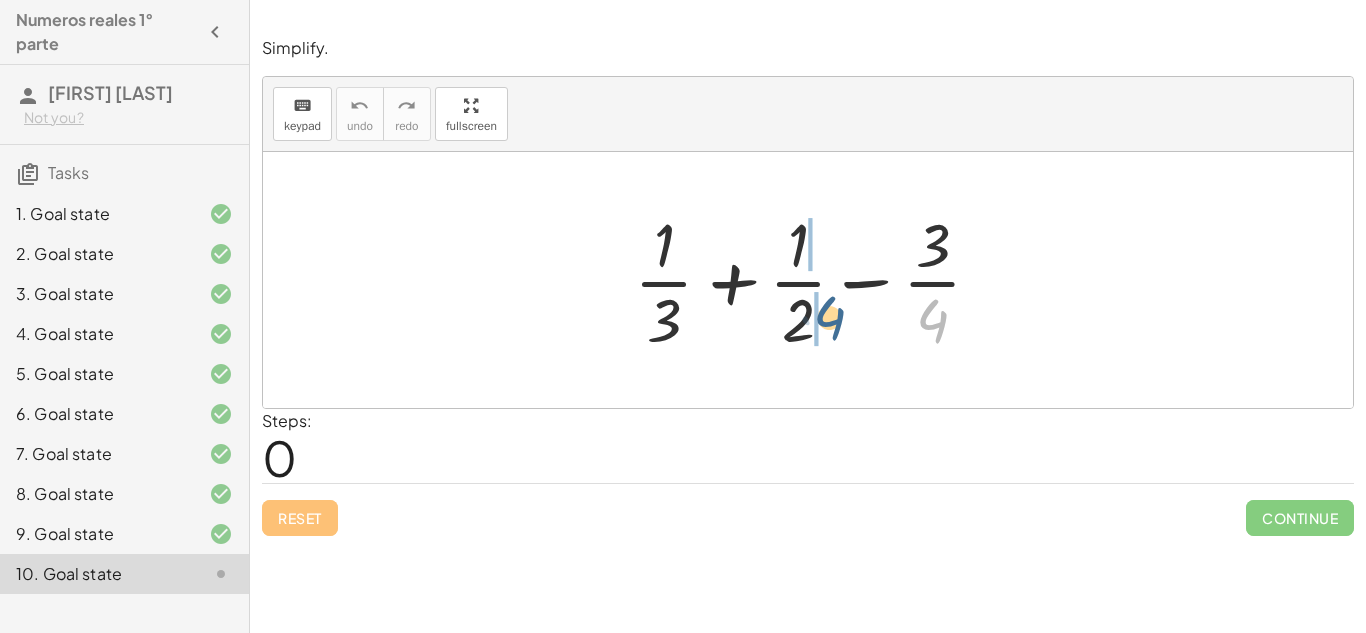 drag, startPoint x: 924, startPoint y: 323, endPoint x: 801, endPoint y: 323, distance: 123 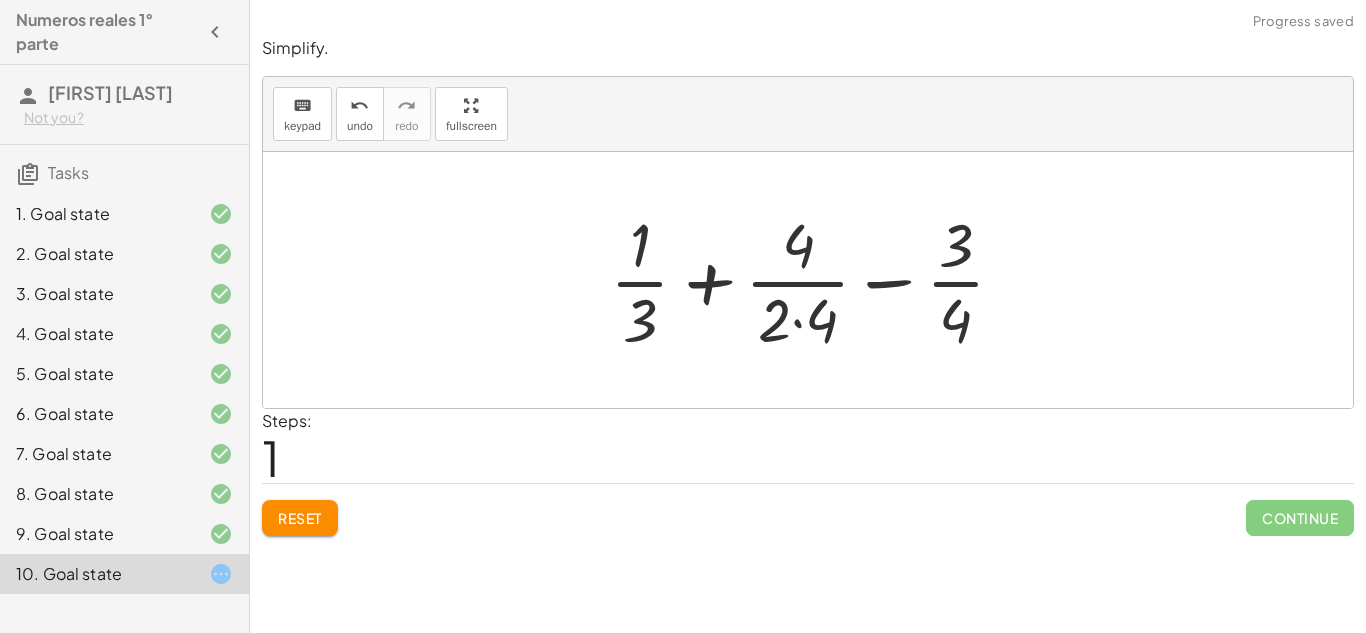 click at bounding box center (815, 280) 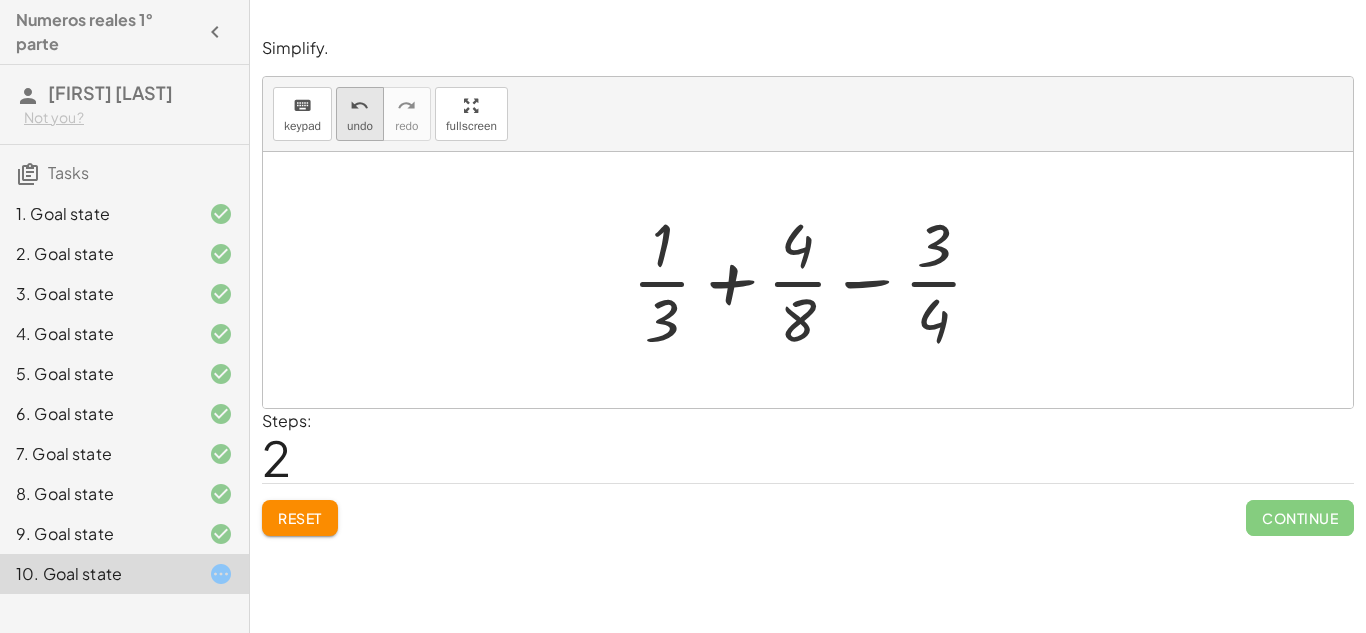 click on "undo" at bounding box center [359, 106] 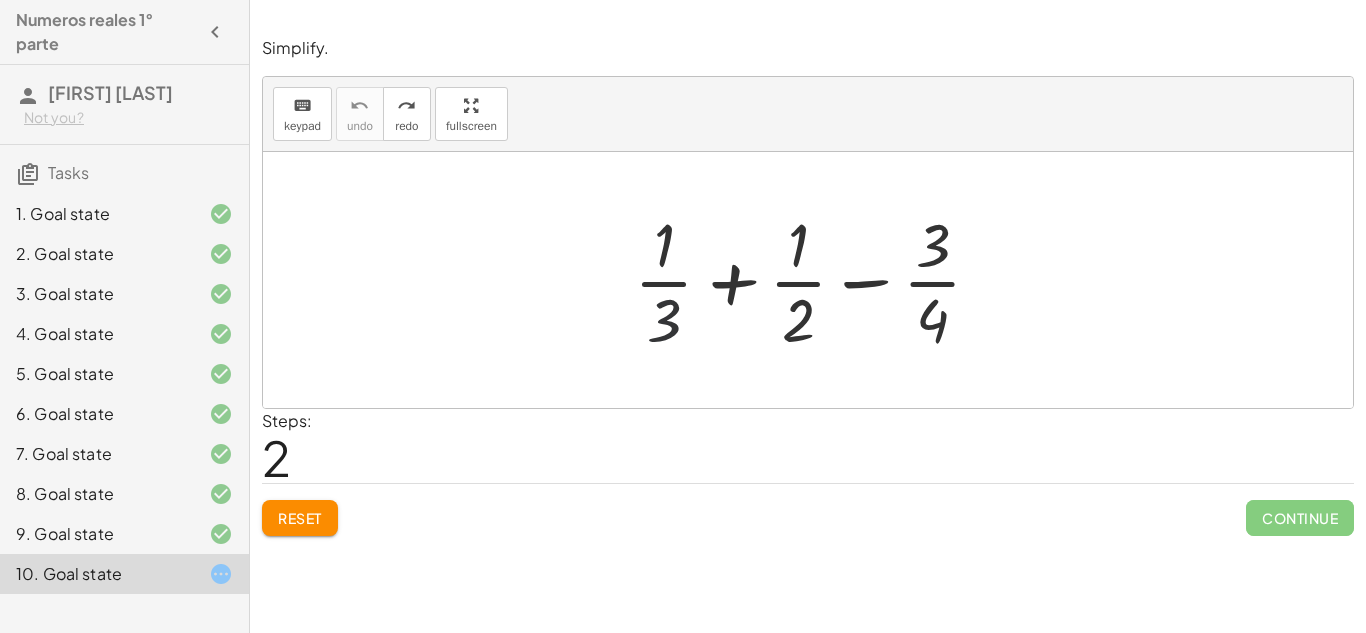 click at bounding box center [816, 280] 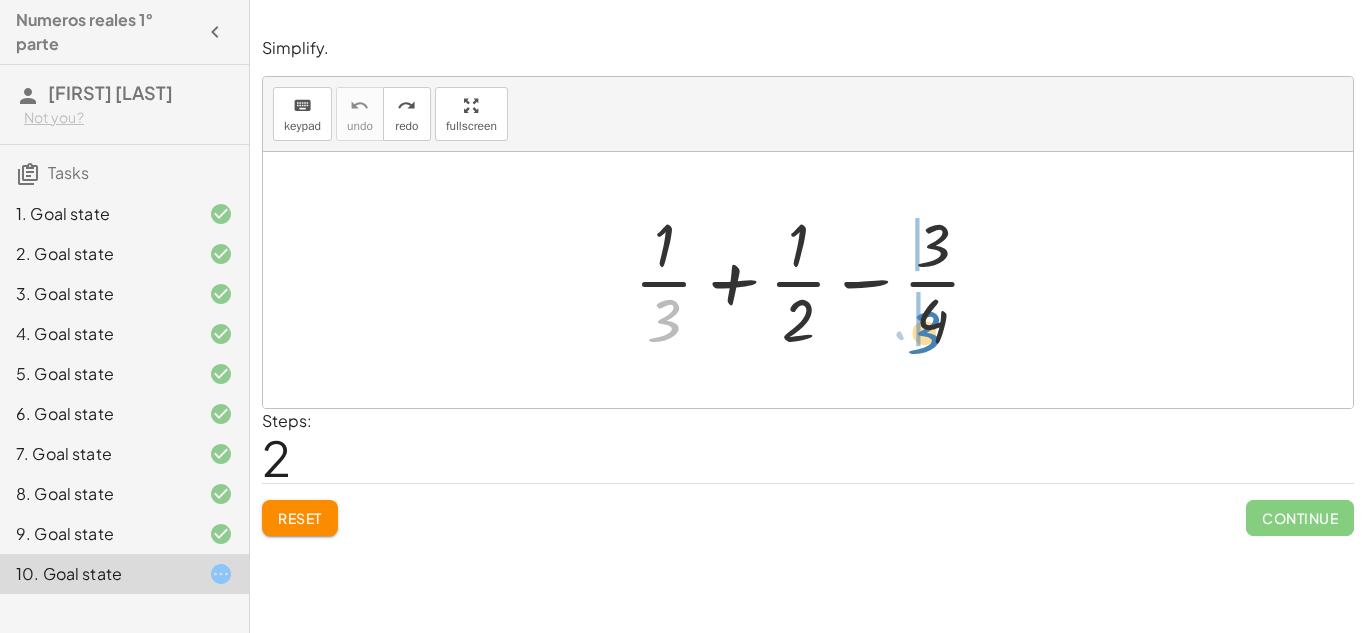 drag, startPoint x: 664, startPoint y: 324, endPoint x: 923, endPoint y: 336, distance: 259.27783 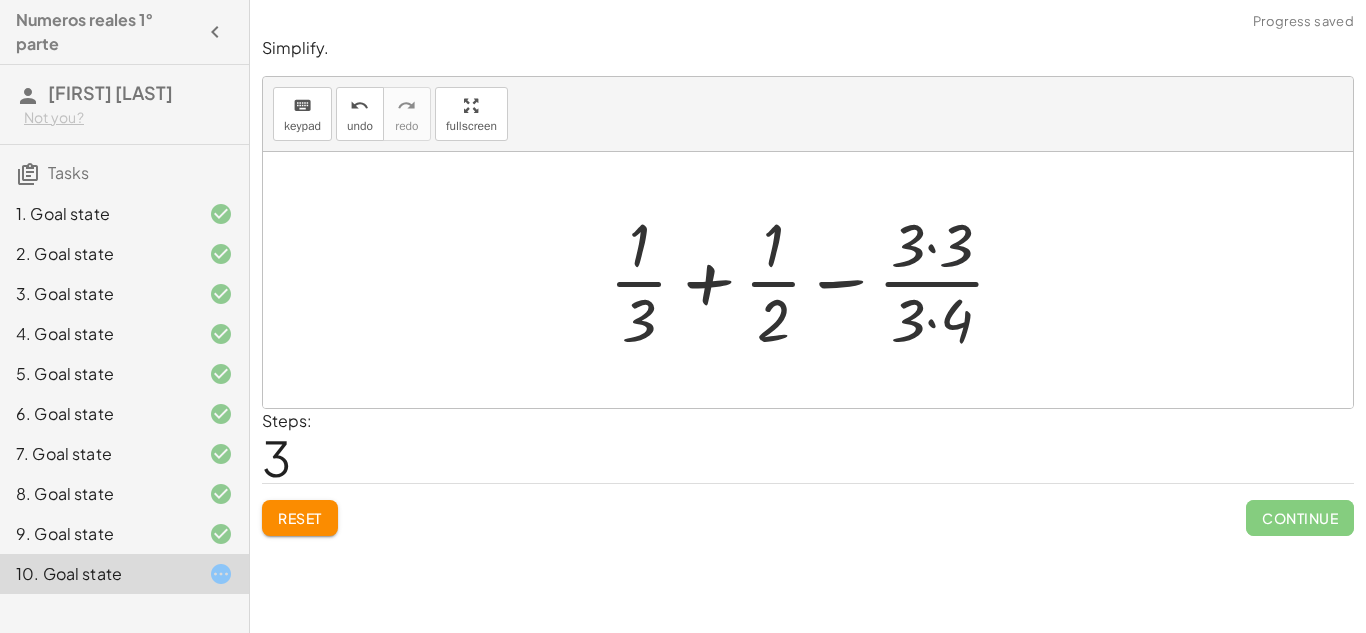 click at bounding box center [815, 280] 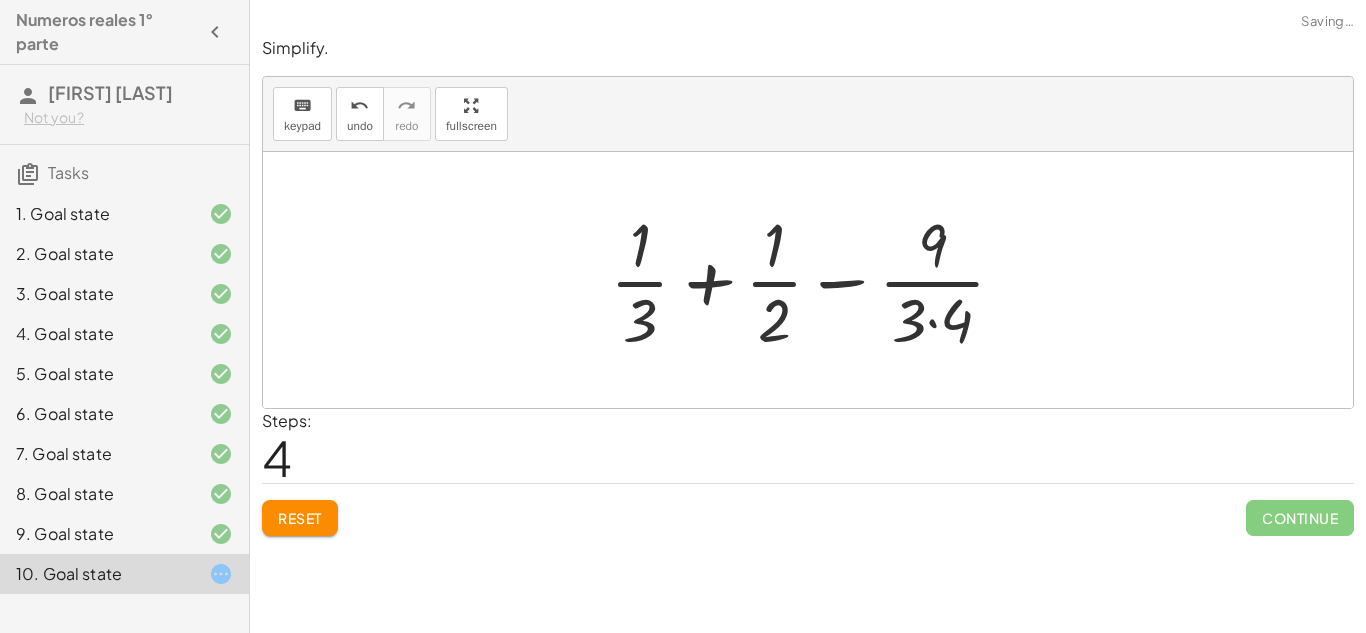 click at bounding box center [815, 280] 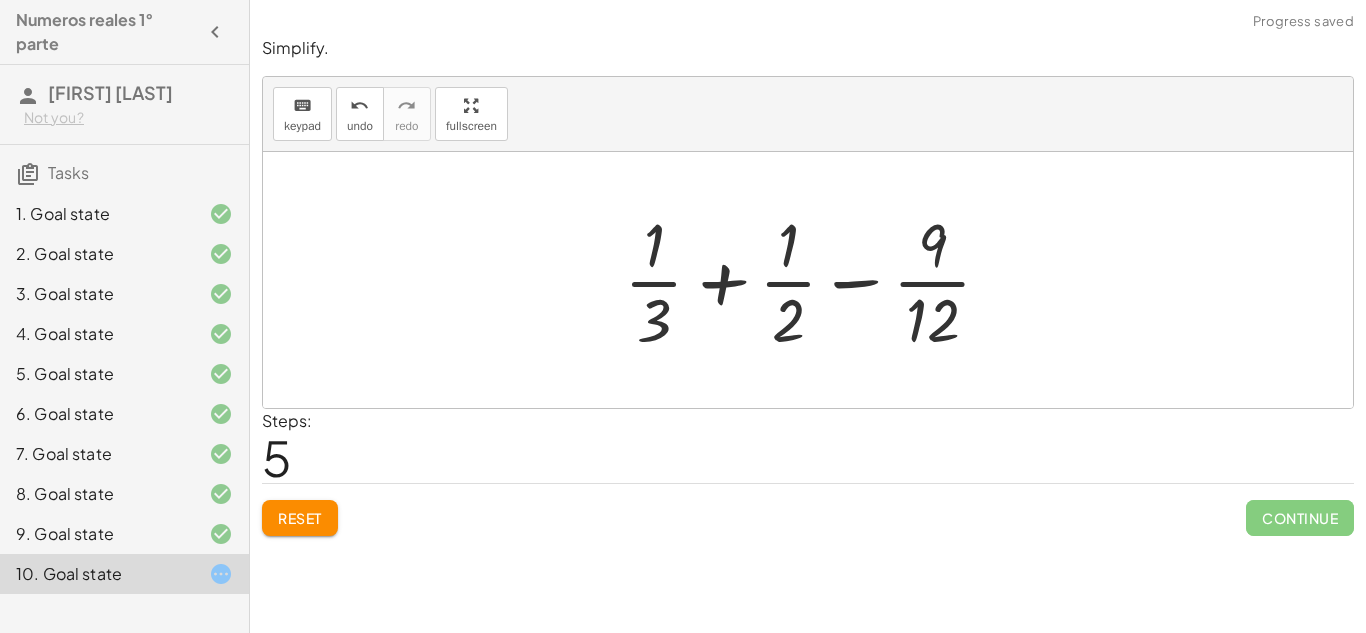 click at bounding box center [815, 280] 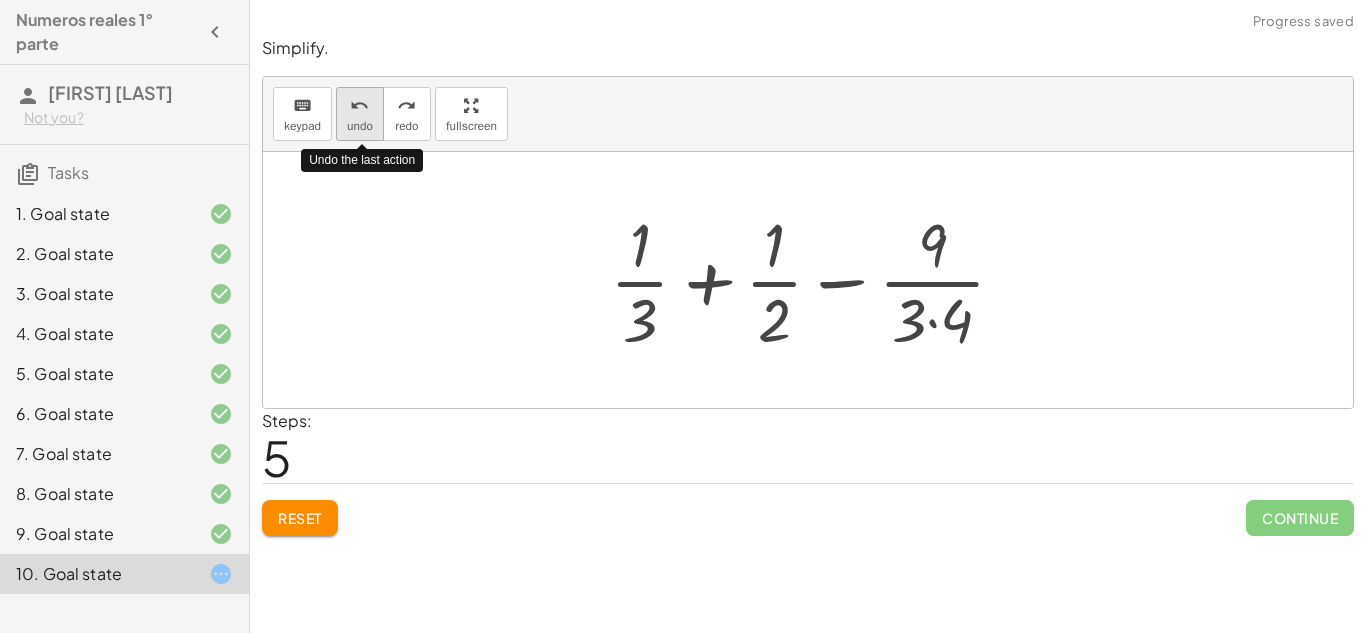 click on "undo" at bounding box center [359, 106] 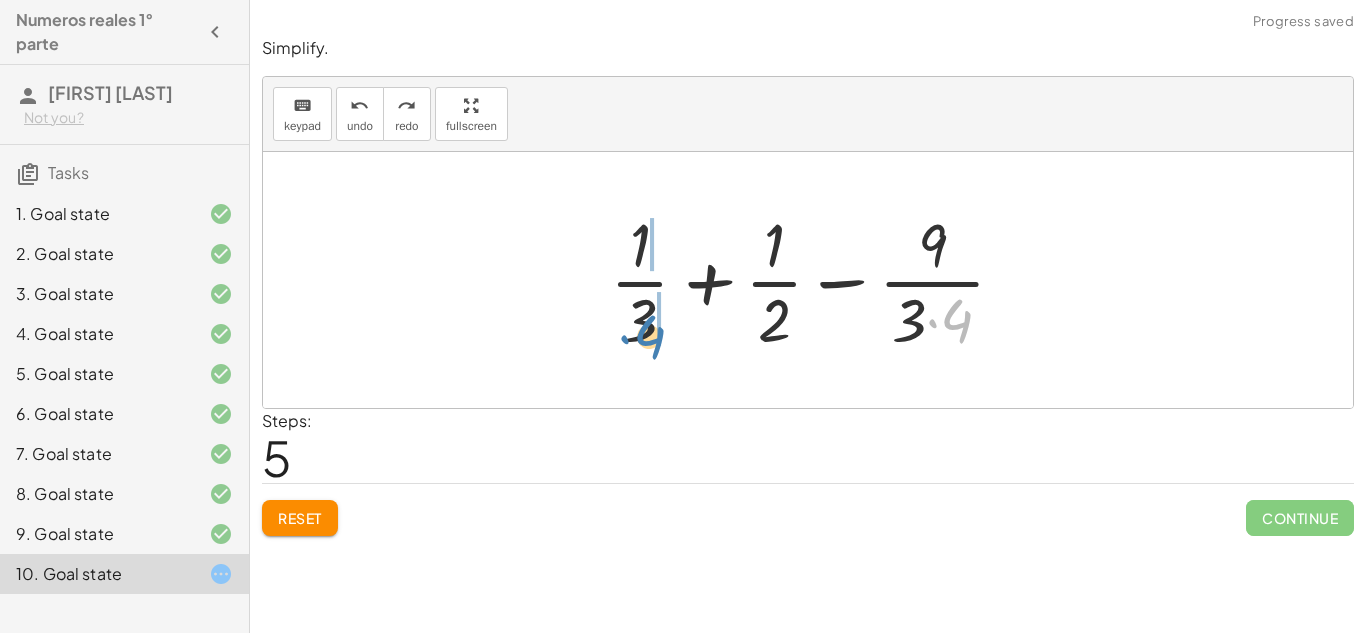 drag, startPoint x: 957, startPoint y: 316, endPoint x: 648, endPoint y: 331, distance: 309.36386 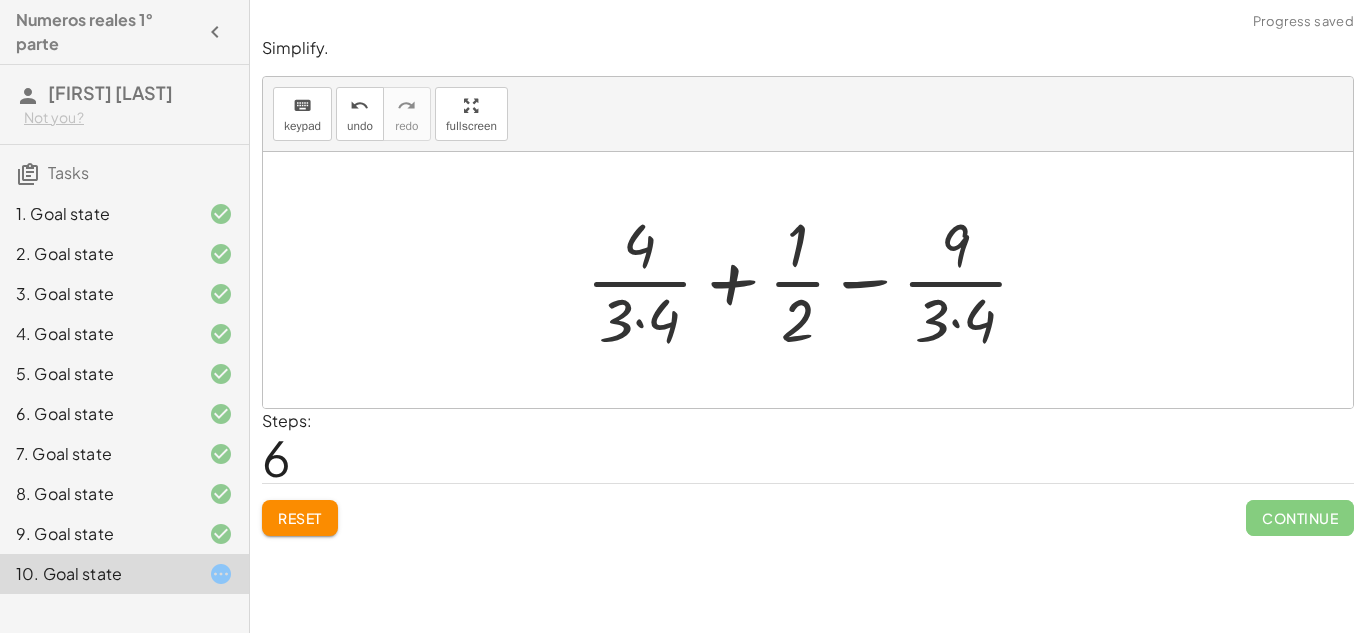 click at bounding box center [815, 280] 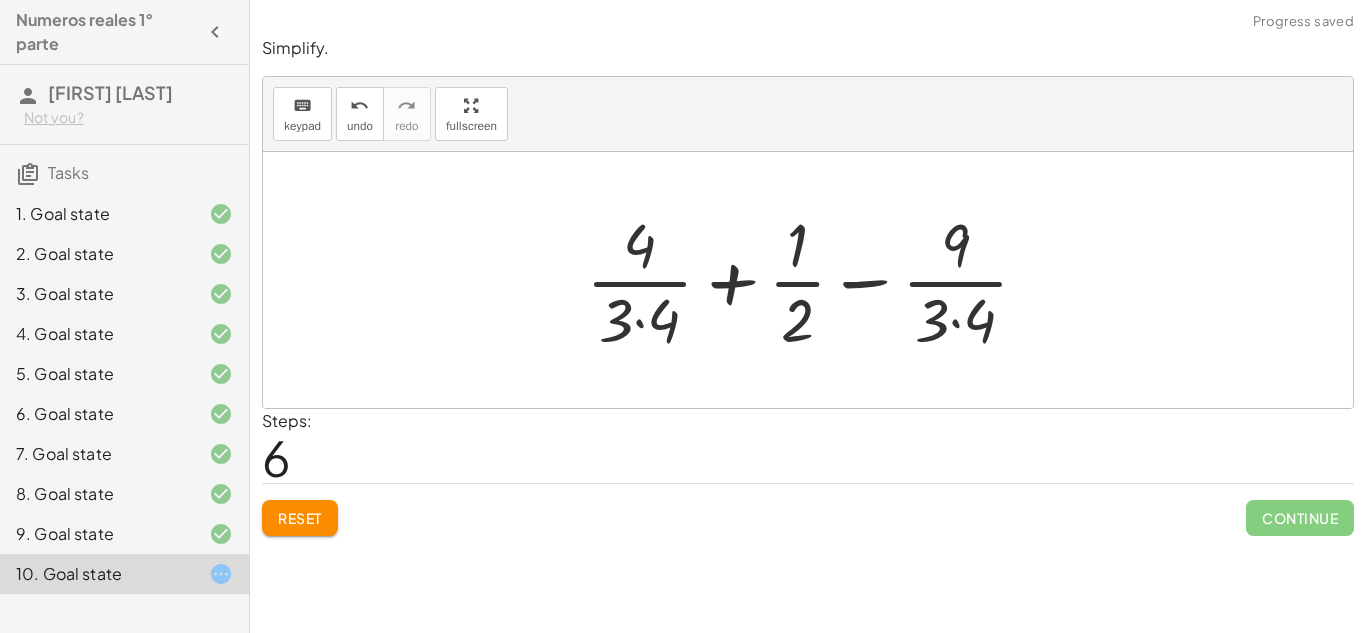 click at bounding box center [815, 280] 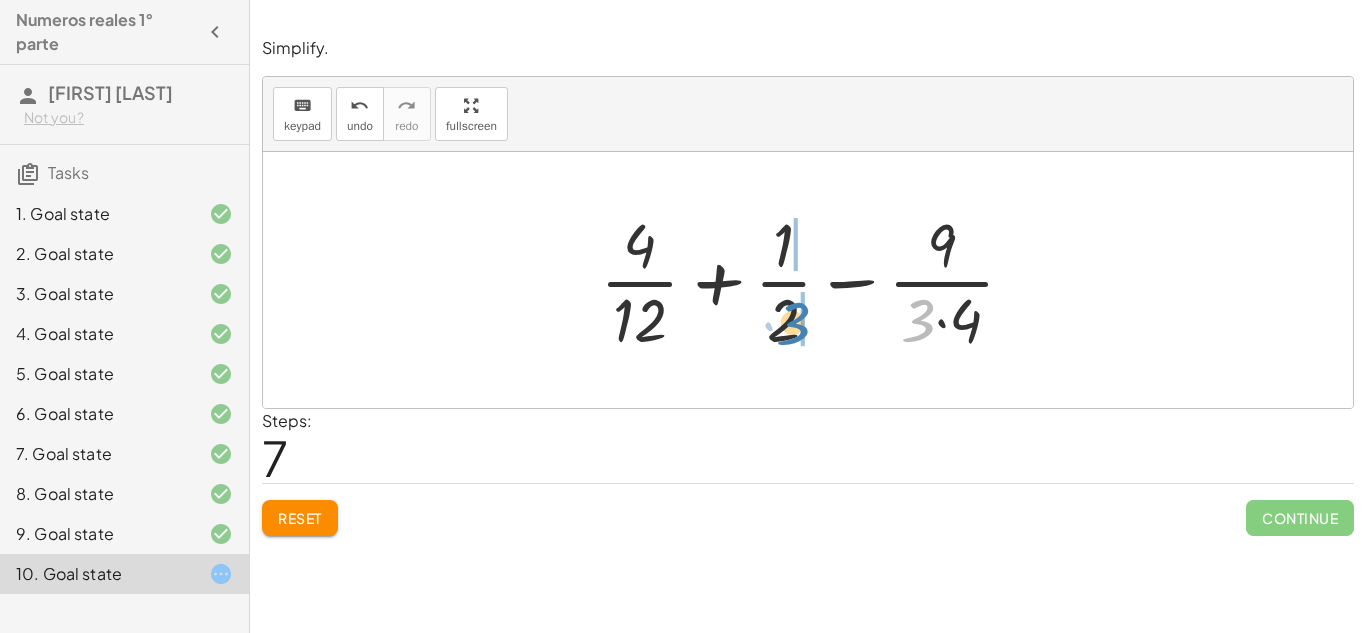 drag, startPoint x: 919, startPoint y: 332, endPoint x: 793, endPoint y: 335, distance: 126.035706 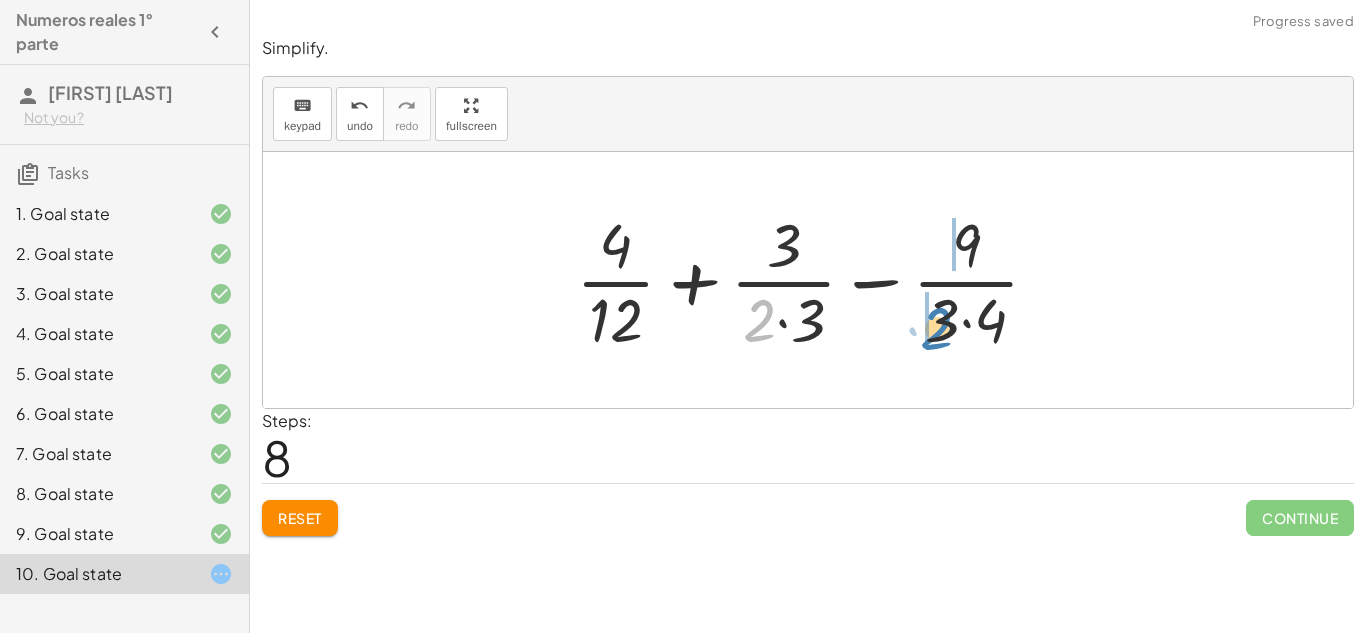 drag, startPoint x: 756, startPoint y: 331, endPoint x: 932, endPoint y: 339, distance: 176.18172 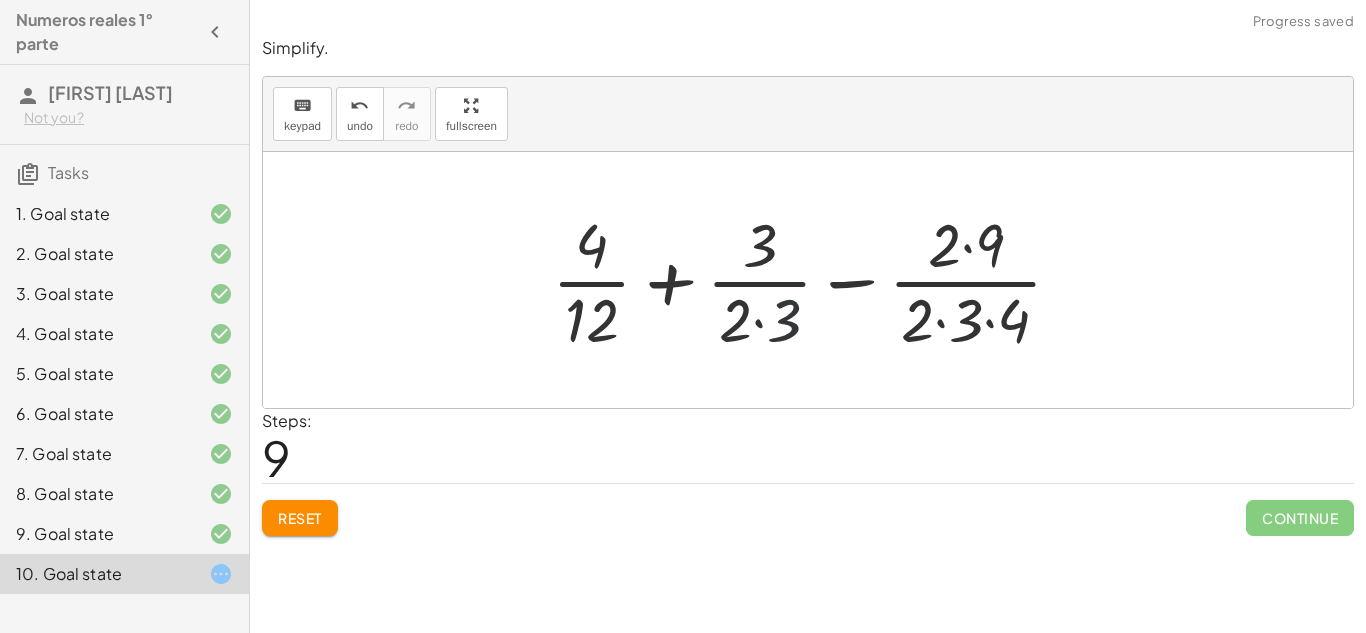 click at bounding box center (815, 280) 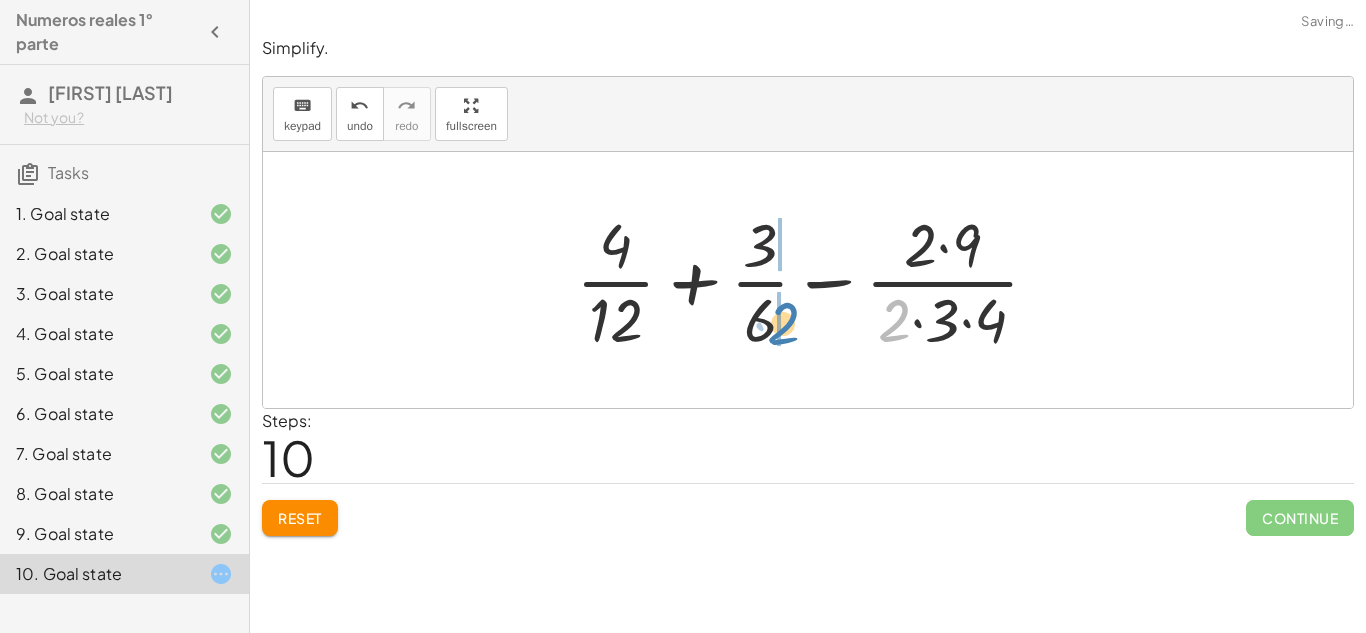 drag, startPoint x: 887, startPoint y: 323, endPoint x: 775, endPoint y: 326, distance: 112.04017 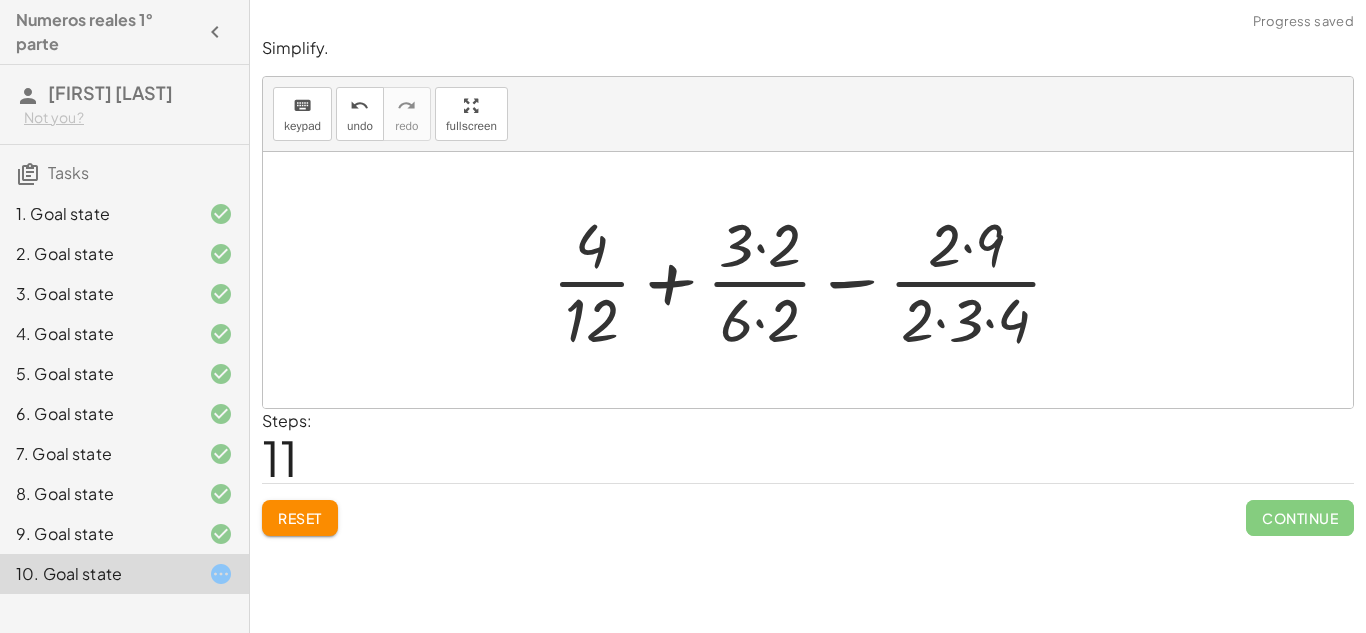 click at bounding box center (815, 280) 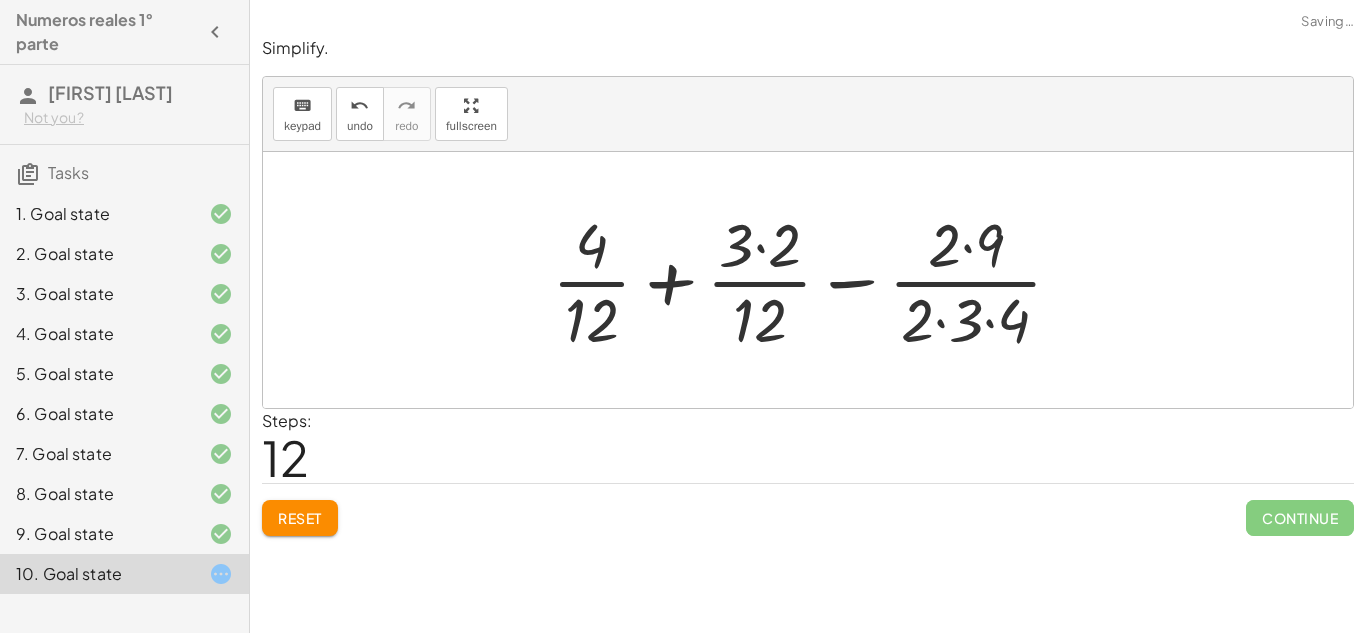 click at bounding box center (815, 280) 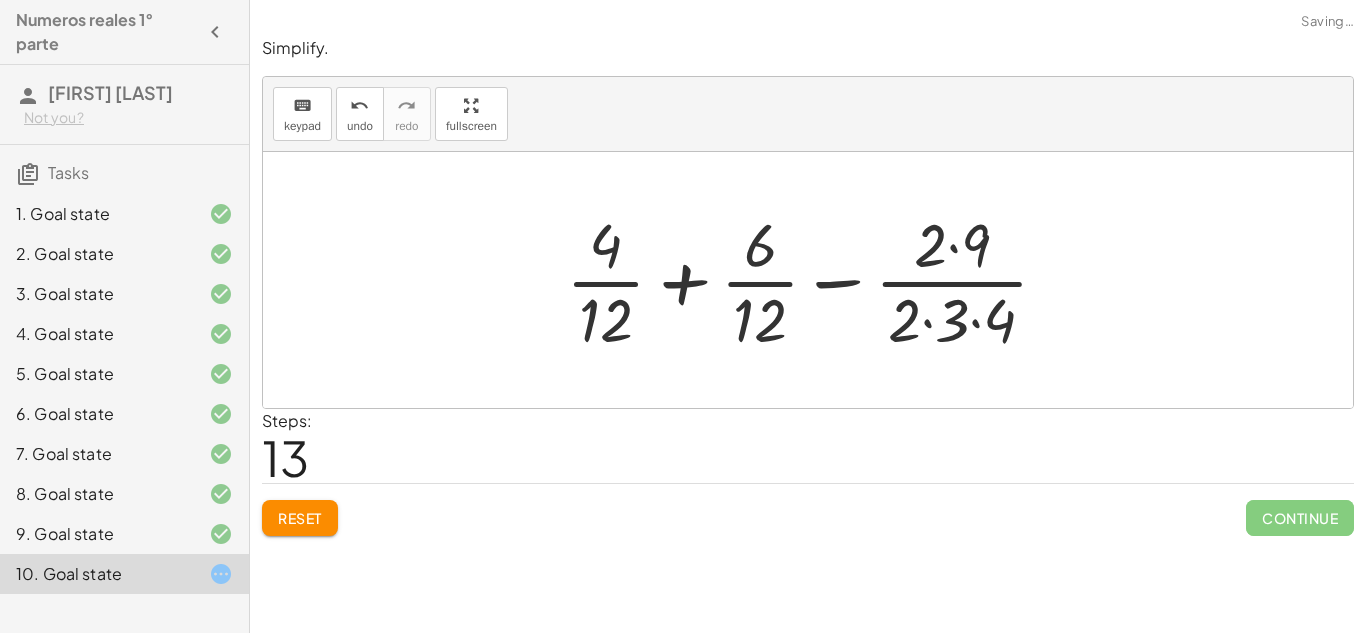 click at bounding box center [815, 280] 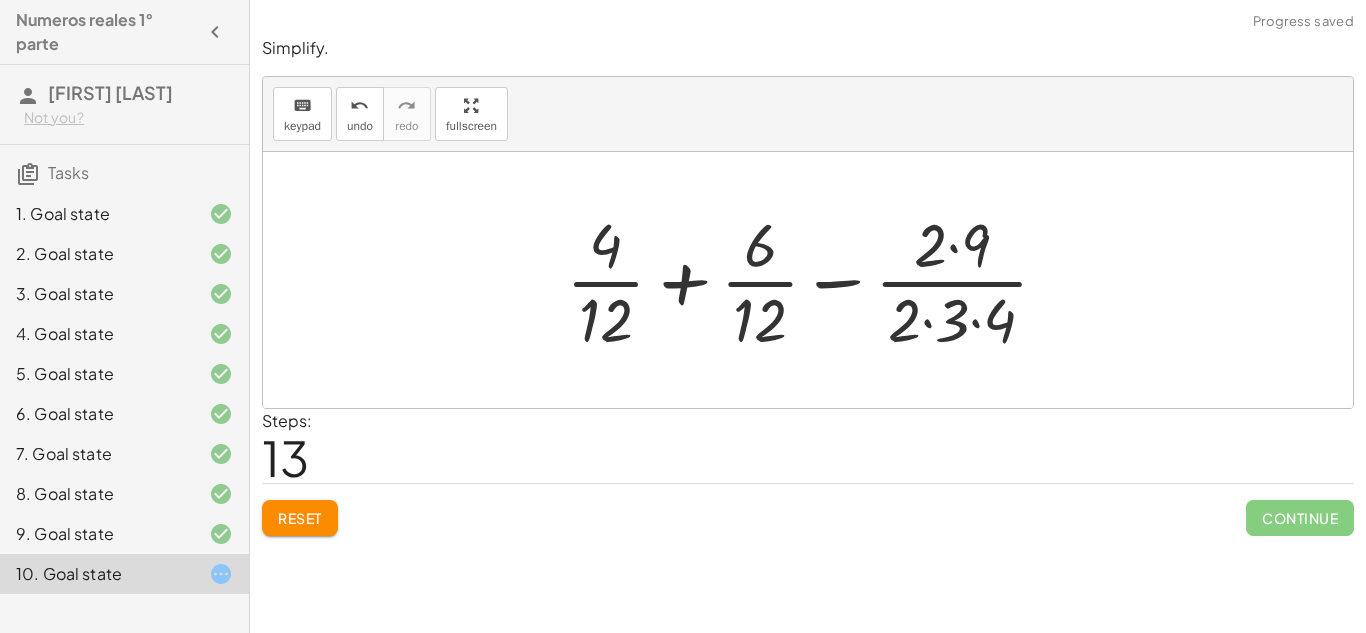 click at bounding box center [815, 280] 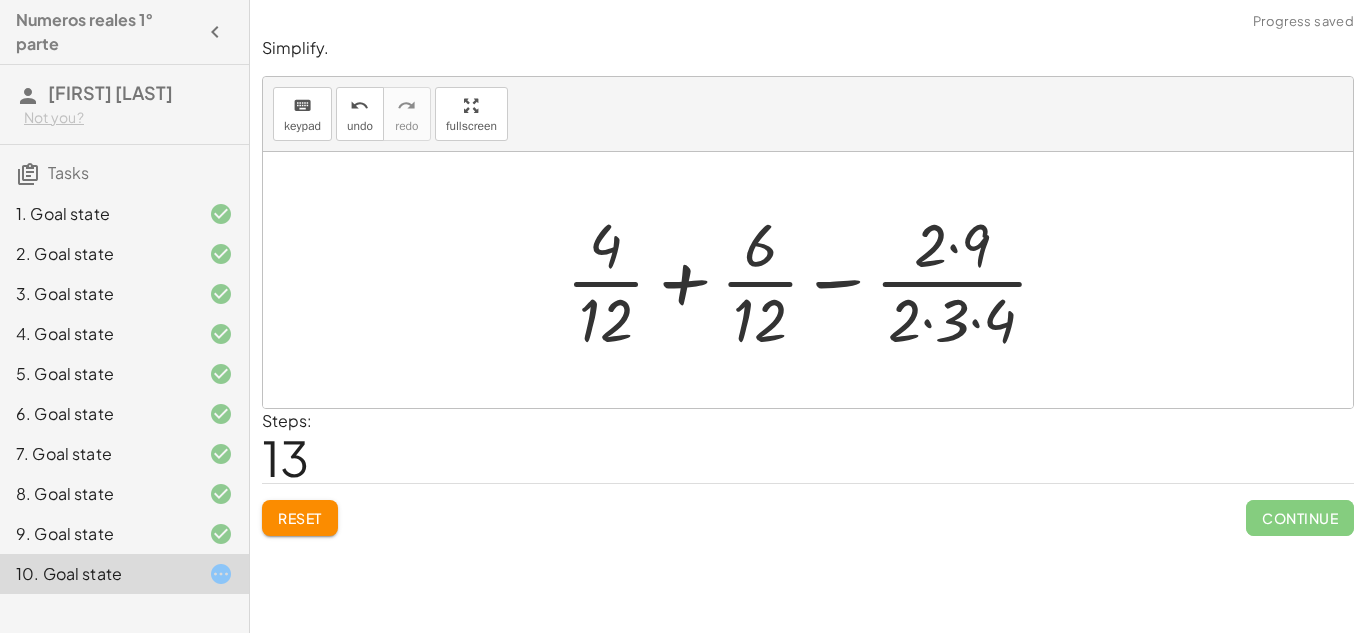 click at bounding box center (815, 280) 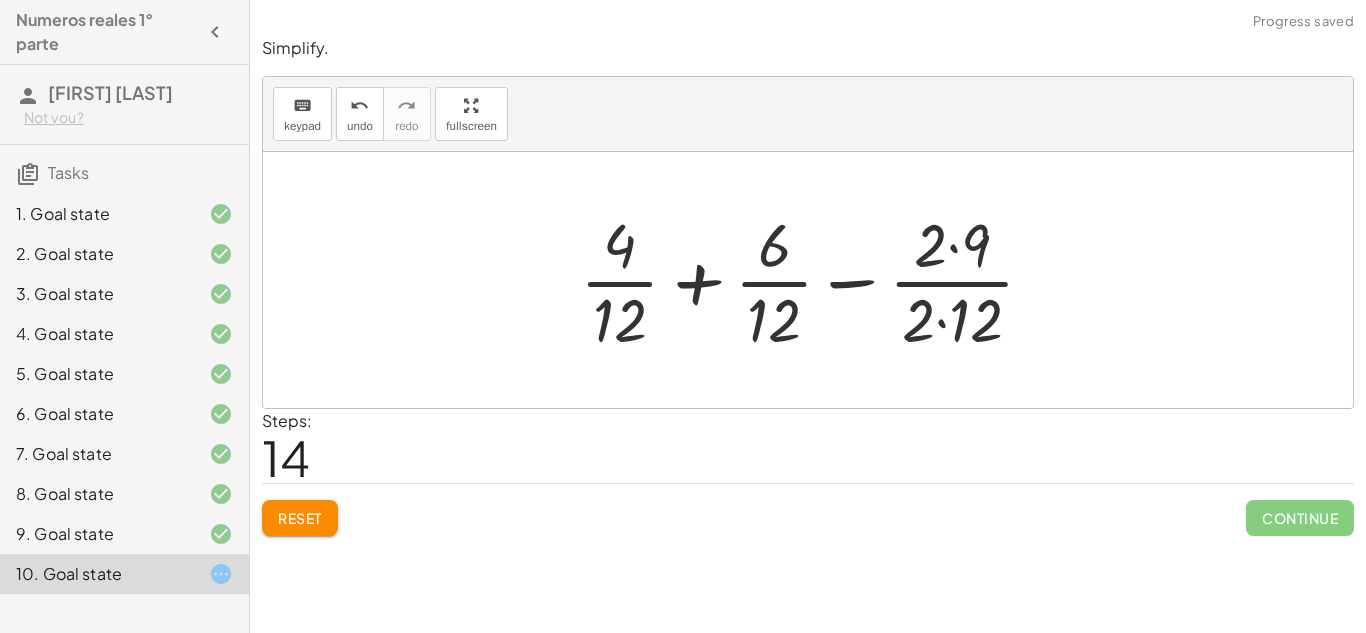click at bounding box center (815, 280) 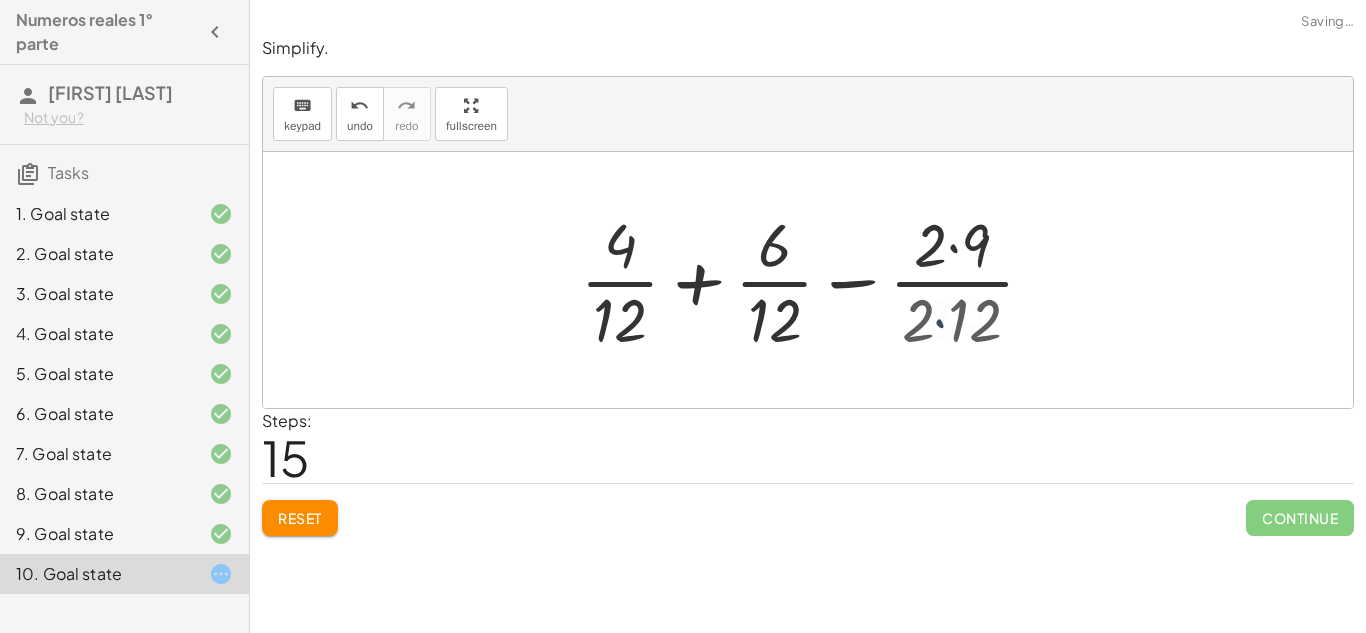 click at bounding box center [815, 280] 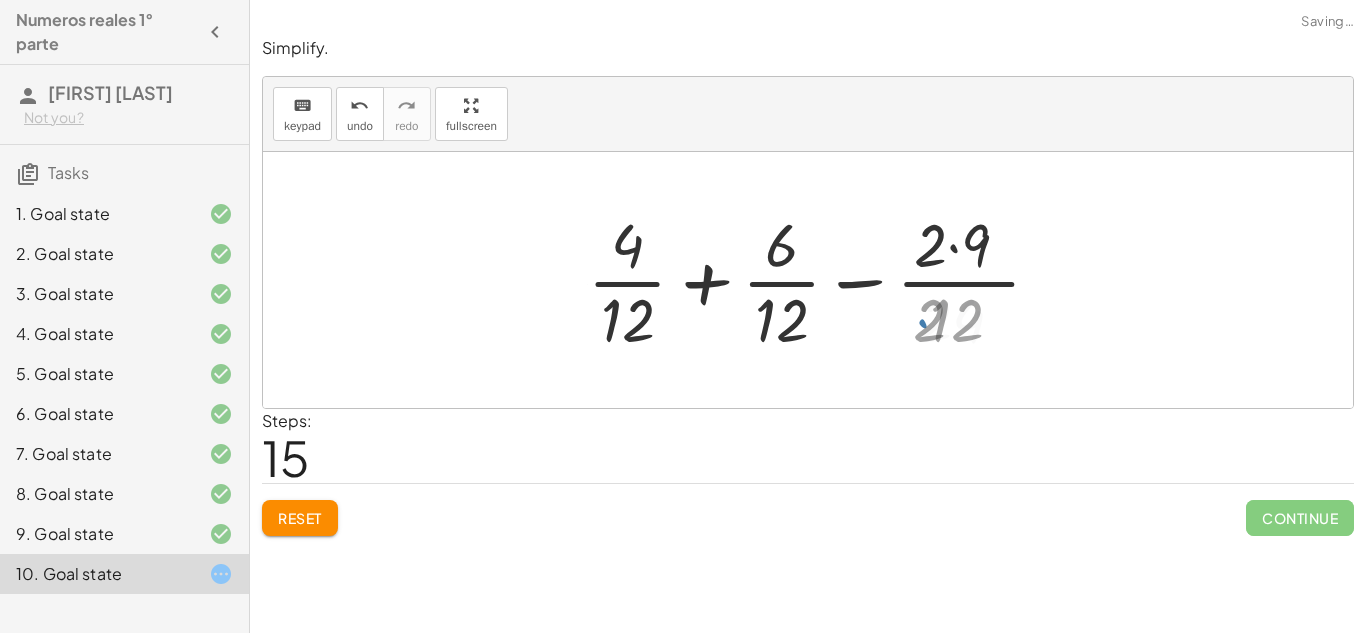 click at bounding box center [815, 280] 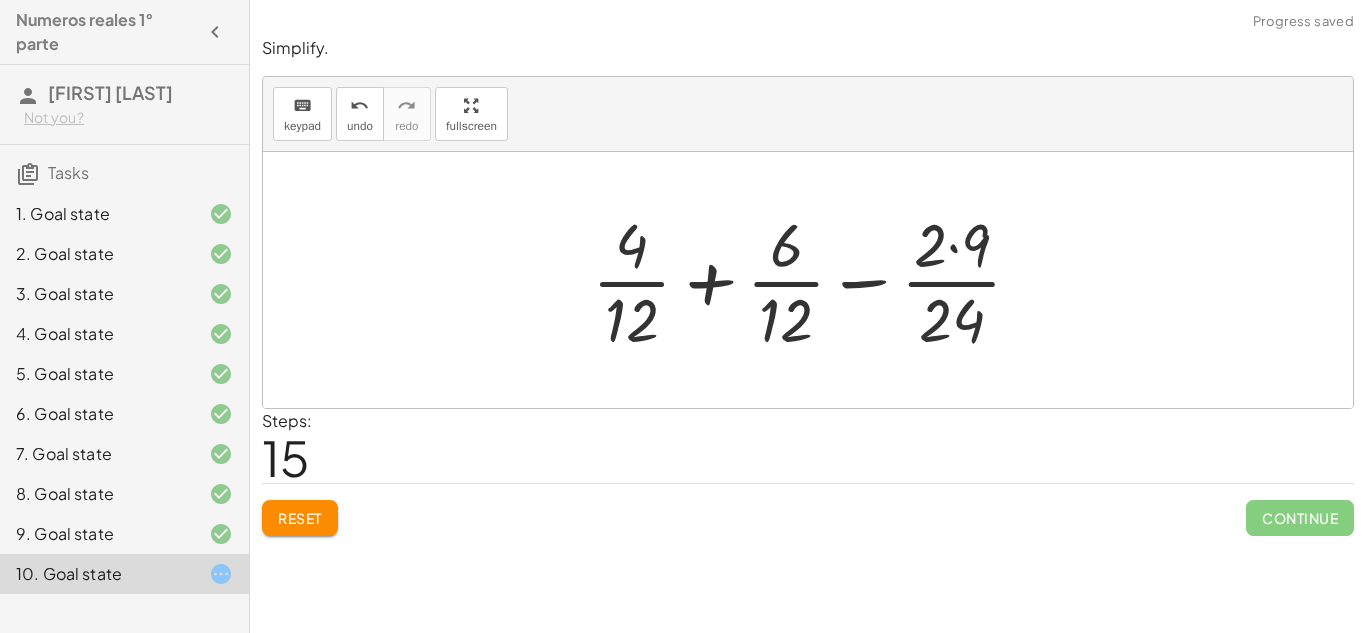 click at bounding box center (815, 280) 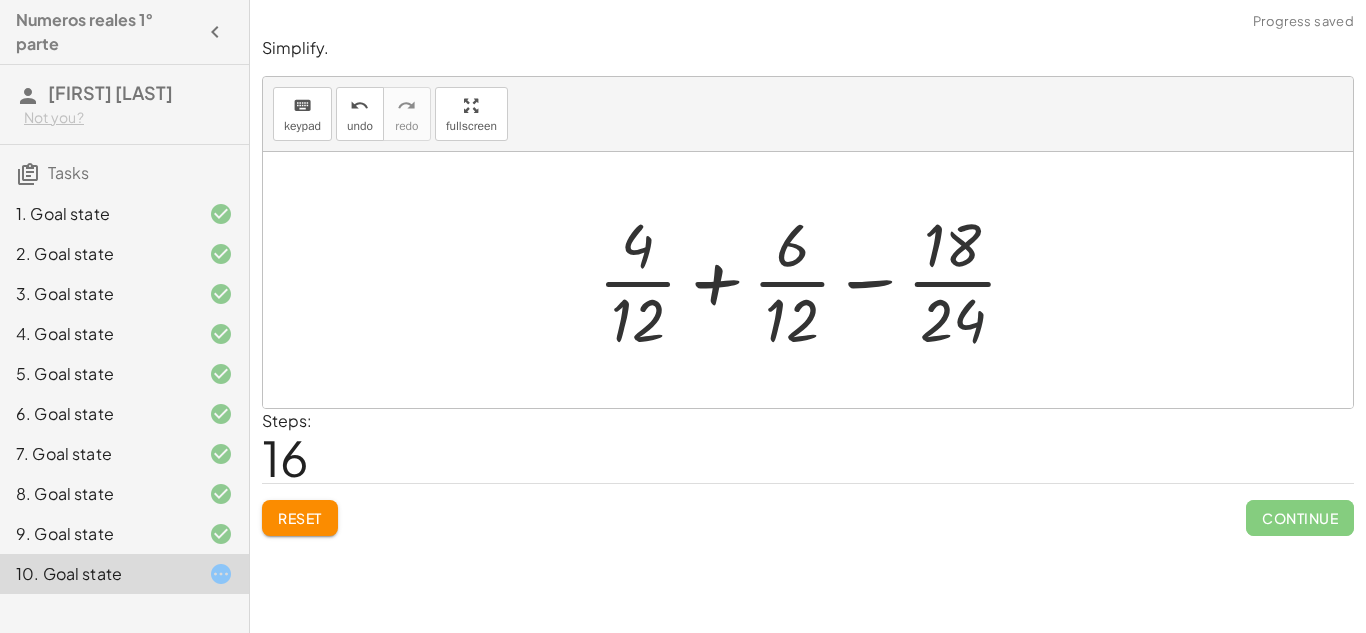 click at bounding box center (816, 280) 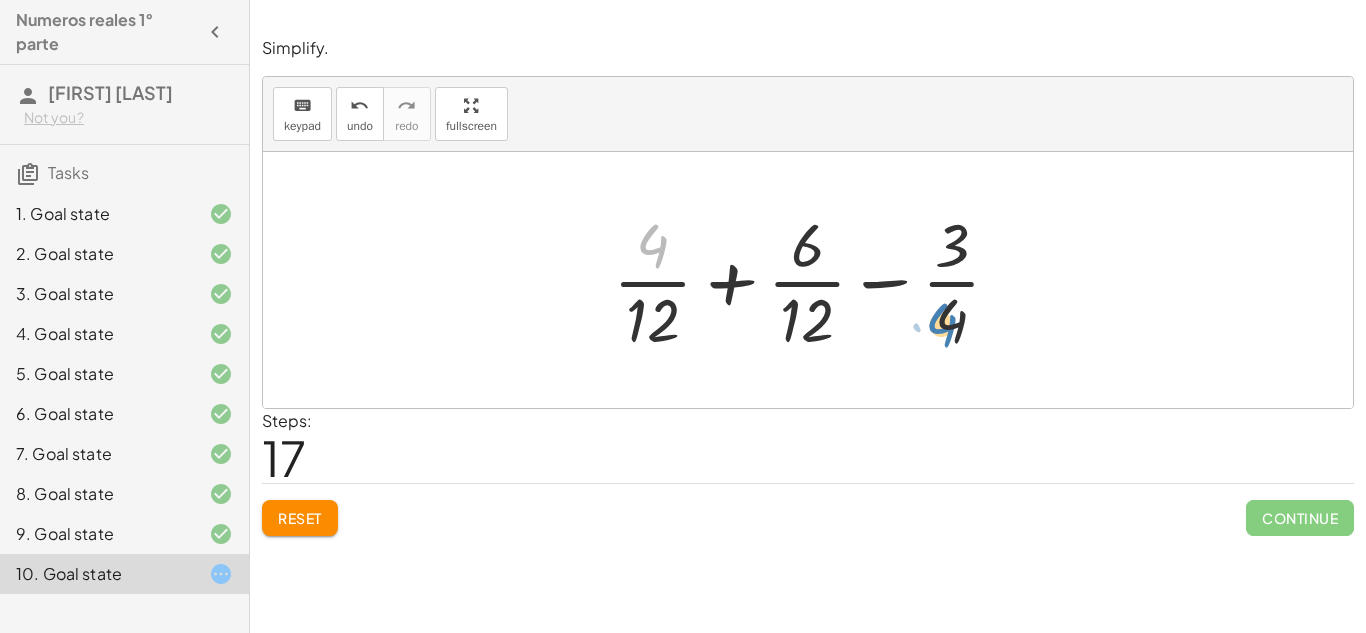 drag, startPoint x: 651, startPoint y: 246, endPoint x: 935, endPoint y: 320, distance: 293.48254 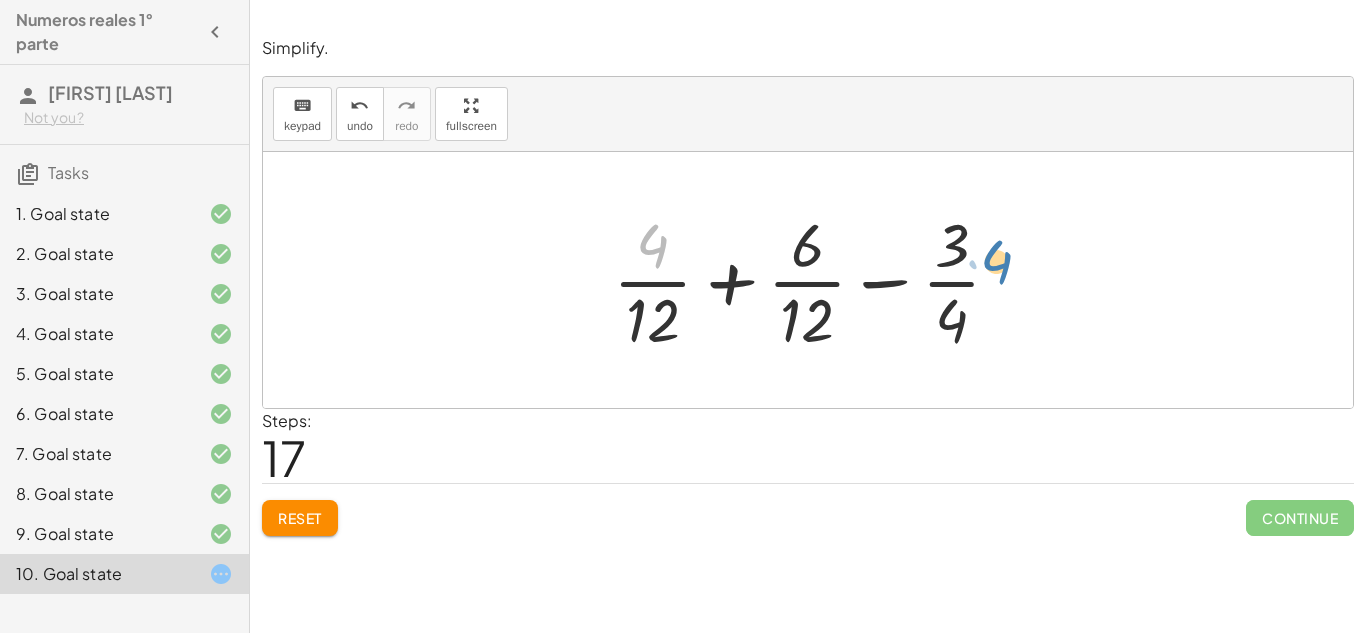drag, startPoint x: 657, startPoint y: 247, endPoint x: 1005, endPoint y: 261, distance: 348.2815 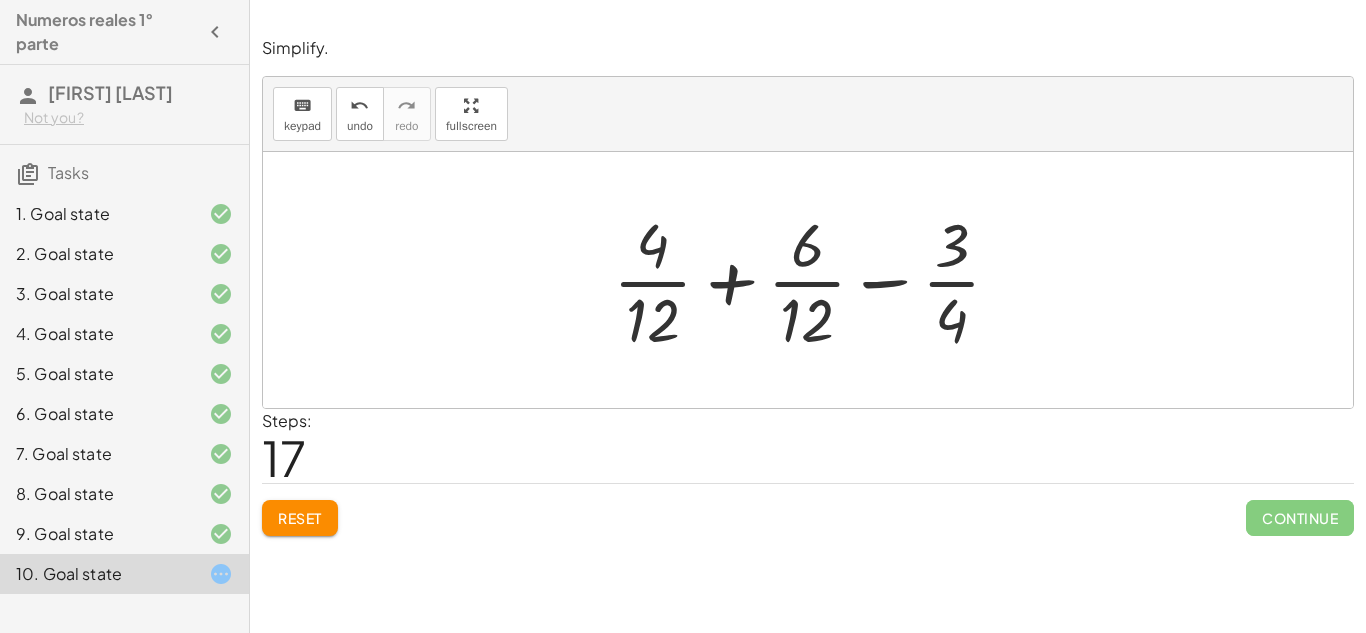 click at bounding box center [815, 280] 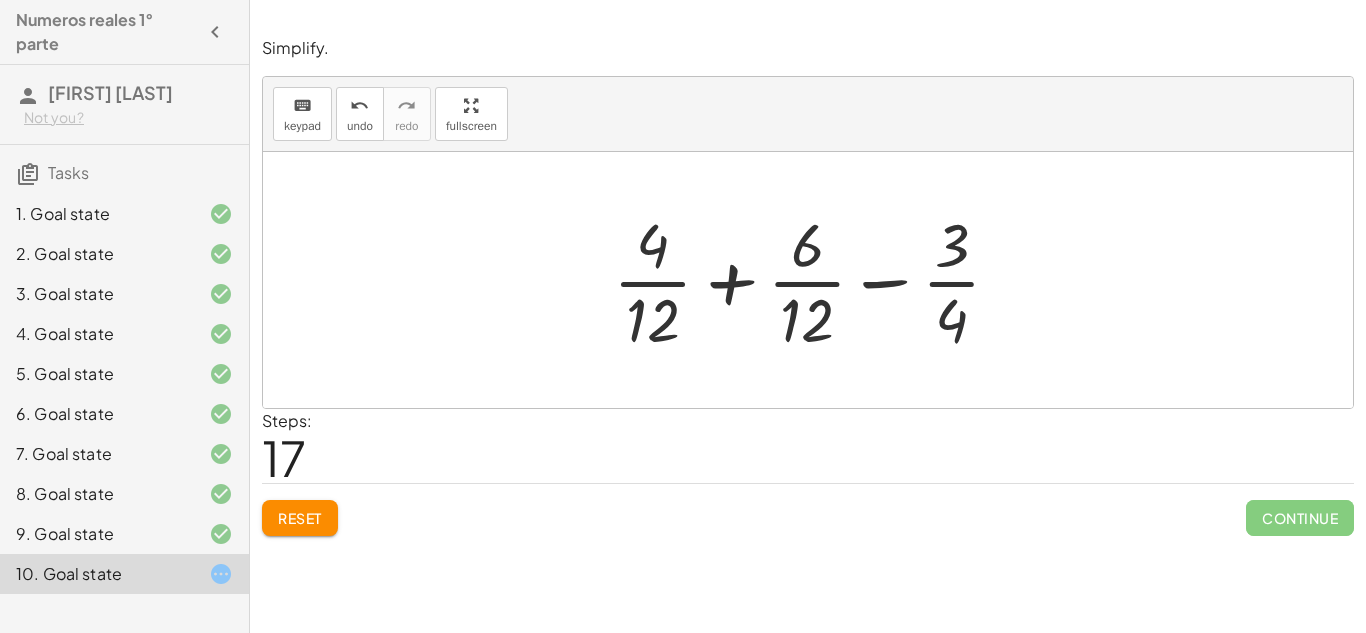 click at bounding box center (815, 280) 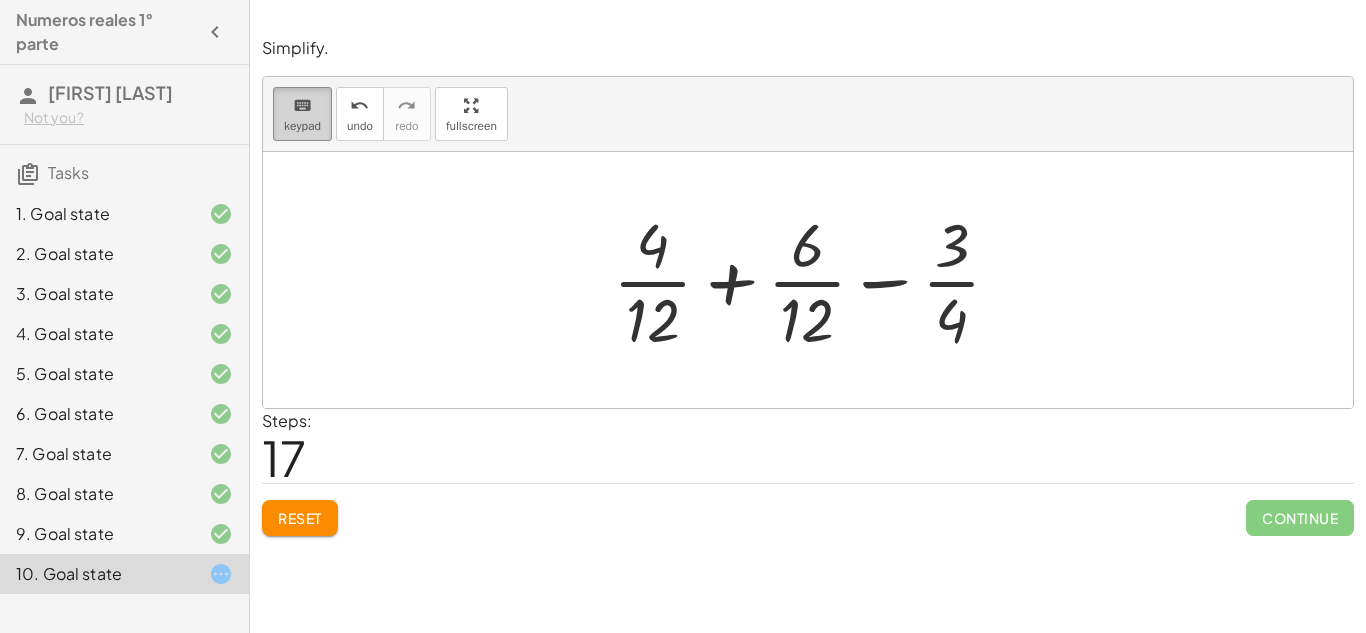 click on "keyboard" at bounding box center [302, 106] 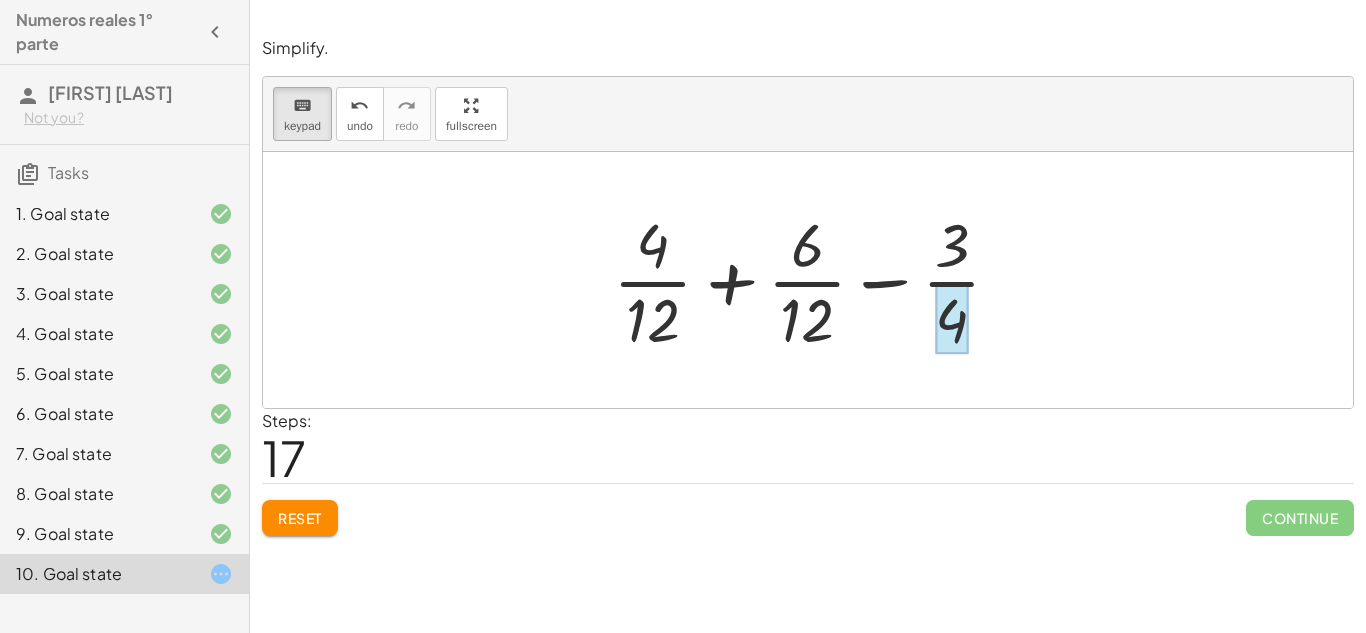 click at bounding box center (951, 319) 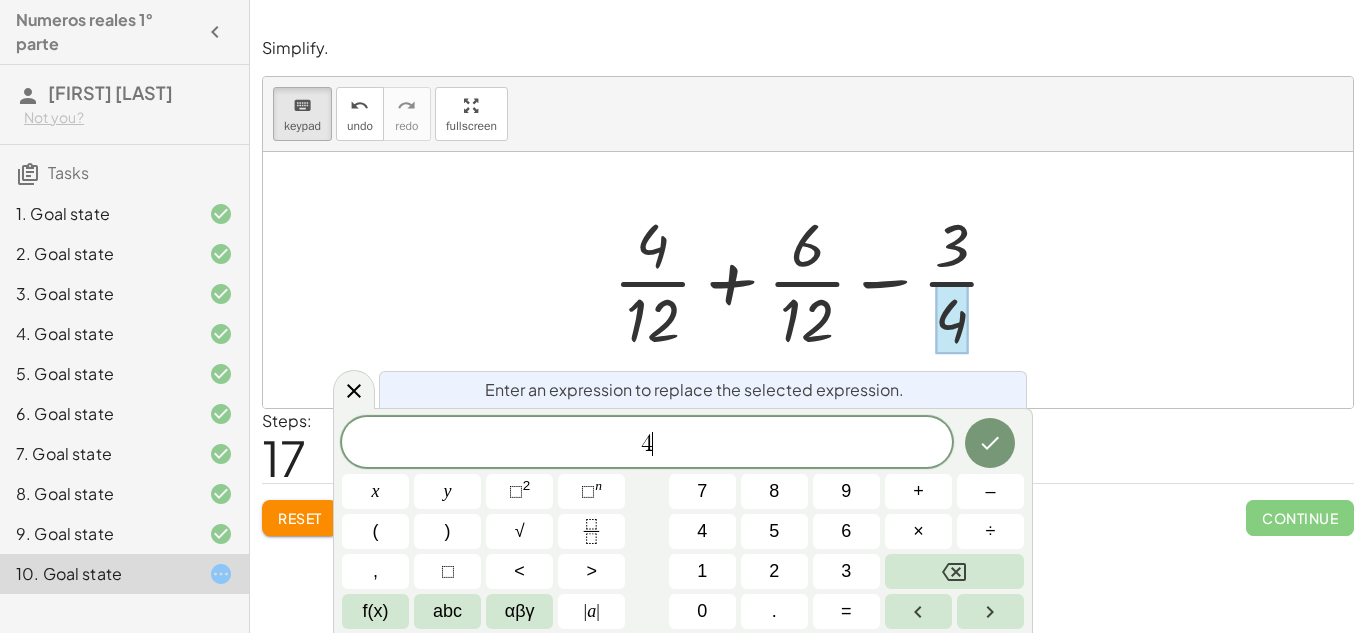 click on "4 ​" at bounding box center [647, 444] 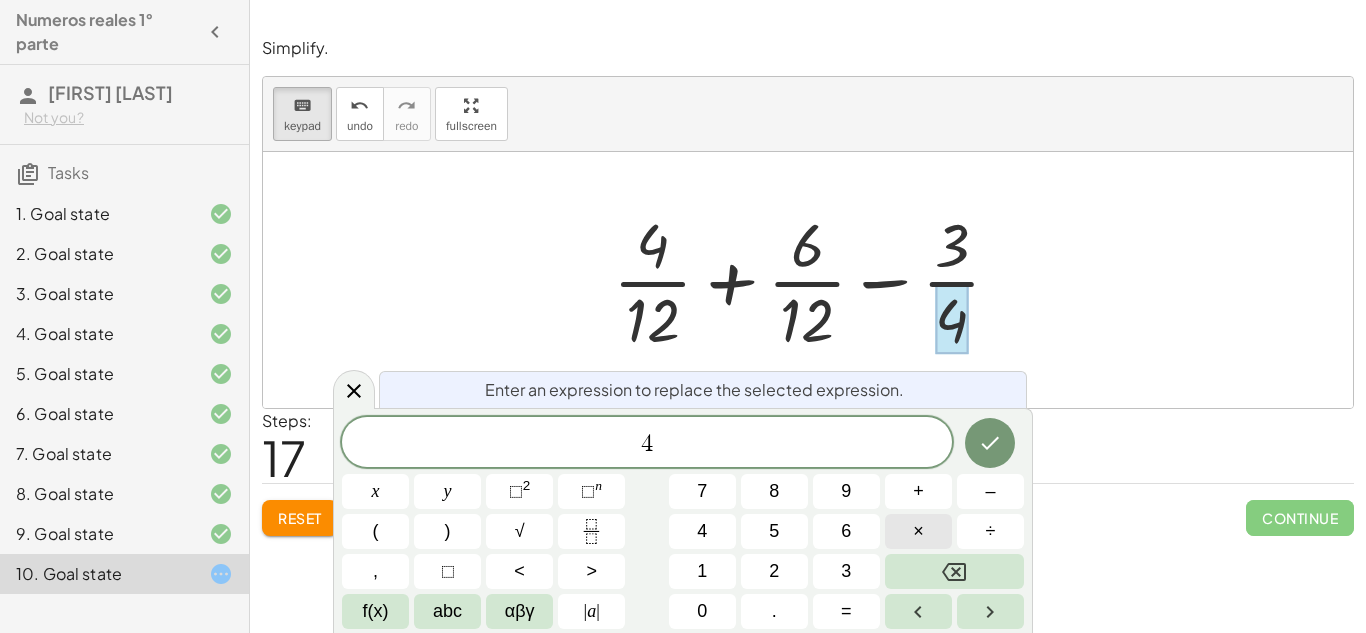click on "×" at bounding box center (918, 531) 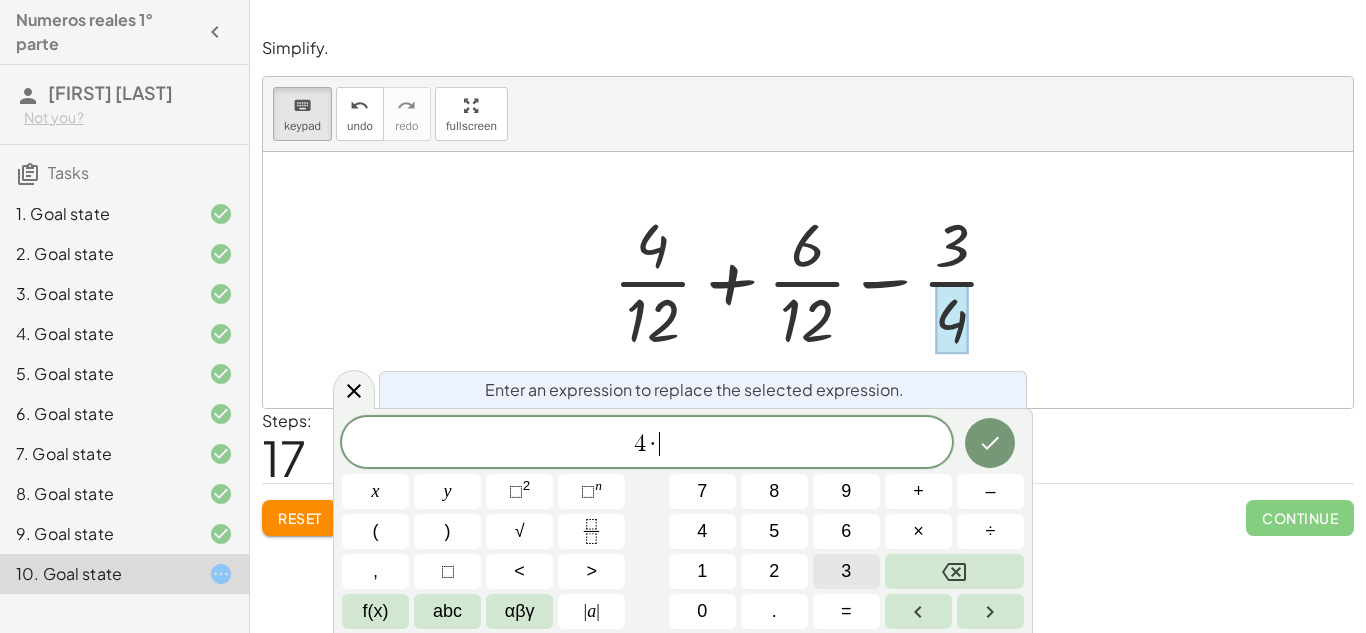 click on "3" at bounding box center [846, 571] 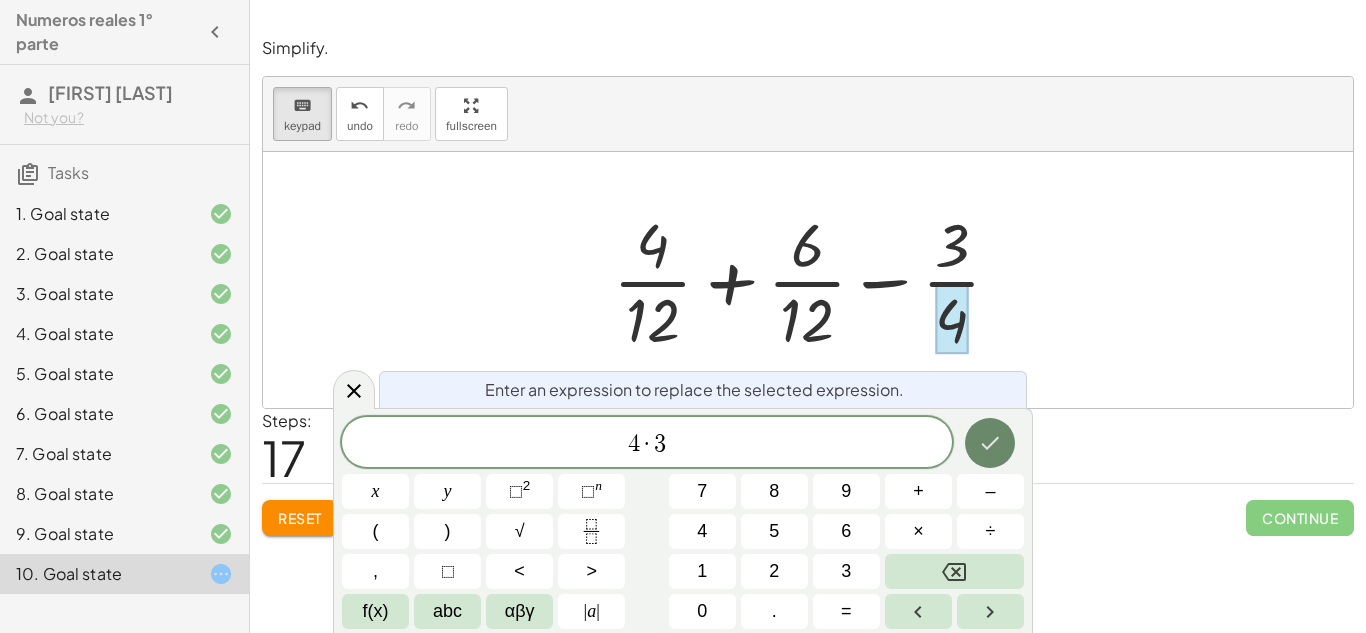 click 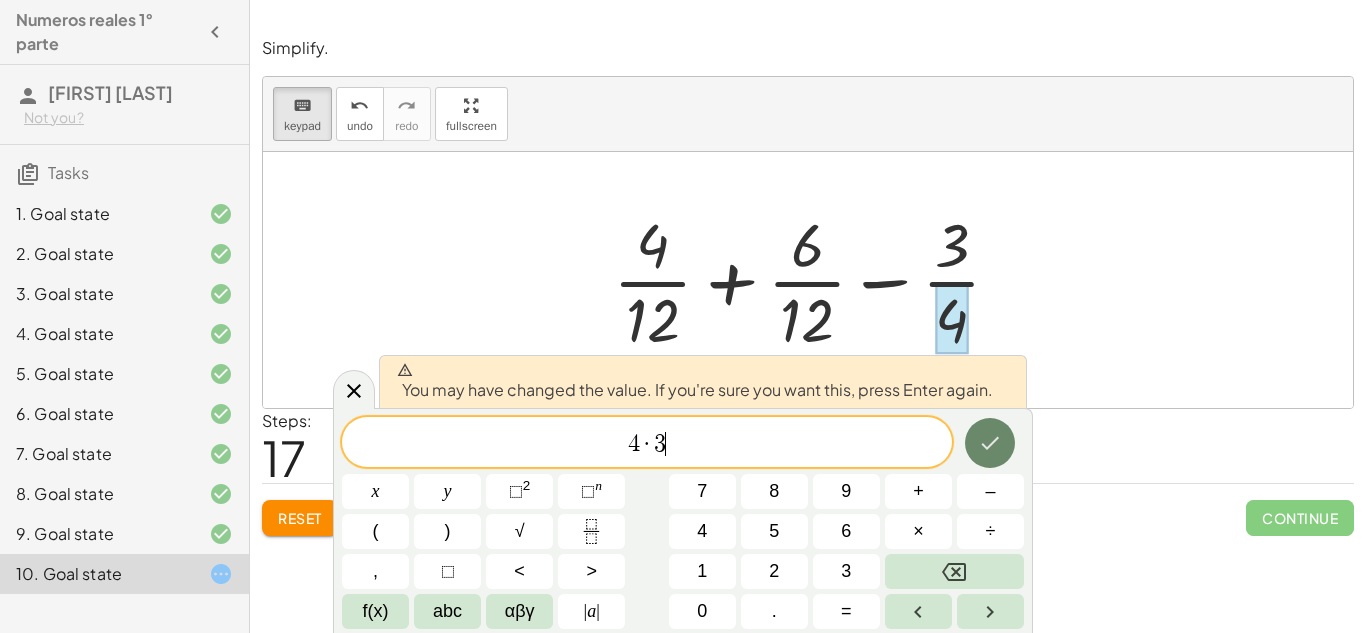 click 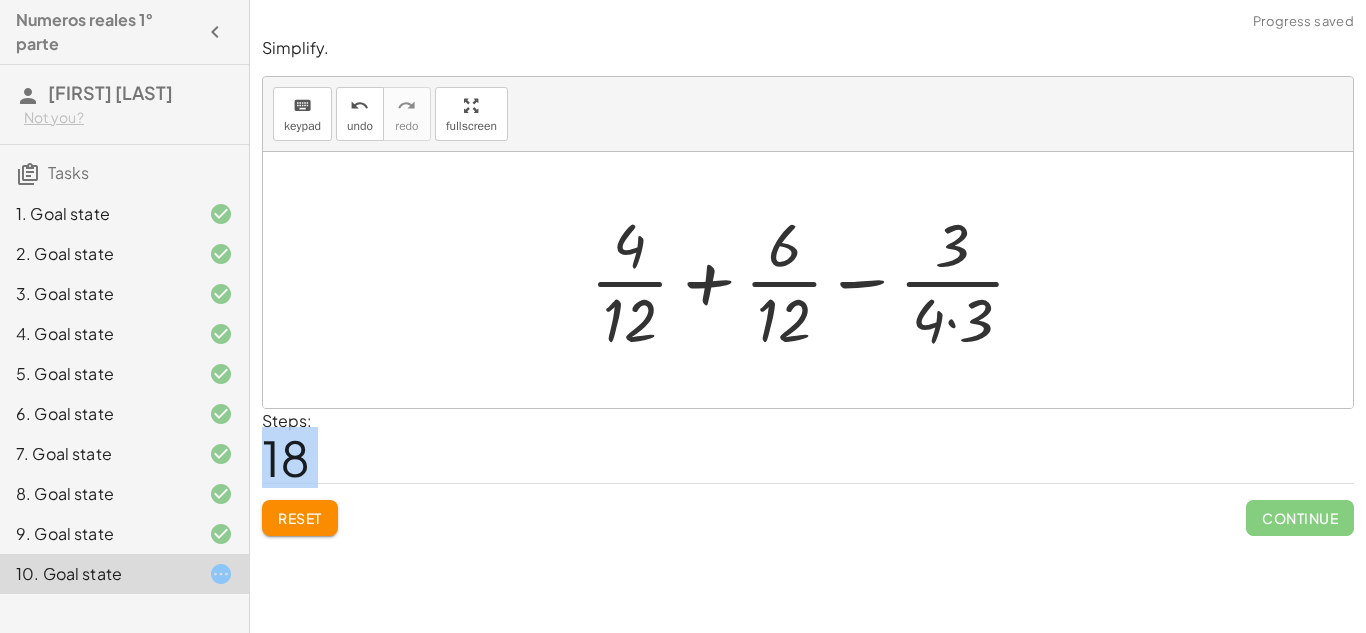 click at bounding box center [815, 280] 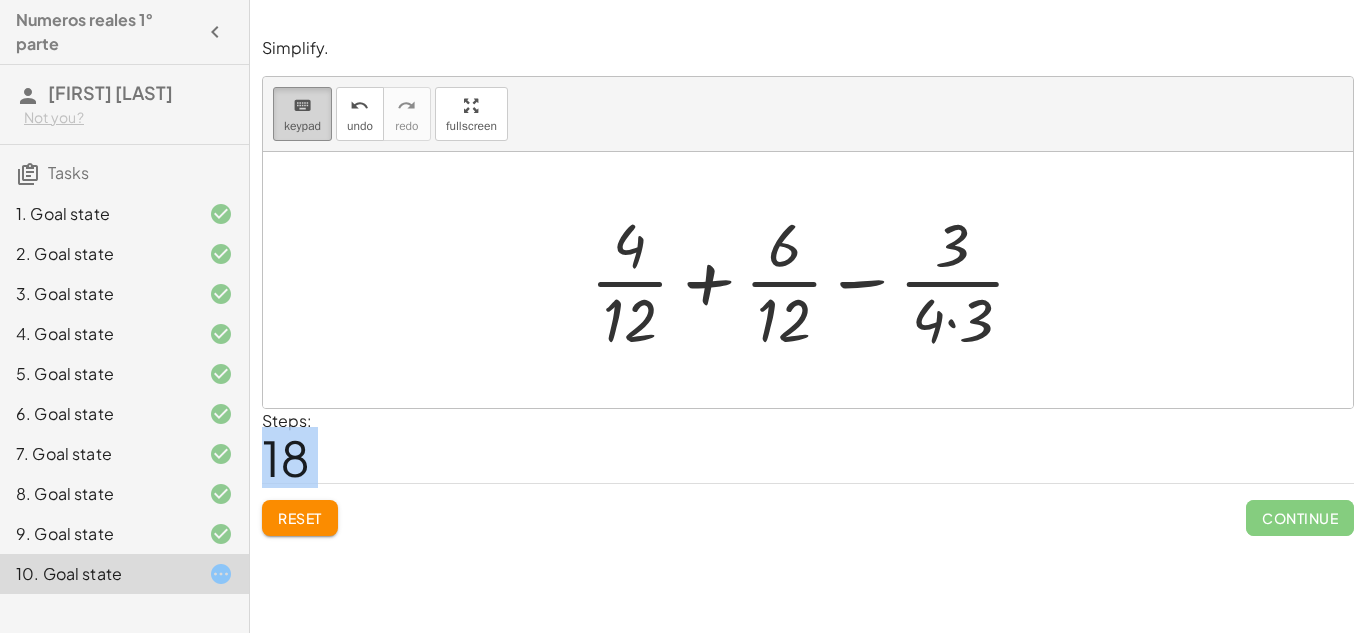 click on "keyboard" at bounding box center (302, 105) 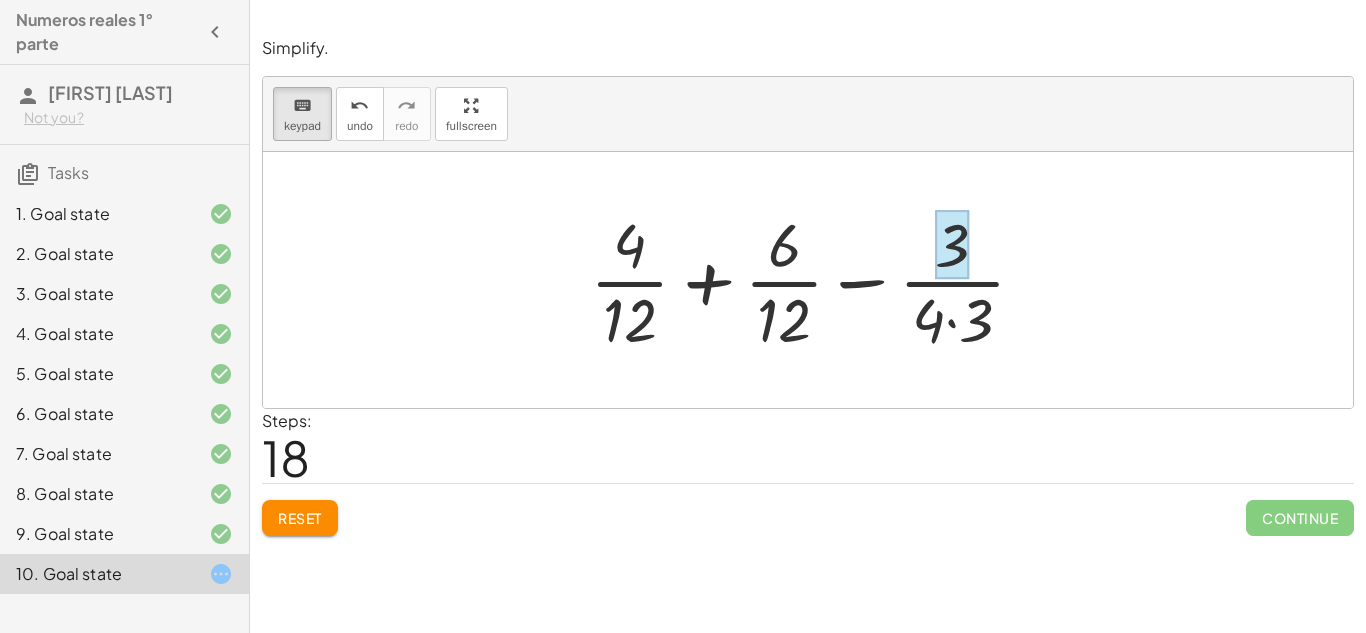 click at bounding box center (952, 245) 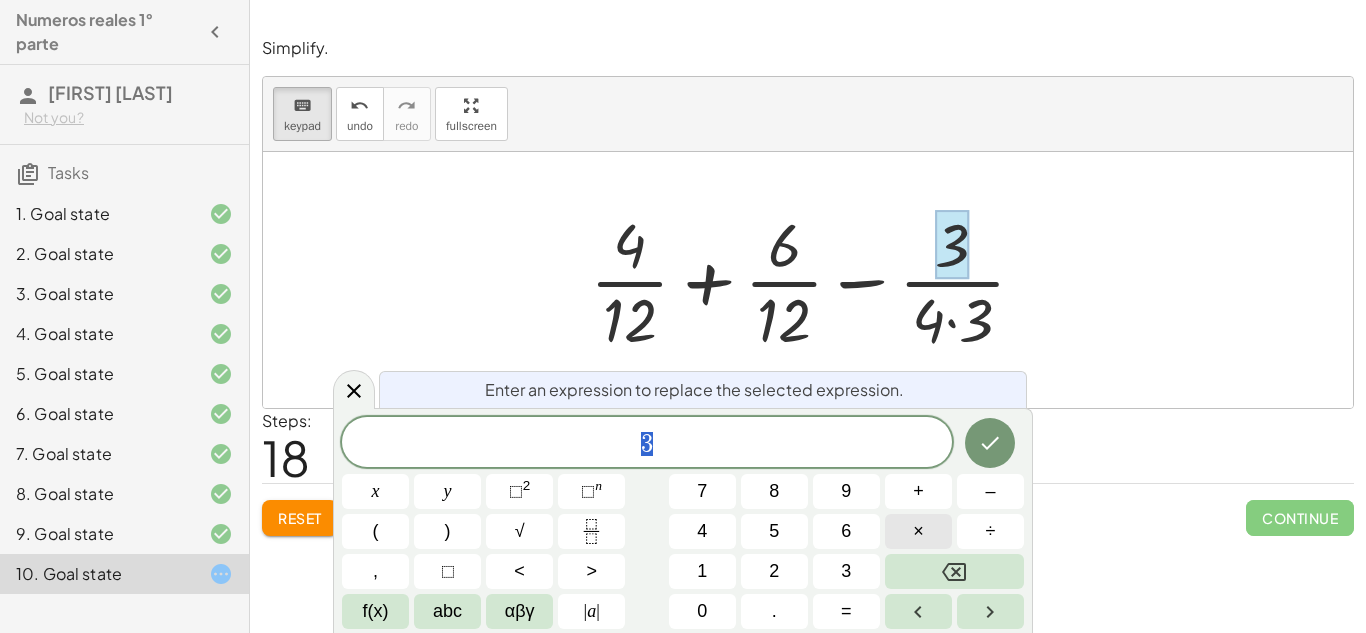 click on "×" at bounding box center [918, 531] 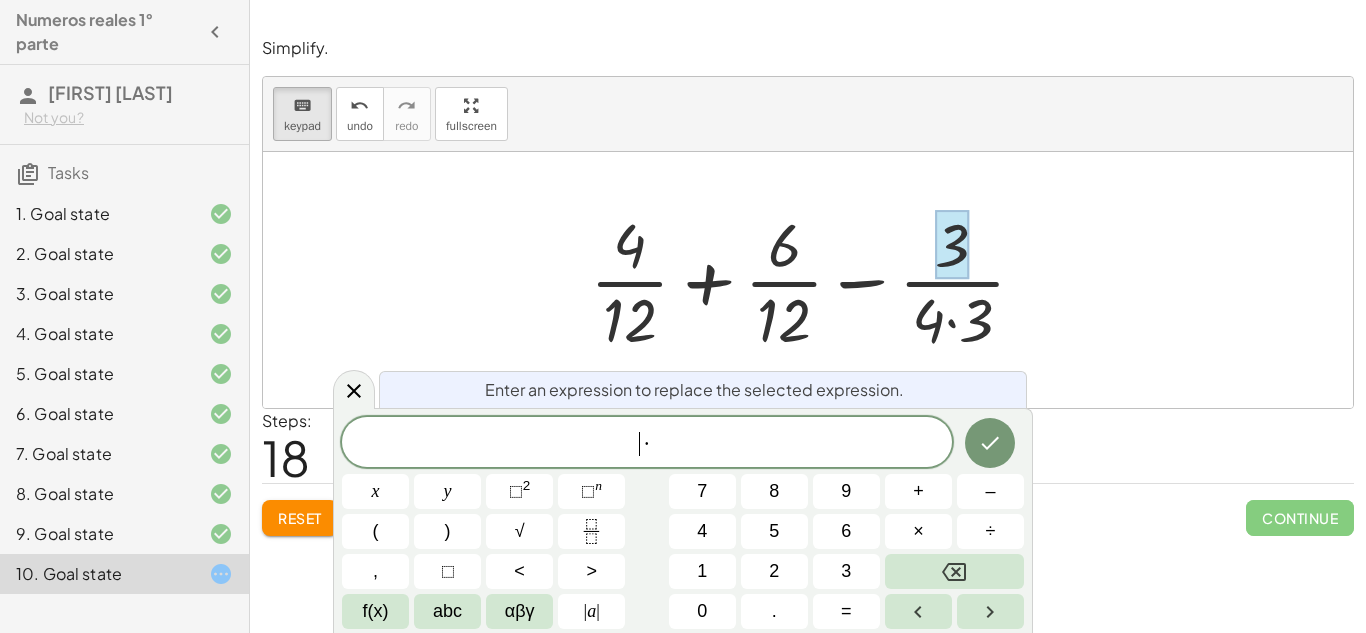 click on "​ ·" at bounding box center [647, 444] 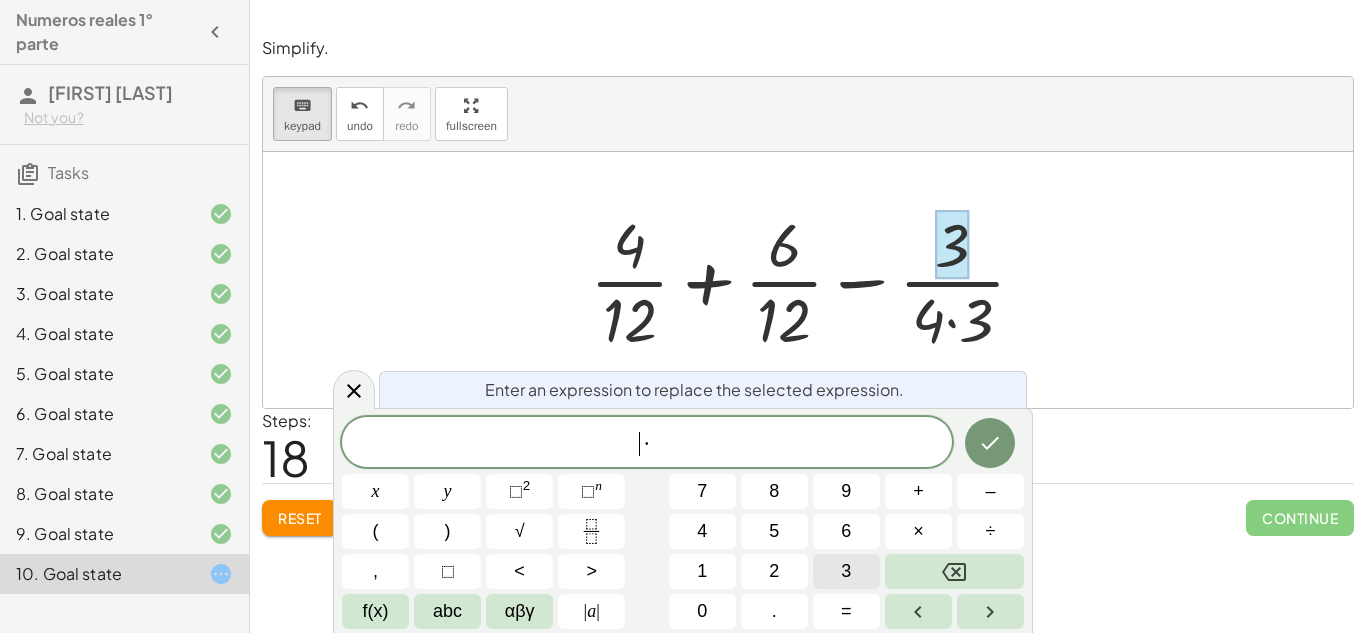 click on "3" at bounding box center (846, 571) 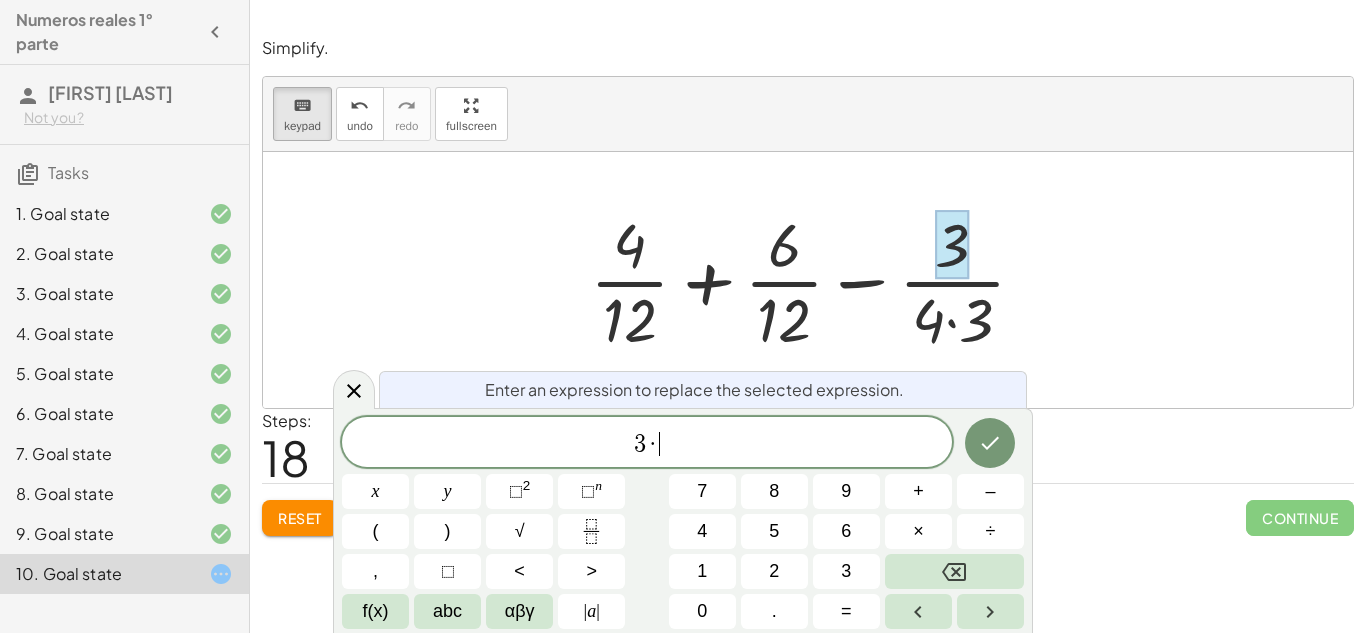 click on "3 · ​" at bounding box center (647, 444) 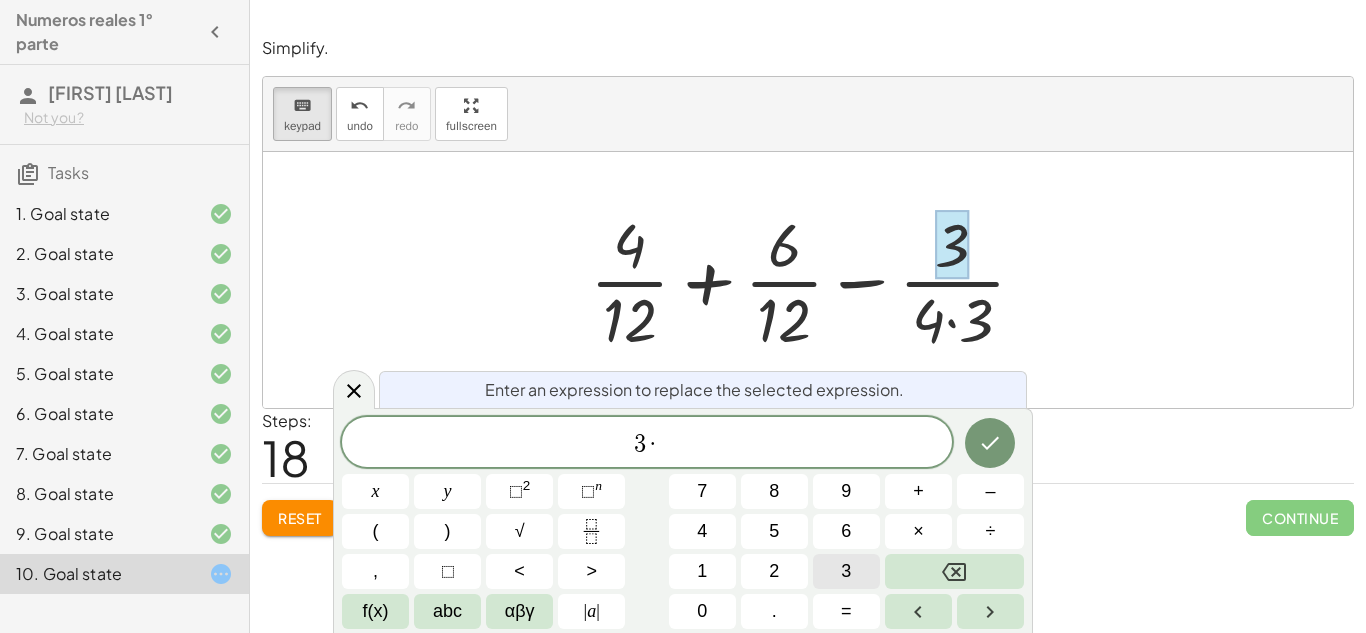click on "3" at bounding box center (846, 571) 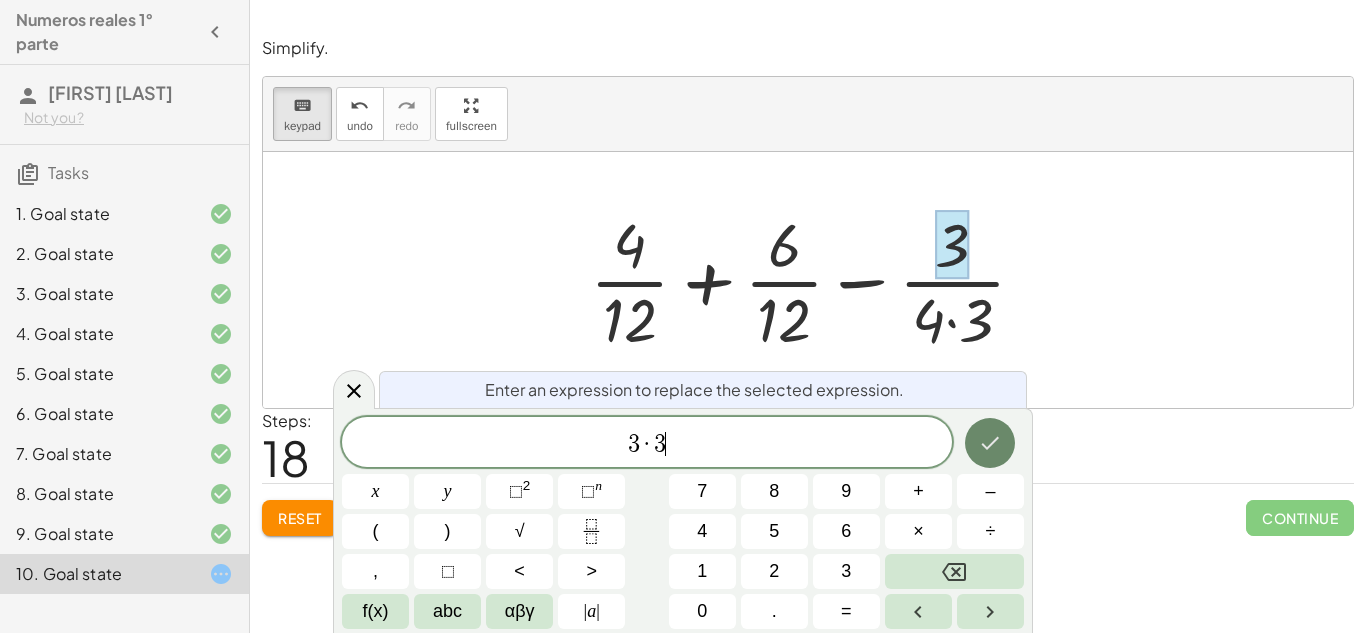 click 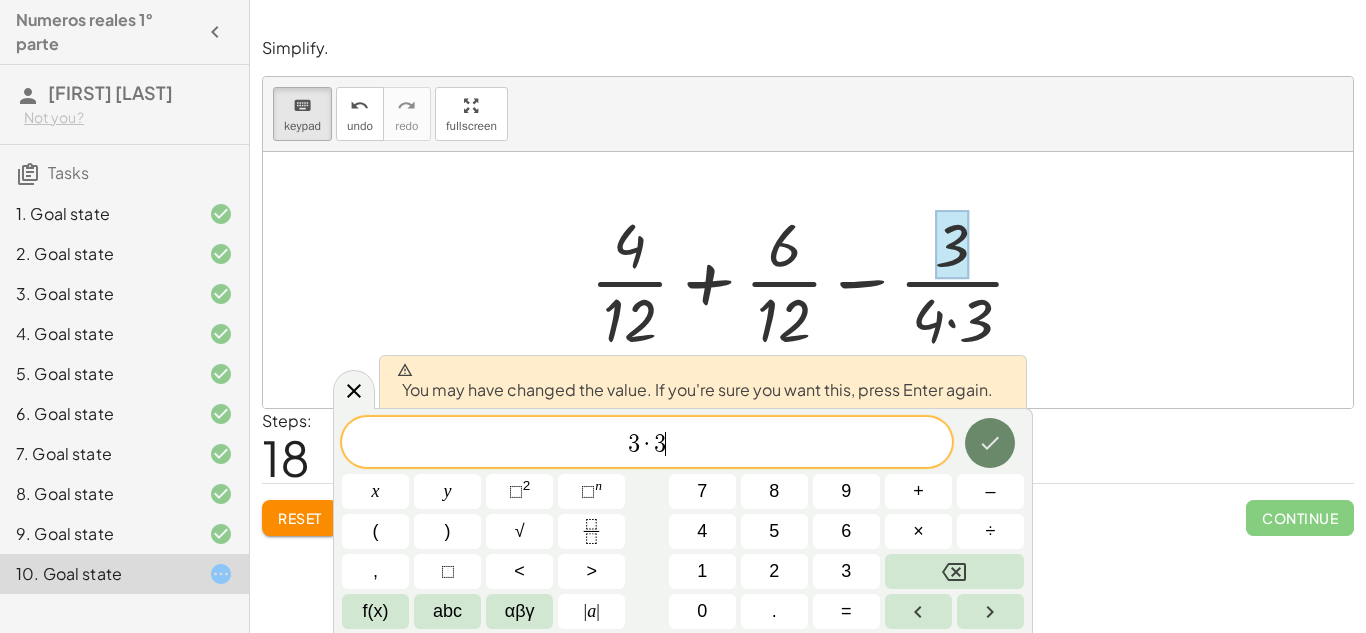 click 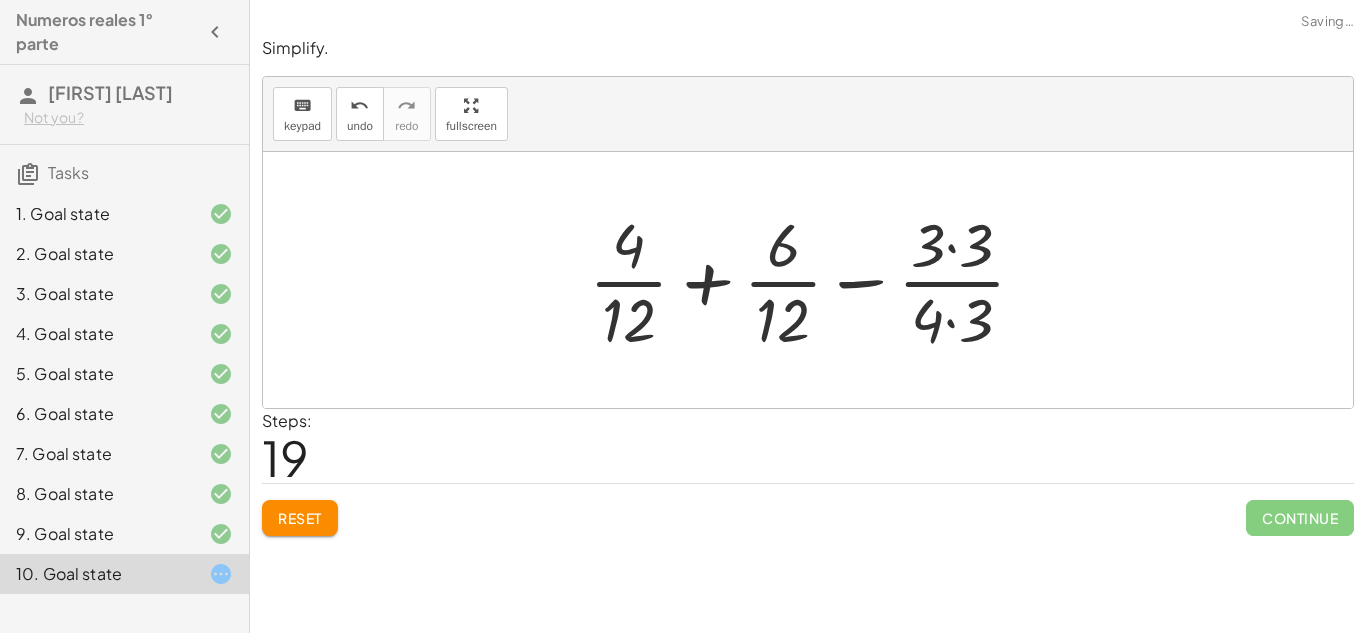 click on "Steps: 19" at bounding box center [808, 446] 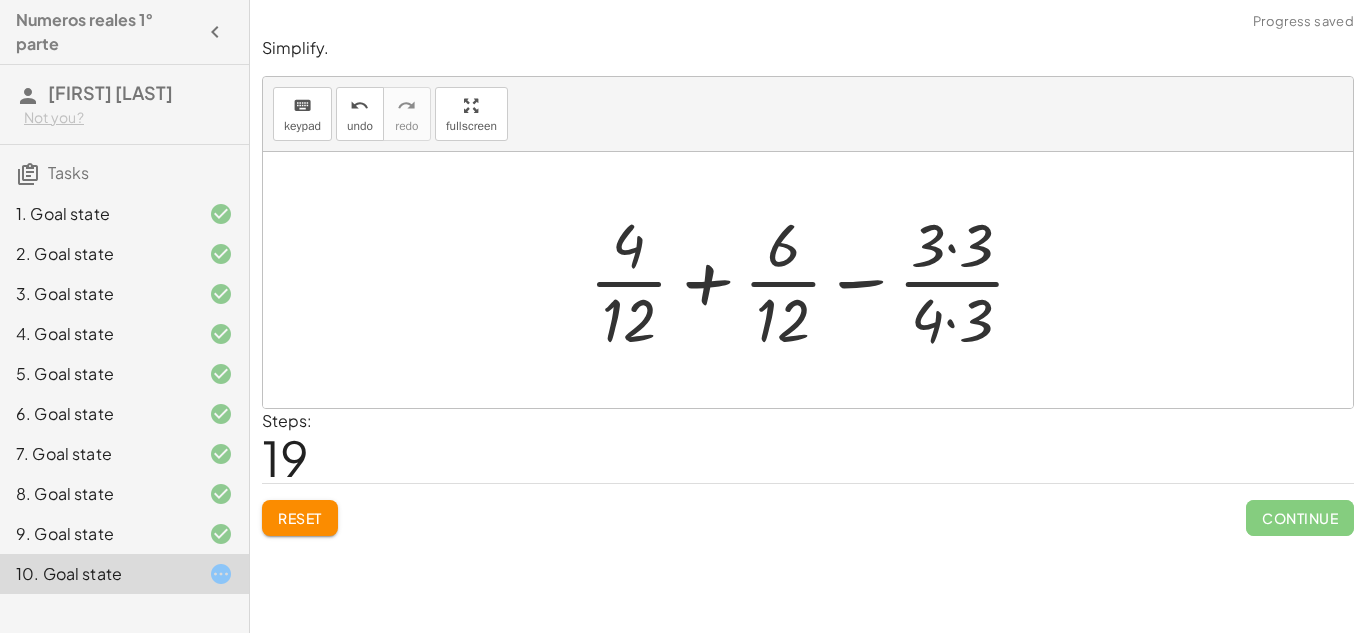 click at bounding box center (815, 280) 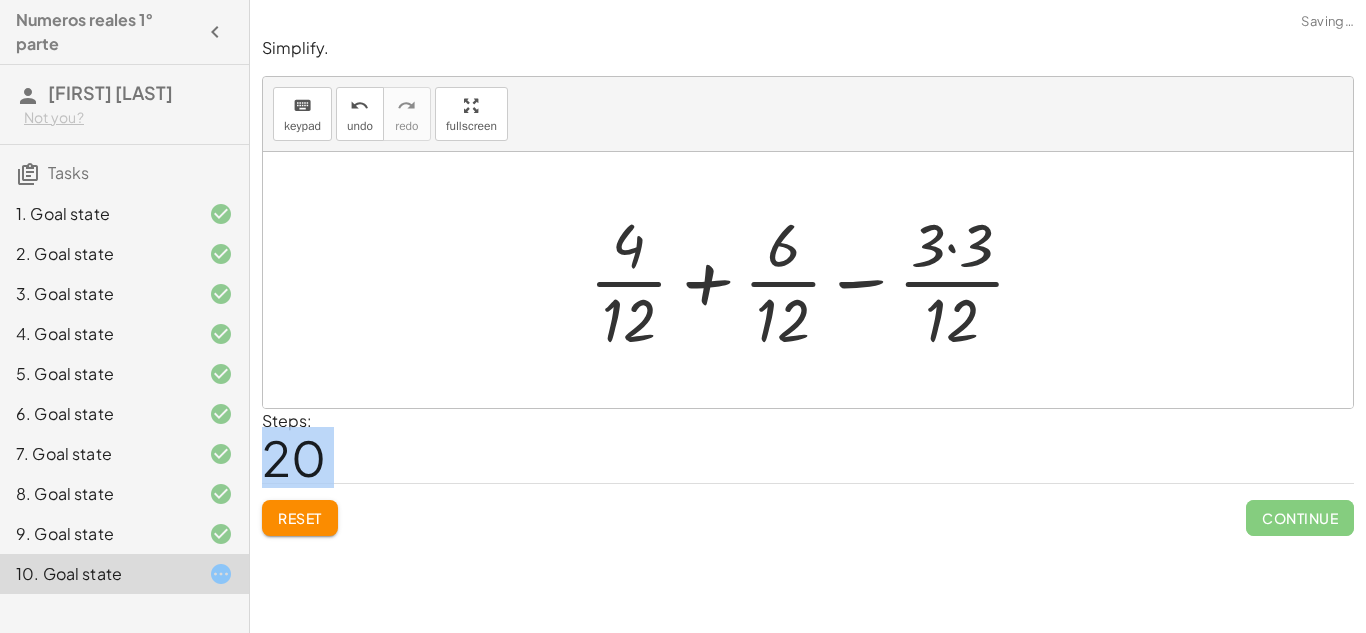click at bounding box center [815, 280] 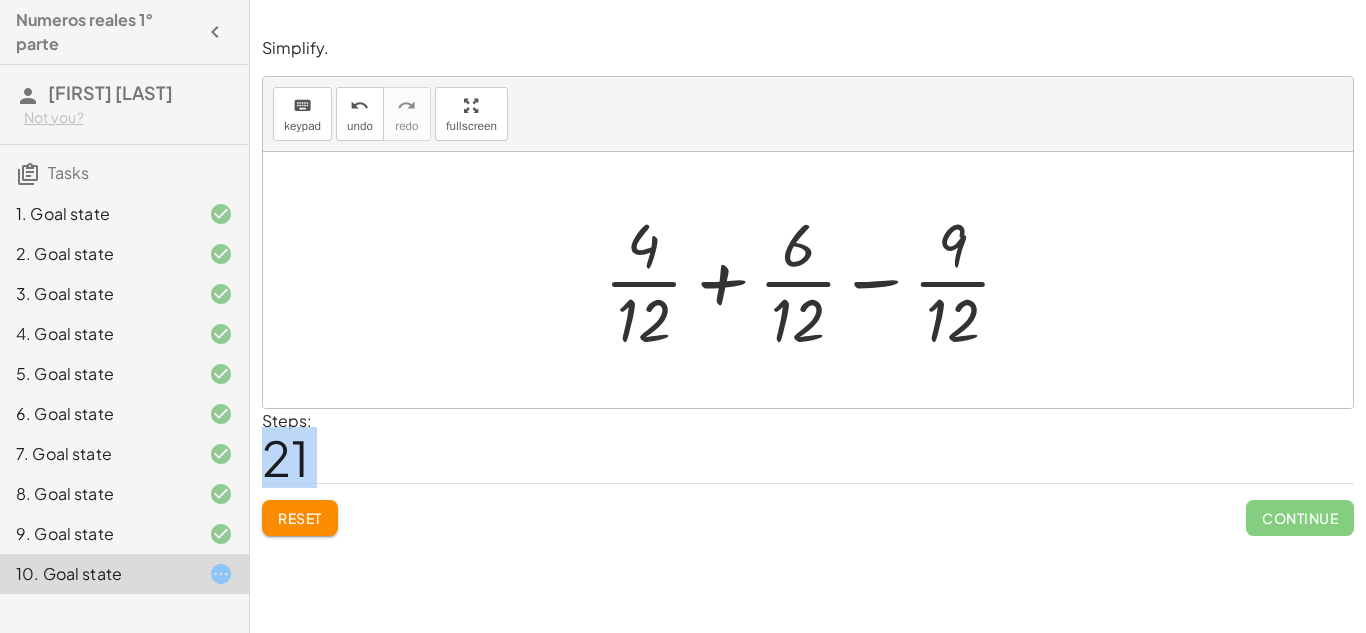 click at bounding box center (815, 280) 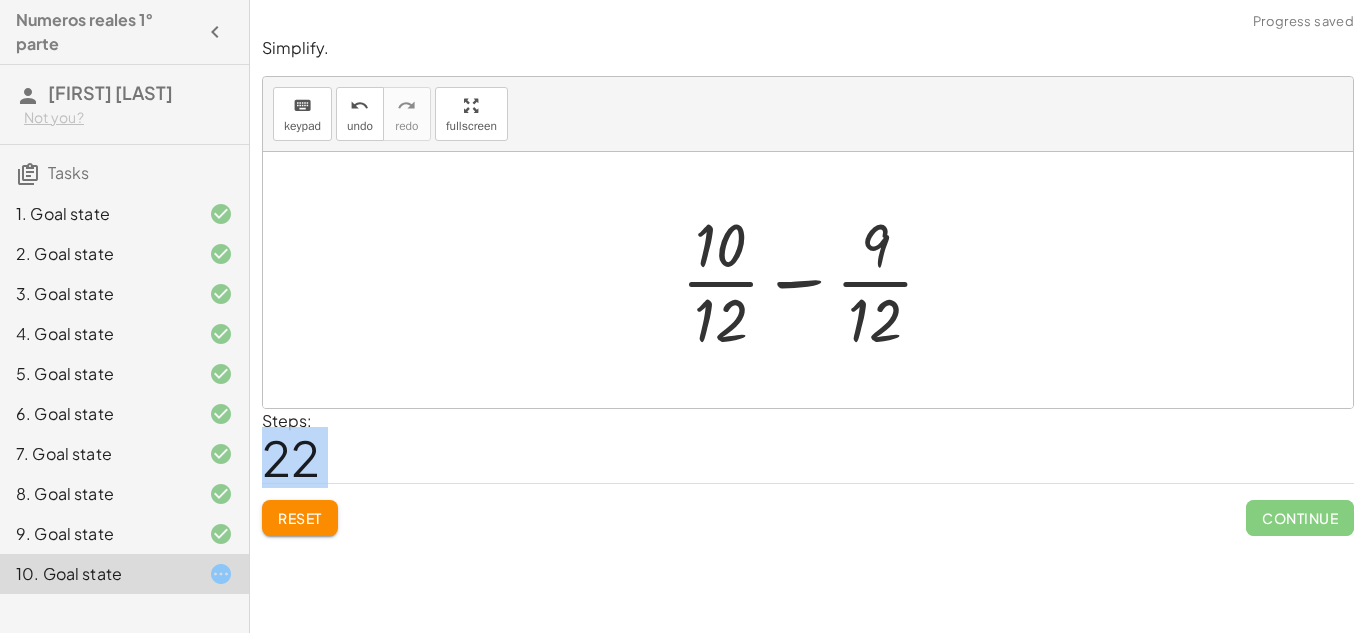 click at bounding box center (815, 280) 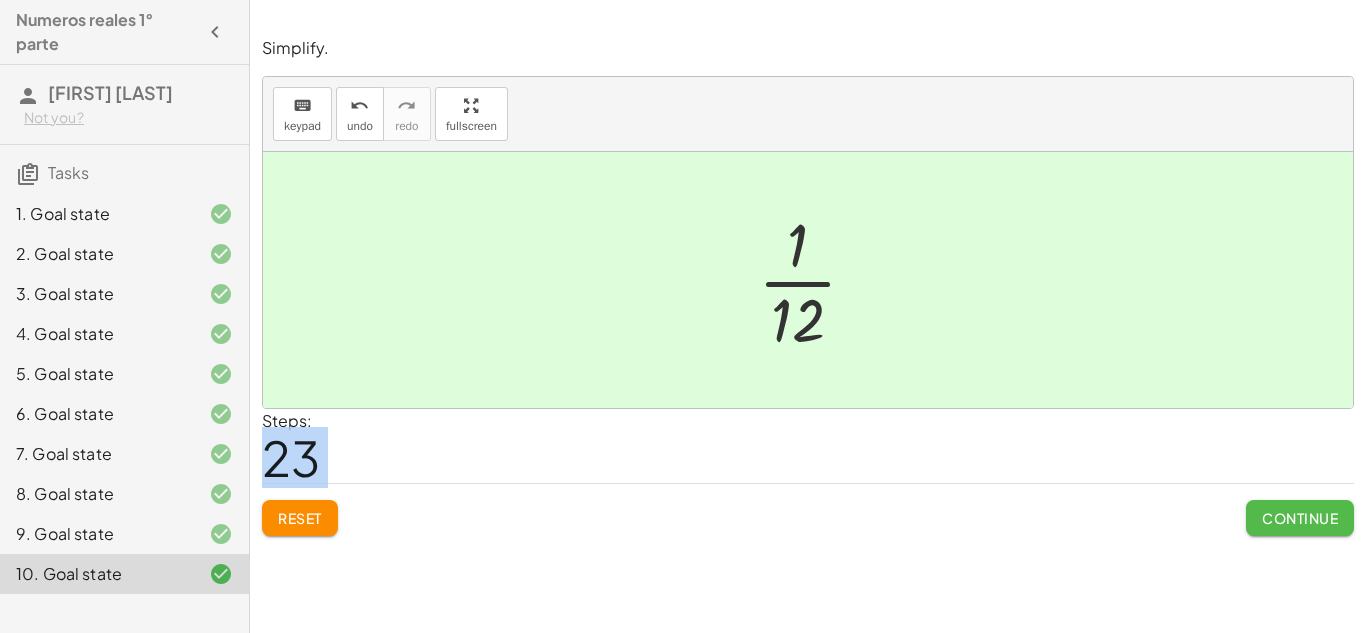 click on "Continue" 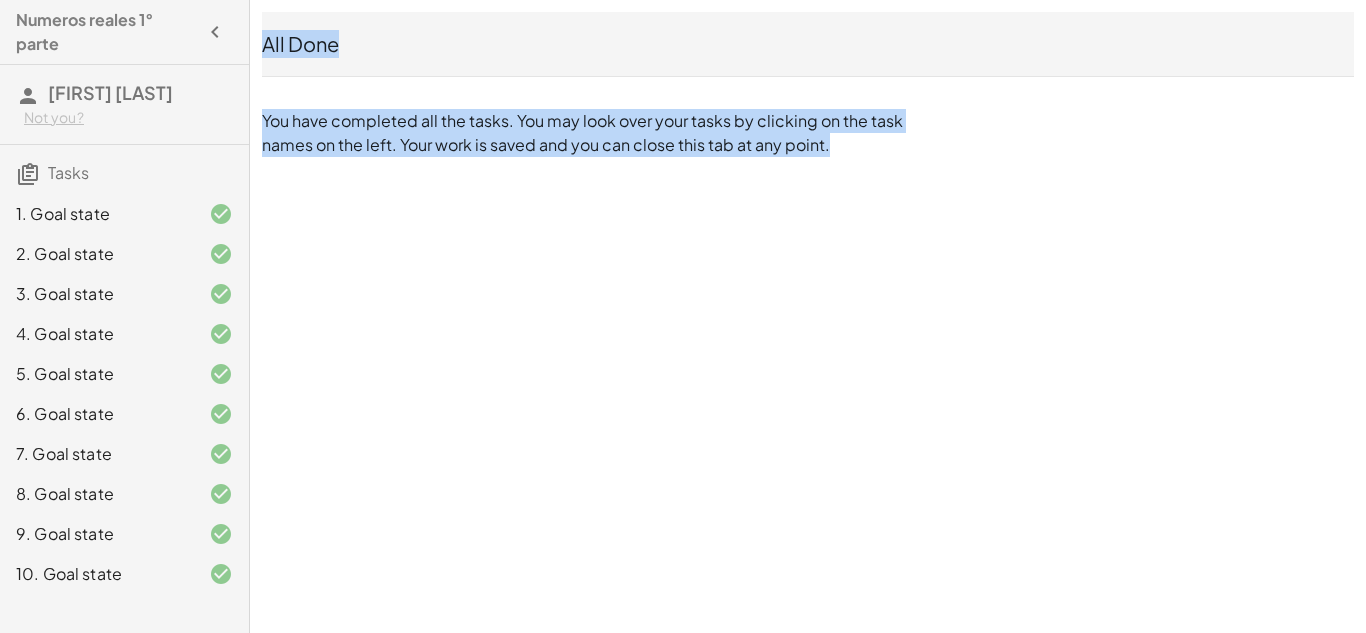click on "Numeros reales 1° parte [FIRST] [LAST] Not you? Tasks 1. Goal state 2. Goal state 3. Goal state 4. Goal state 5. Goal state 6. Goal state 7. Goal state 8. Goal state 9. Goal state 10. Goal state All Done You have completed all the tasks. You may look over your tasks by clicking on the task names on the left. Your work is saved and you can close this tab at any point. Progress saved" 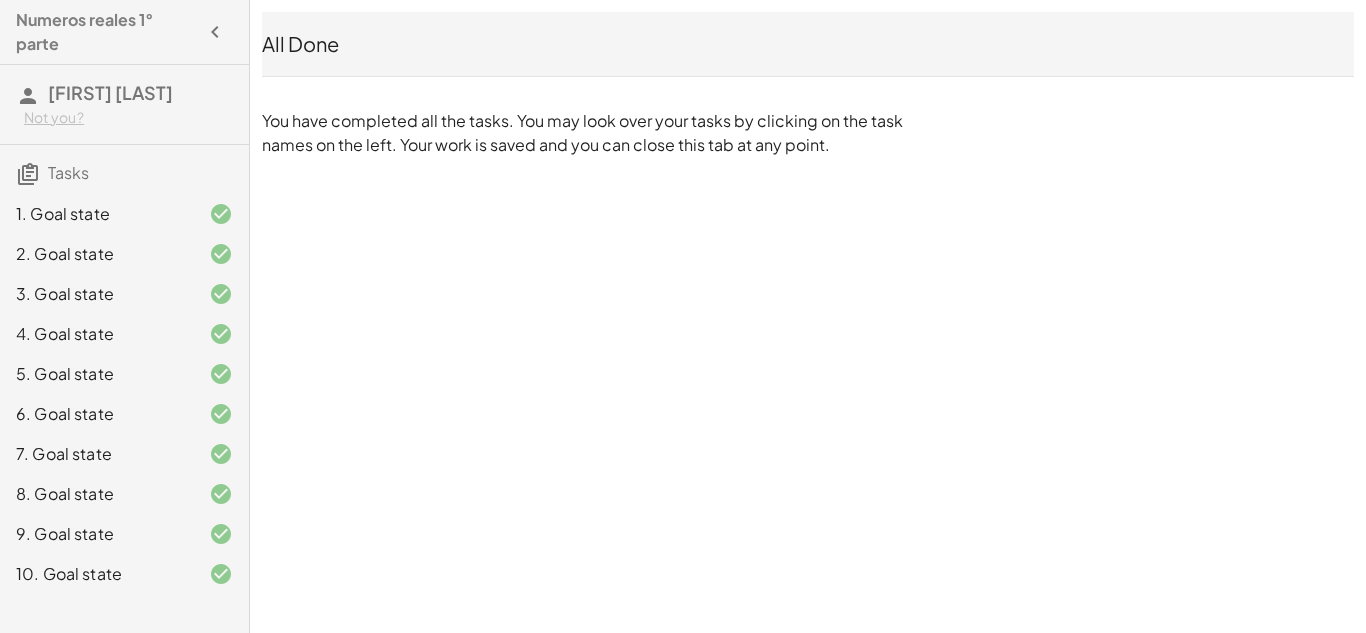 click on "All Done" 